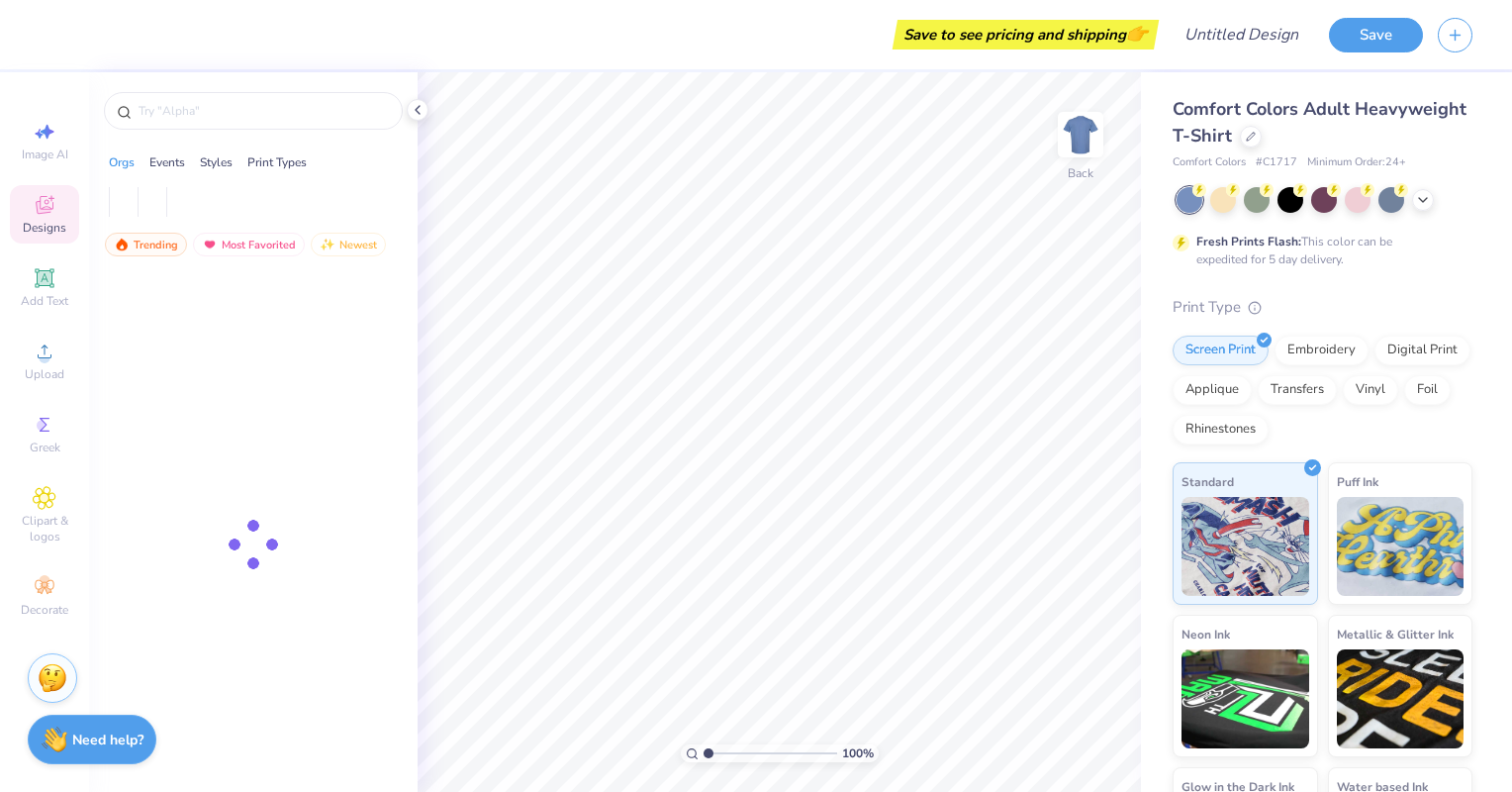 scroll, scrollTop: 0, scrollLeft: 0, axis: both 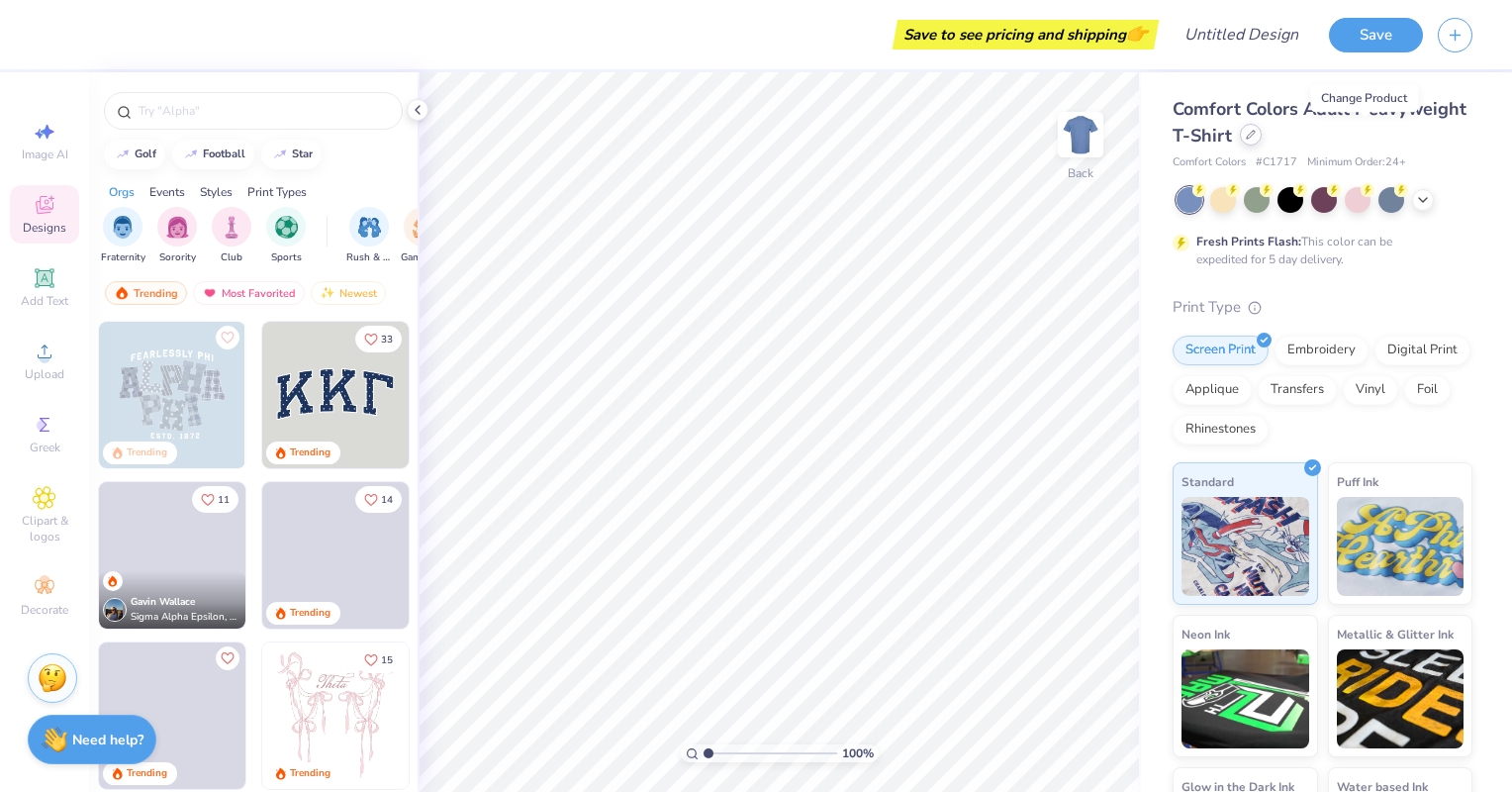 click 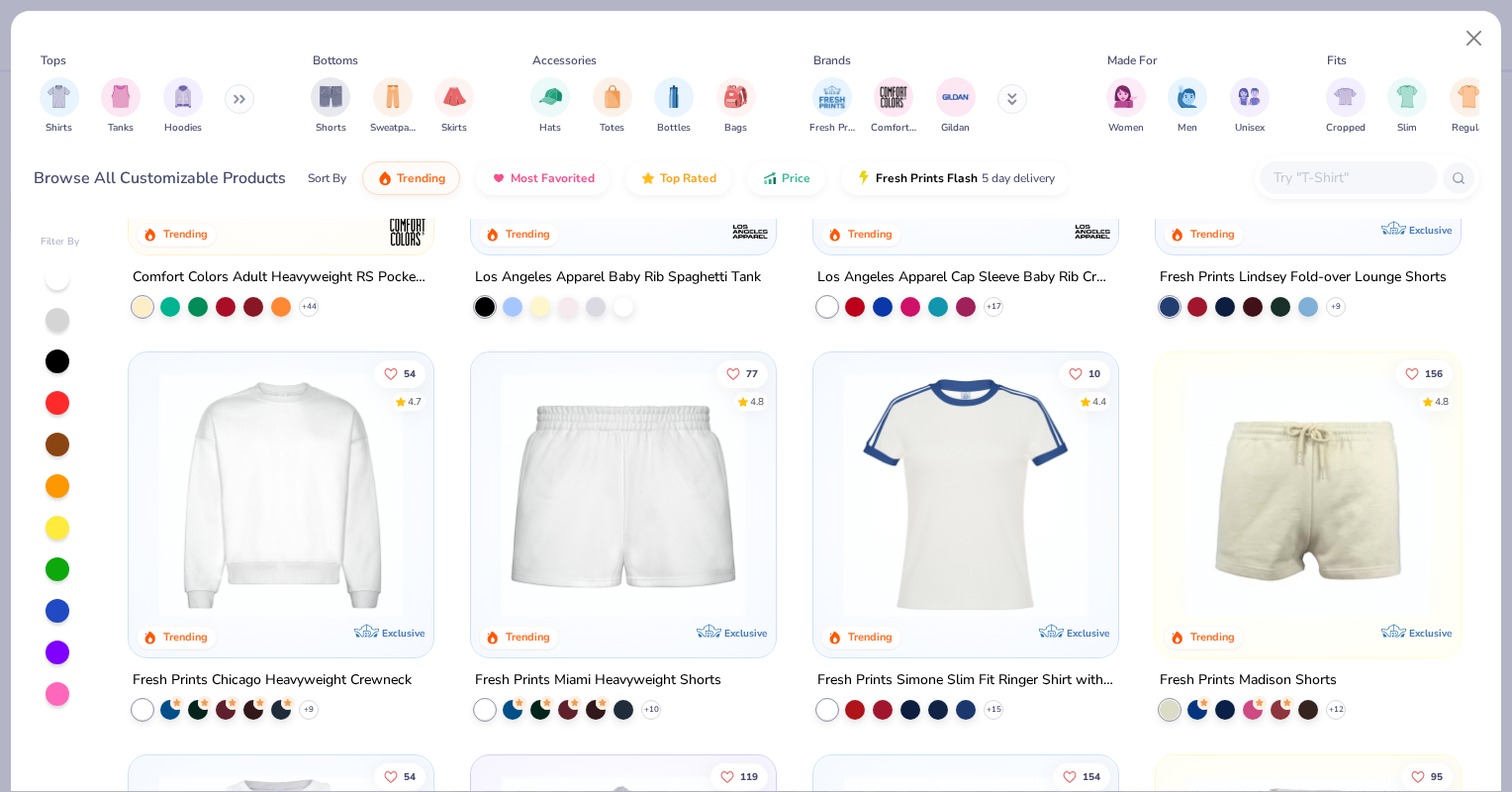 scroll, scrollTop: 1530, scrollLeft: 0, axis: vertical 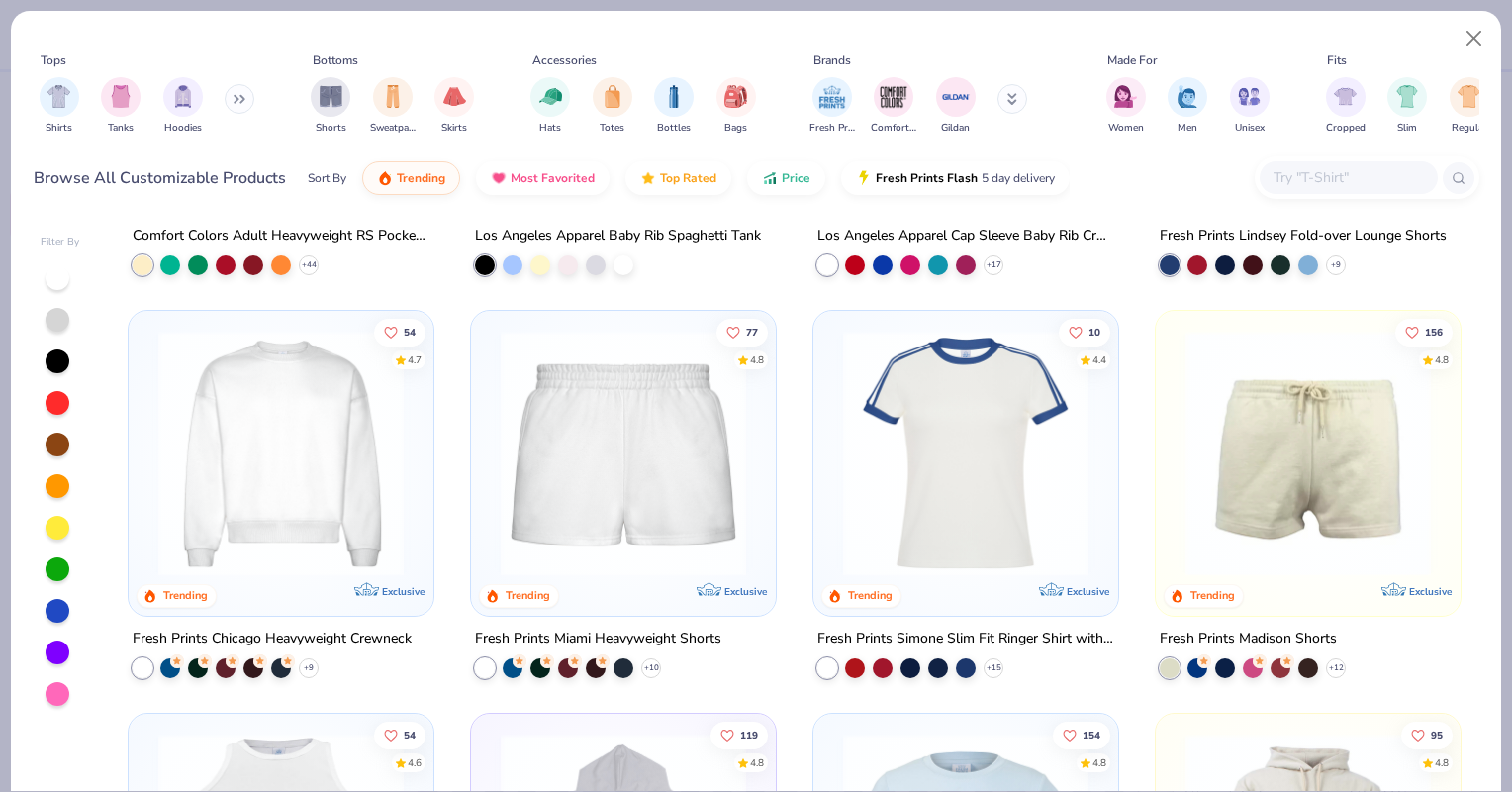 click at bounding box center [281, 453] 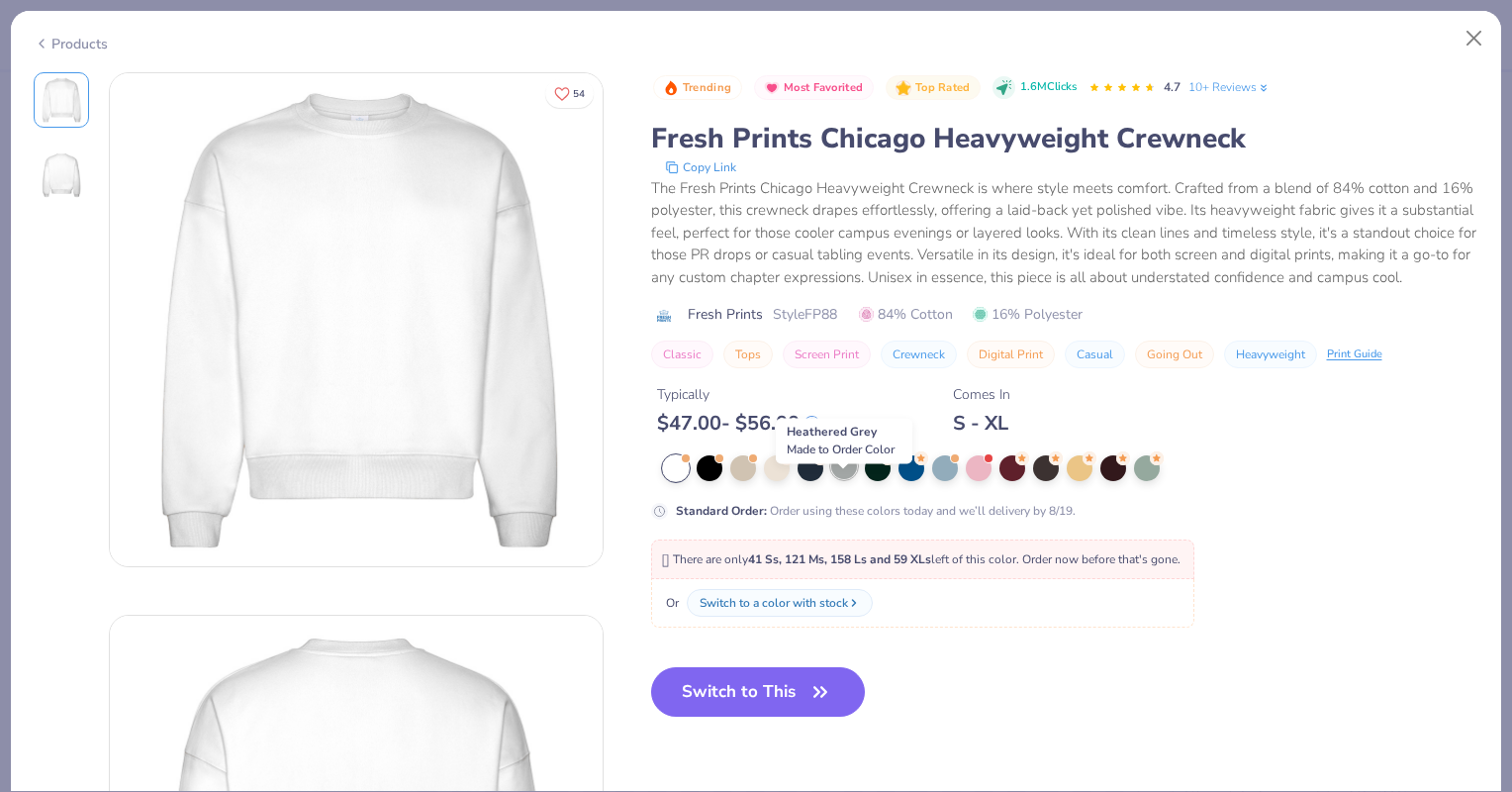 click at bounding box center (844, 466) 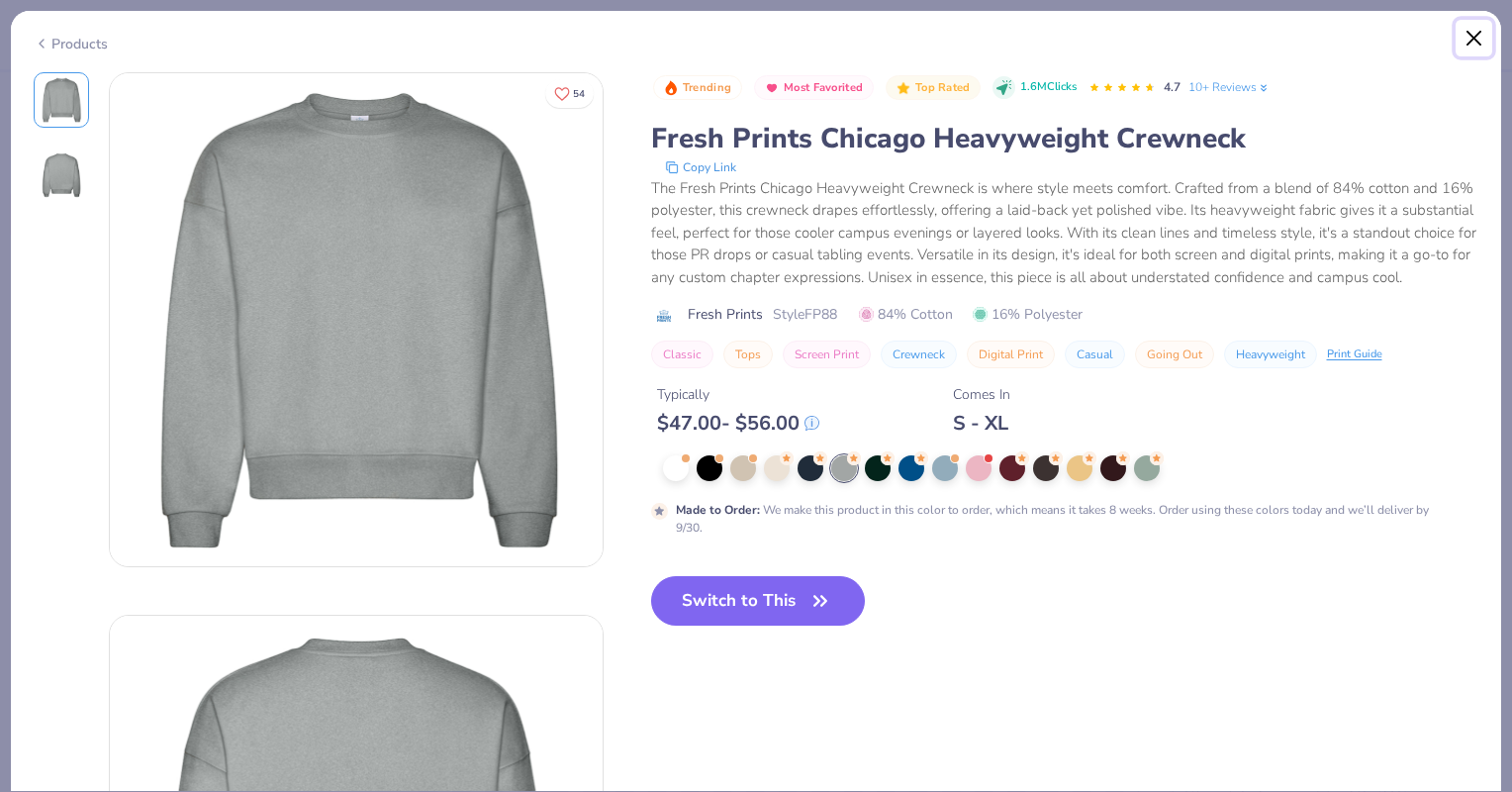 click at bounding box center [1474, 39] 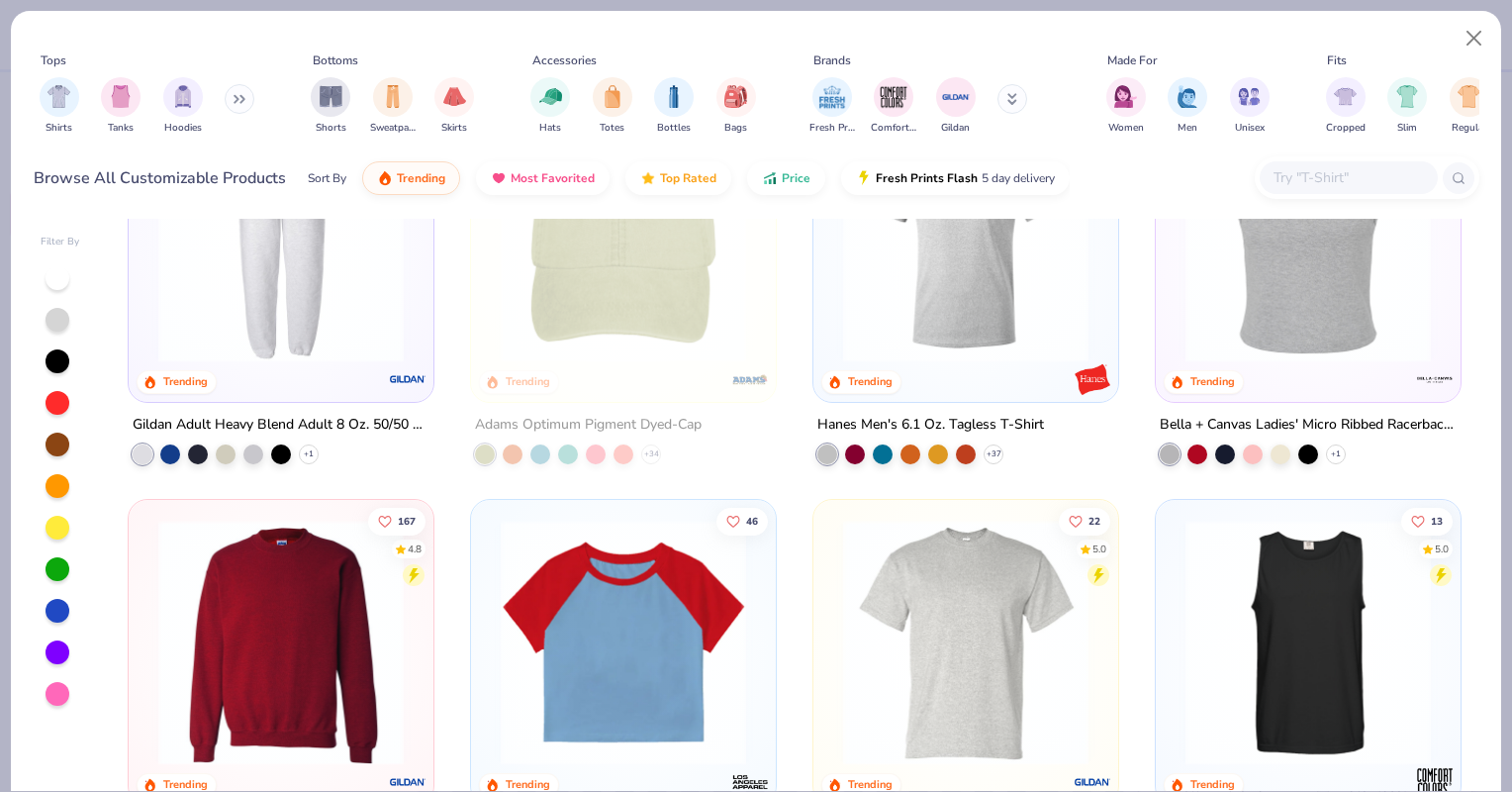 scroll, scrollTop: 3154, scrollLeft: 0, axis: vertical 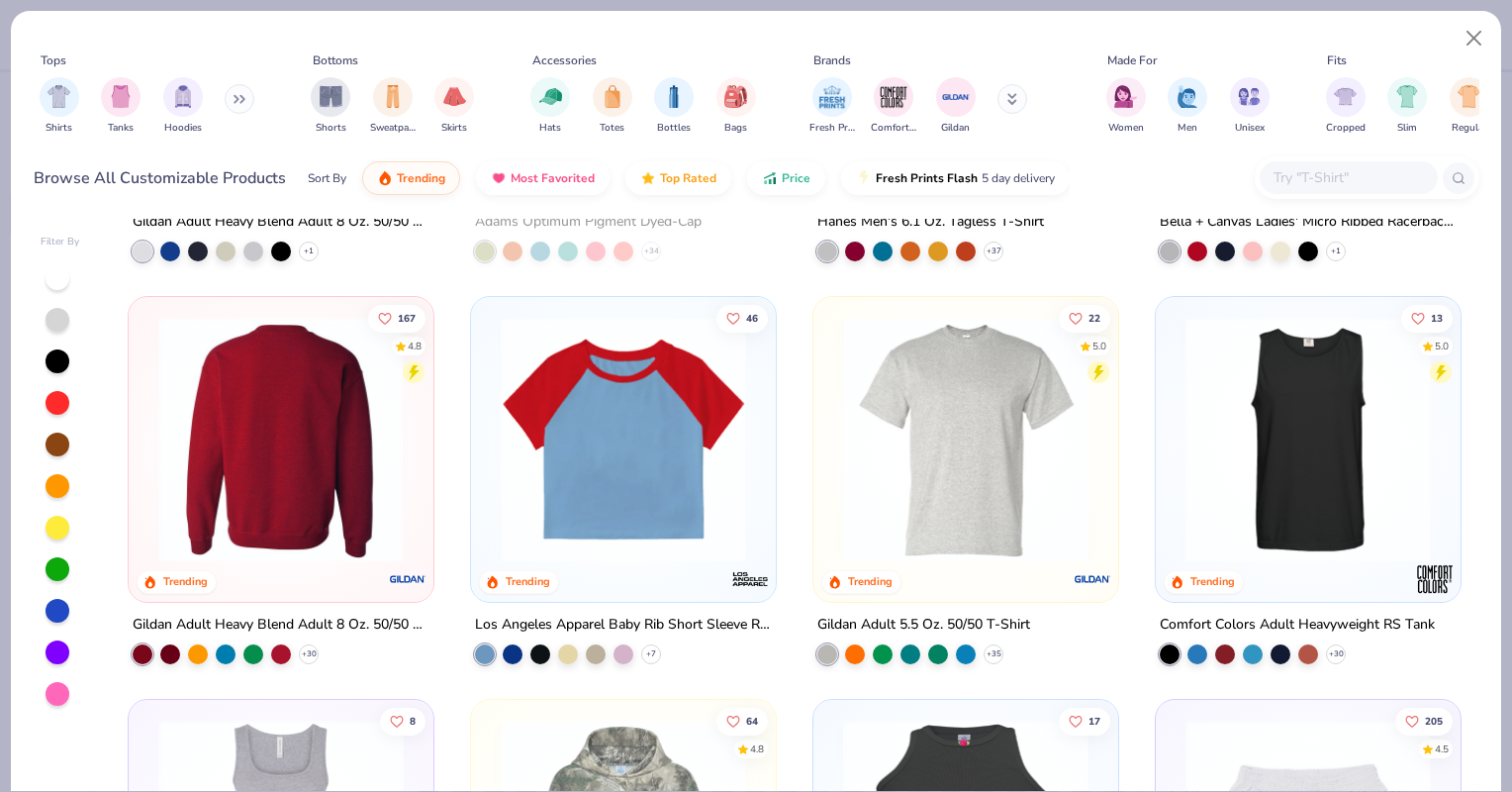 click at bounding box center [281, 440] 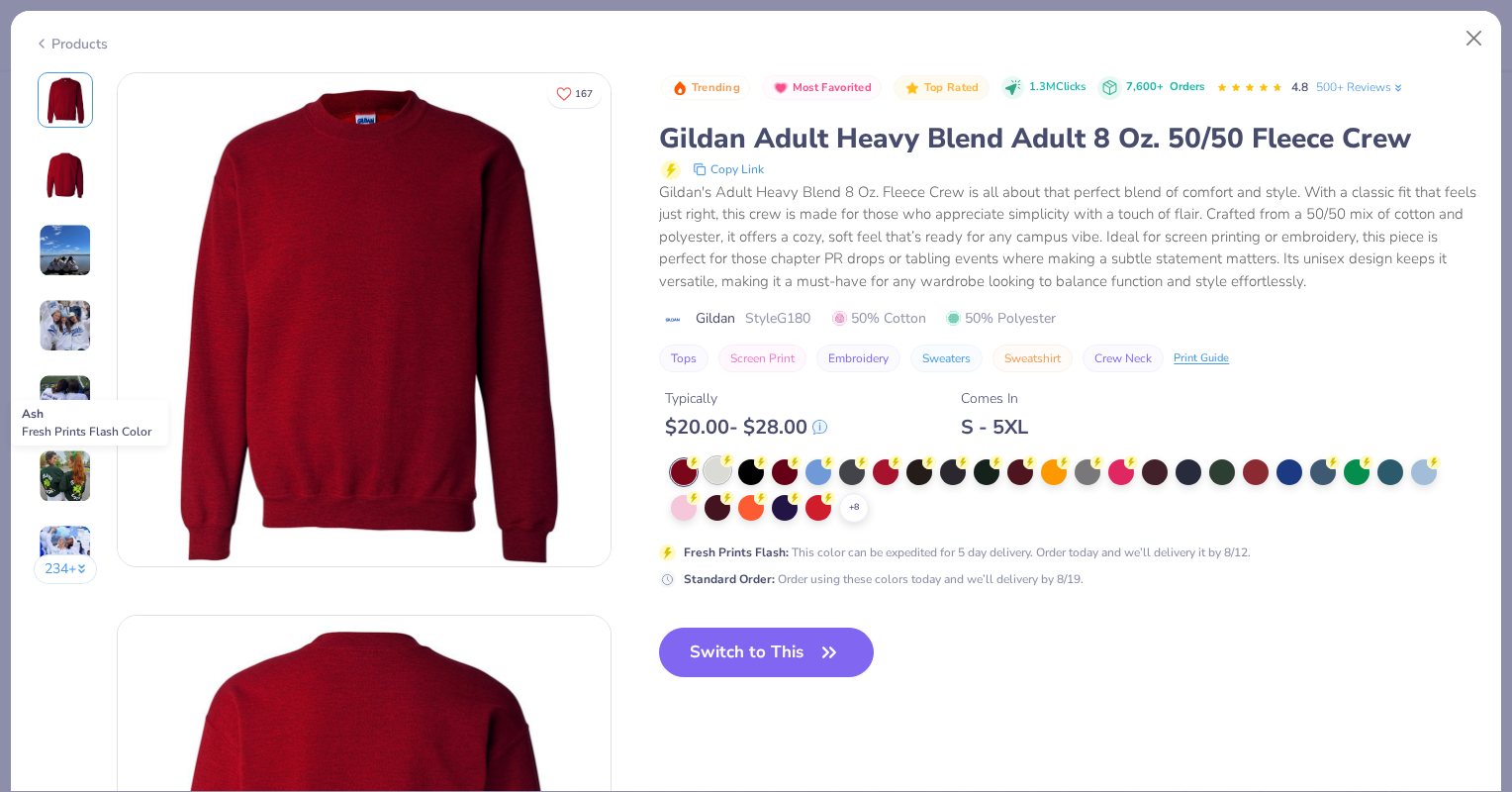 click at bounding box center [717, 470] 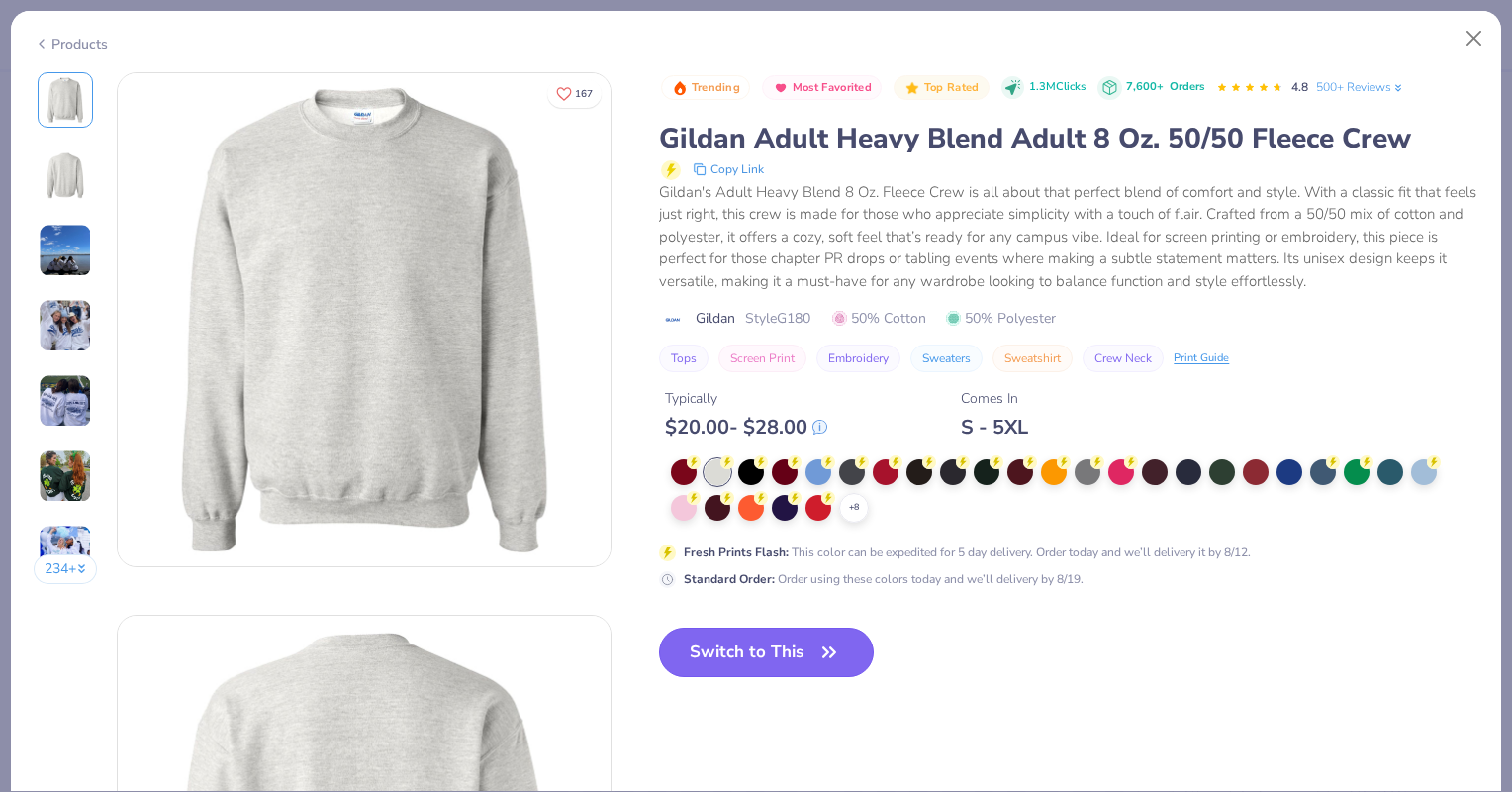 click on "Switch to This" at bounding box center (766, 652) 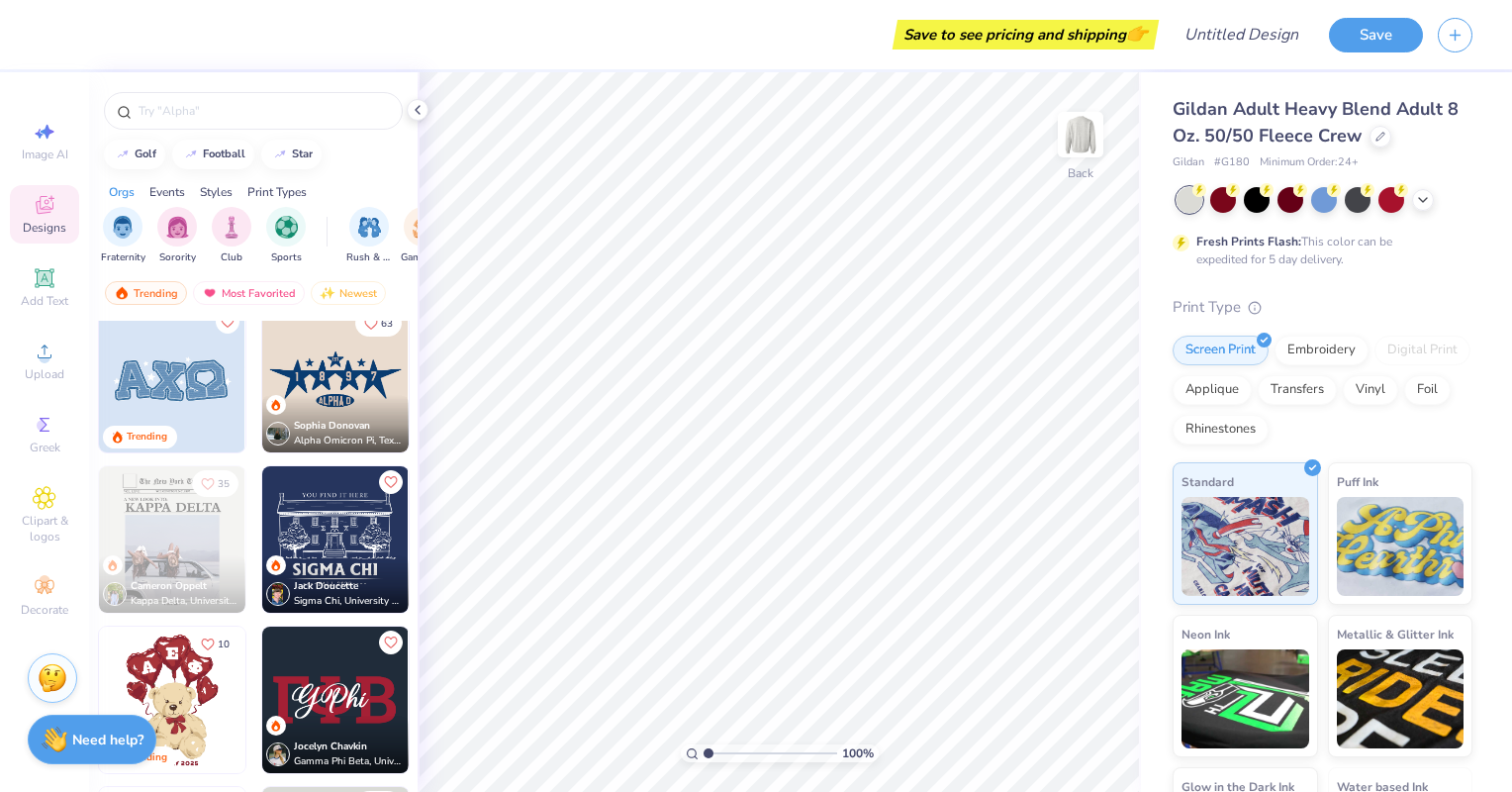 scroll, scrollTop: 794, scrollLeft: 0, axis: vertical 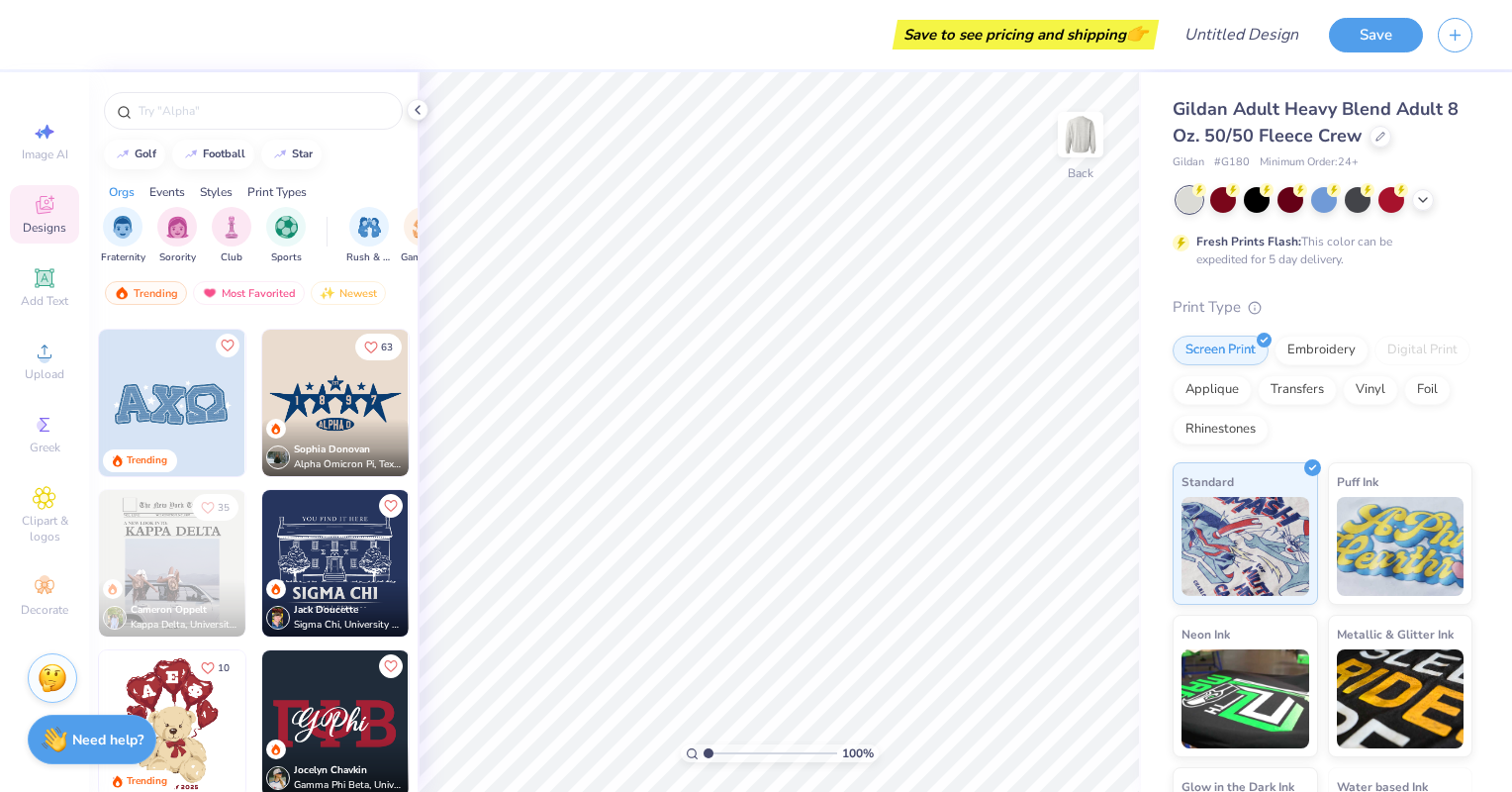 click at bounding box center (172, 403) 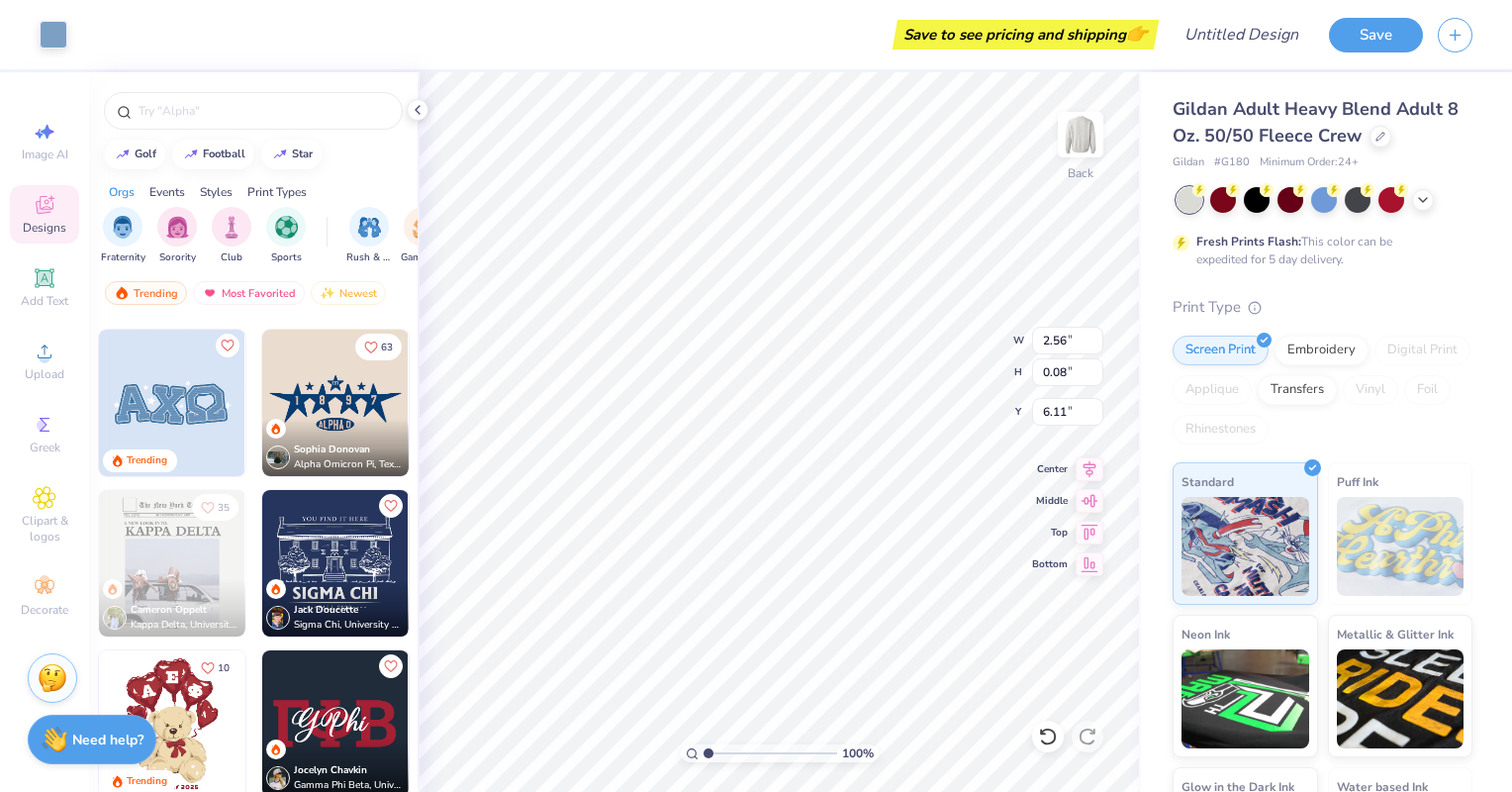 type on "2.56" 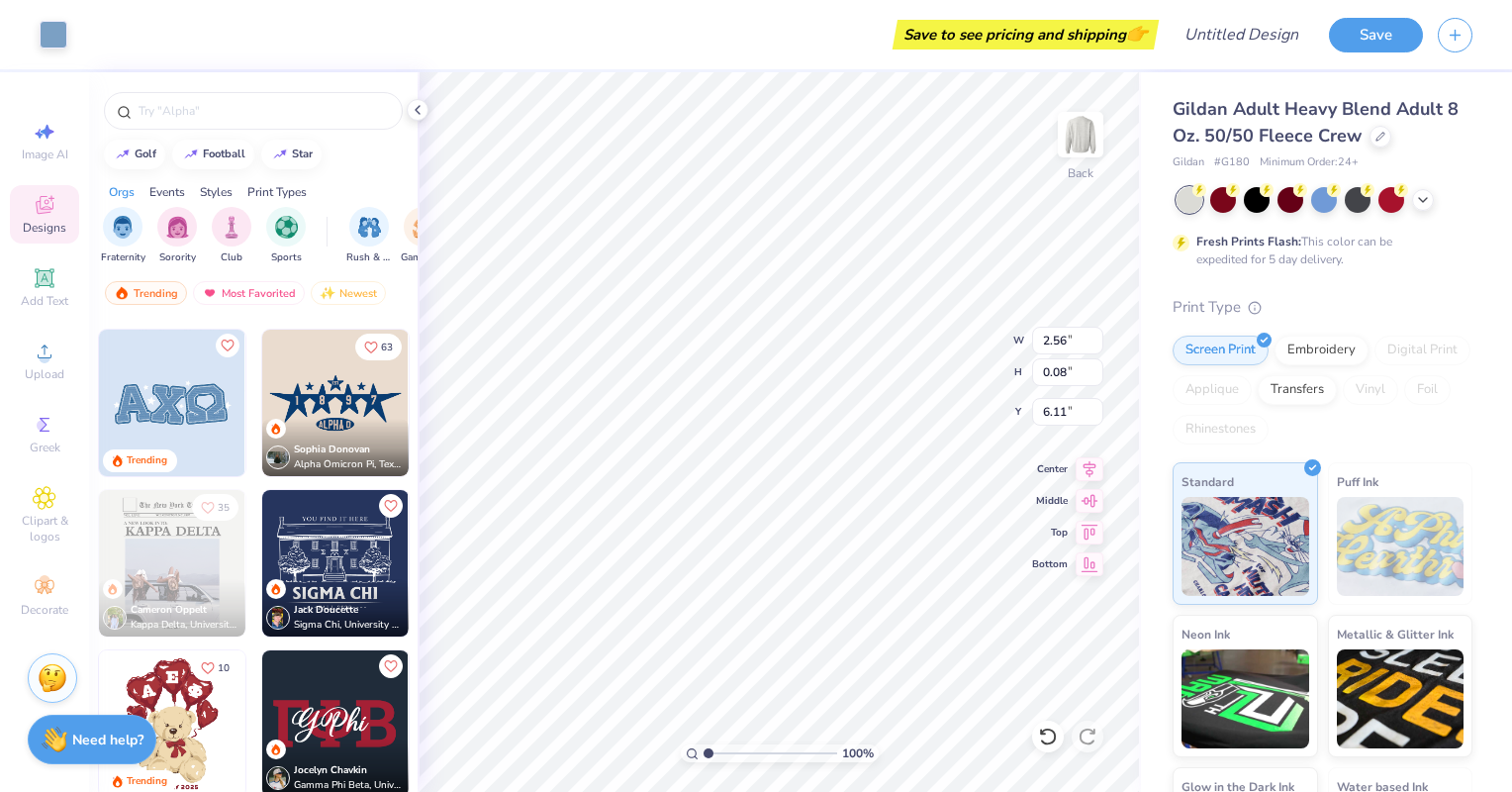 type on "0.08" 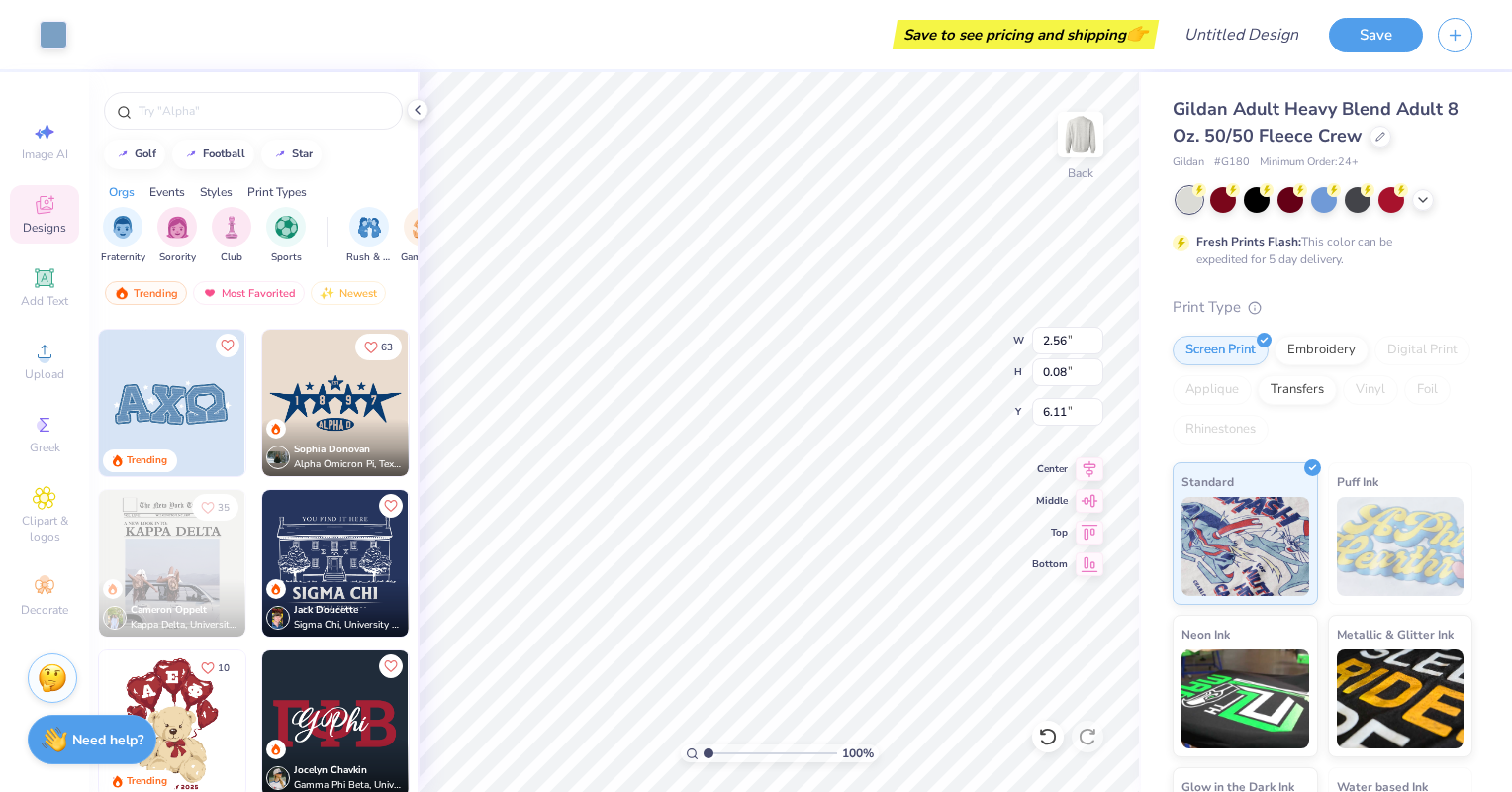 type on "6.11" 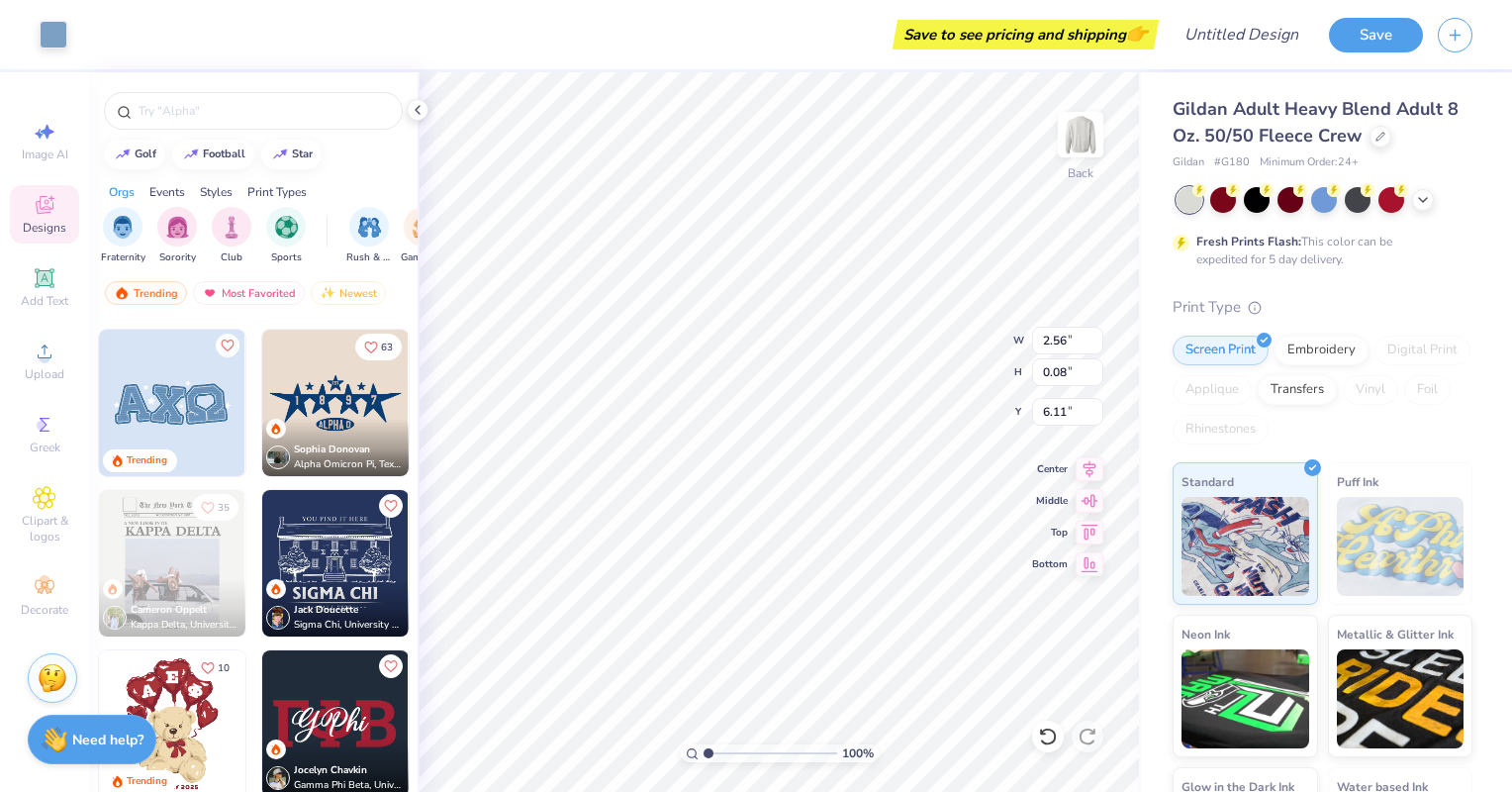 type on "0.62" 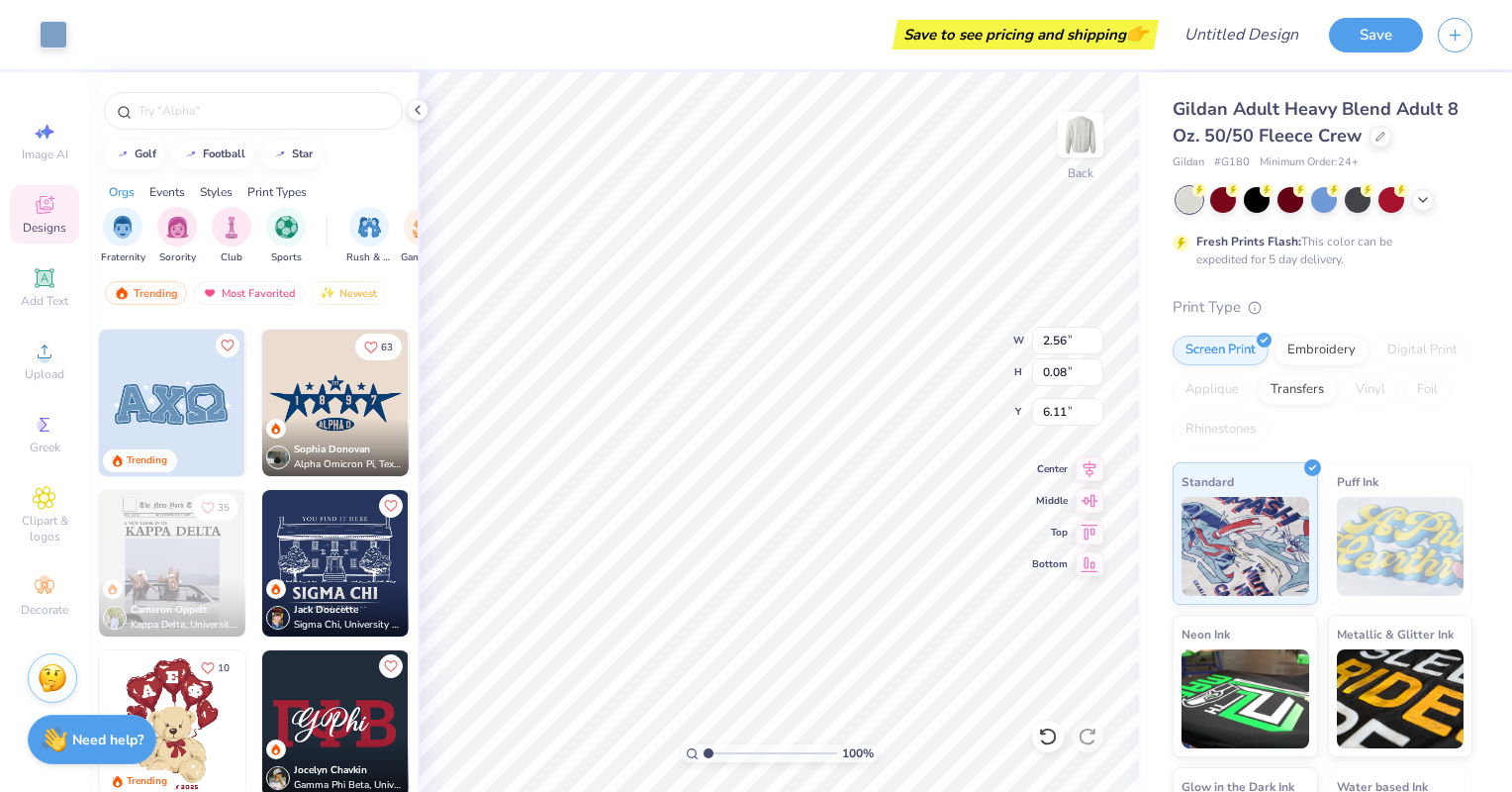 type on "0.06" 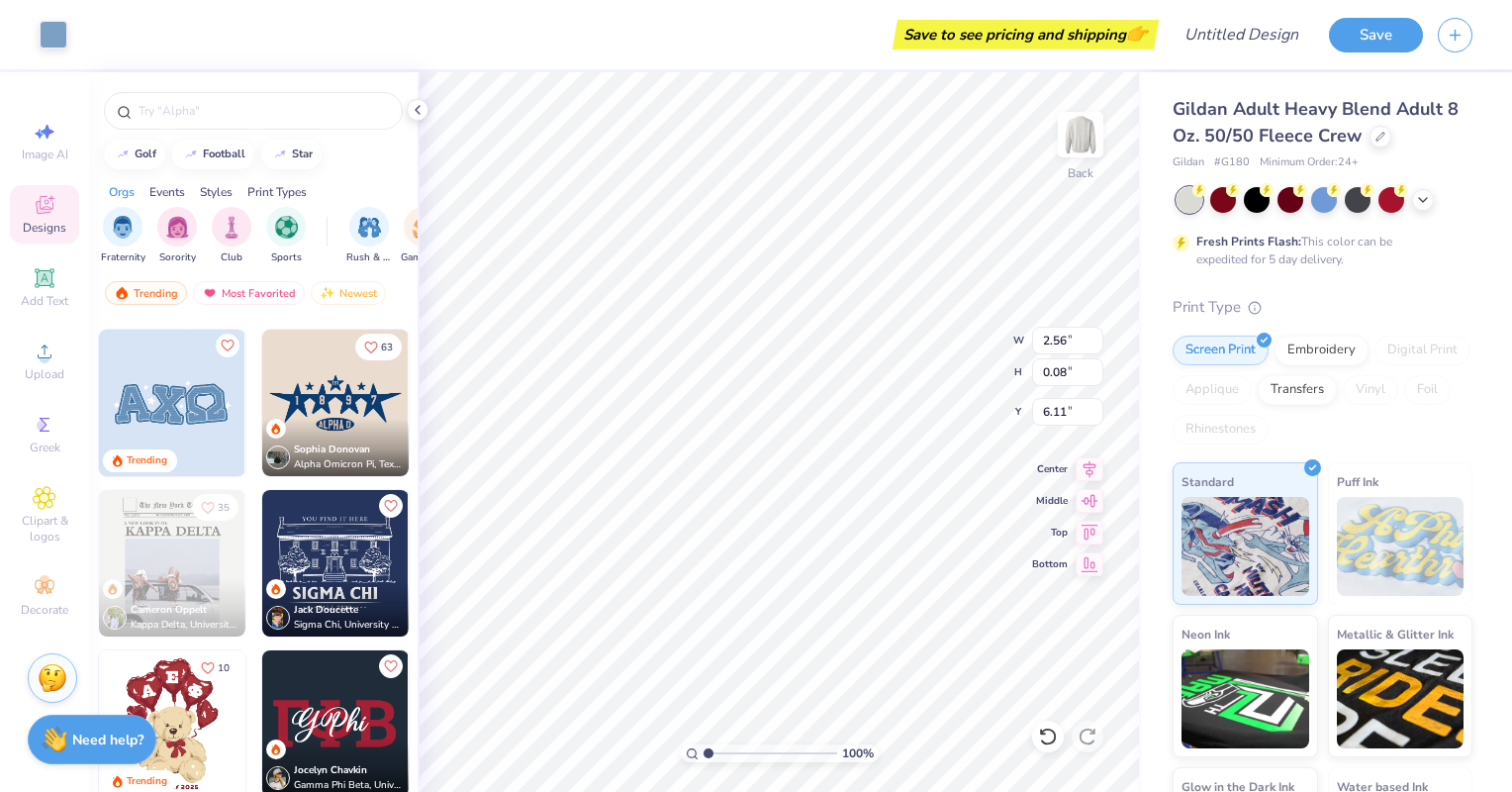 type on "4.38" 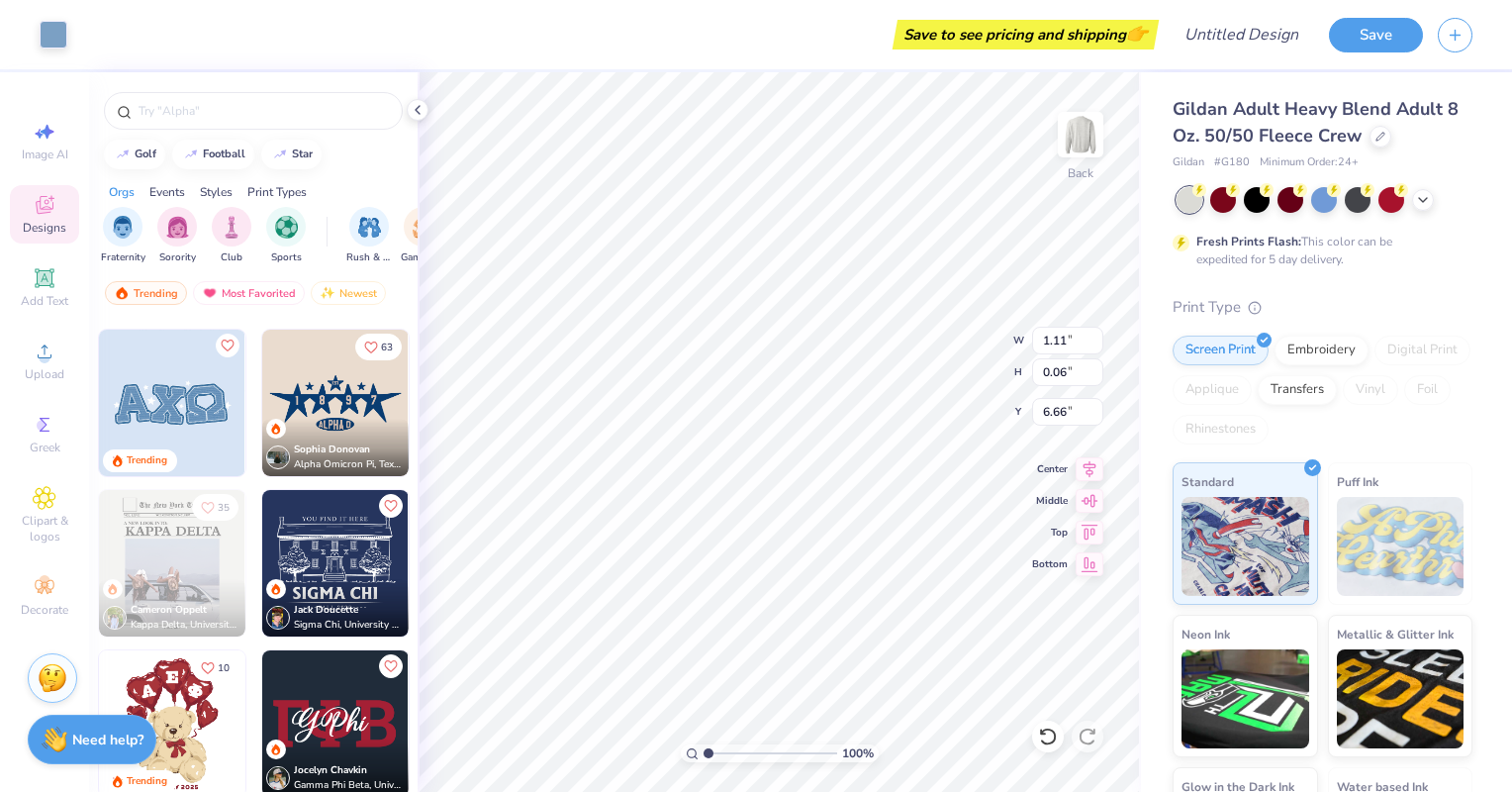 type on "2.31" 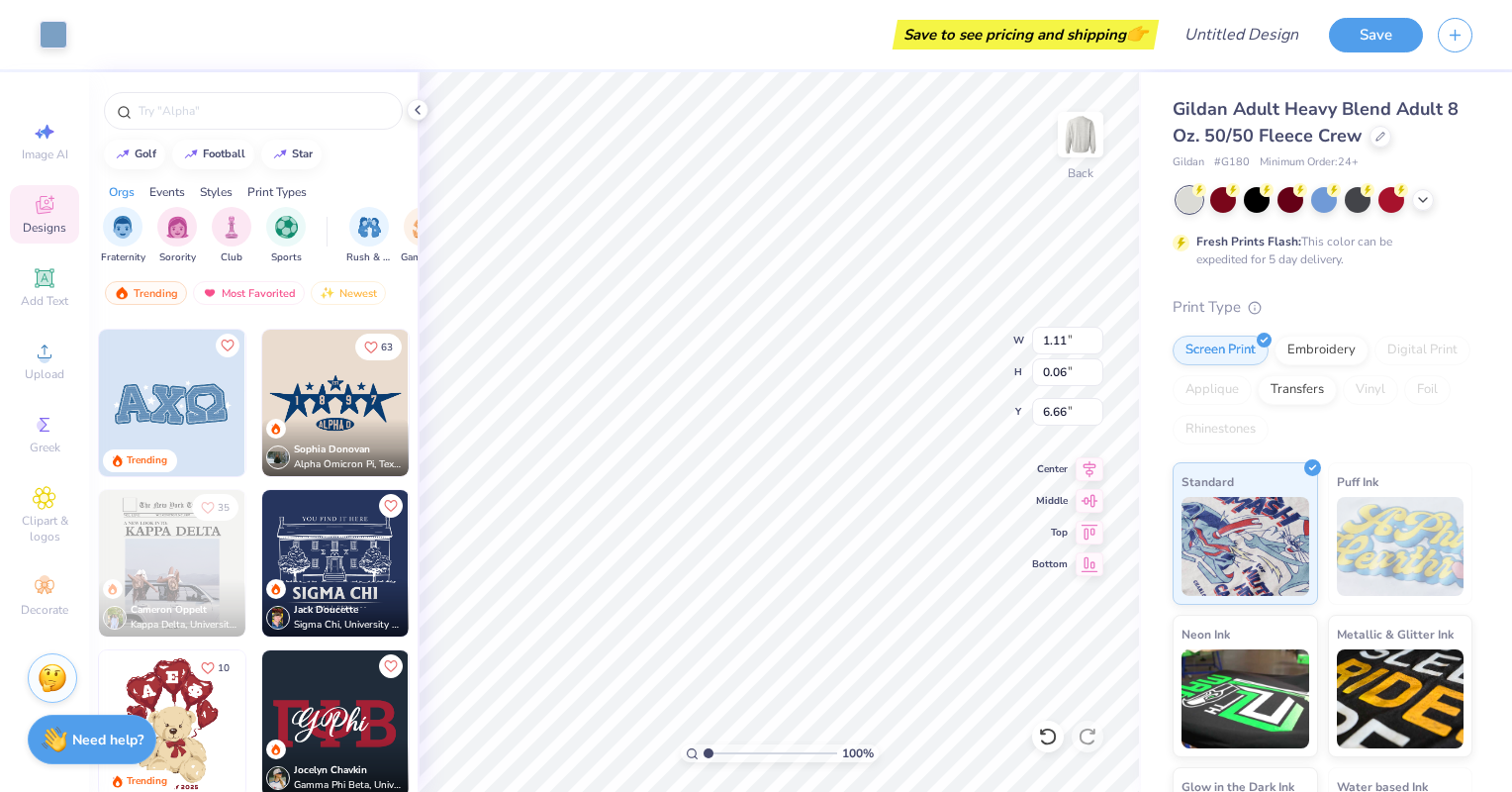 type on "0.08" 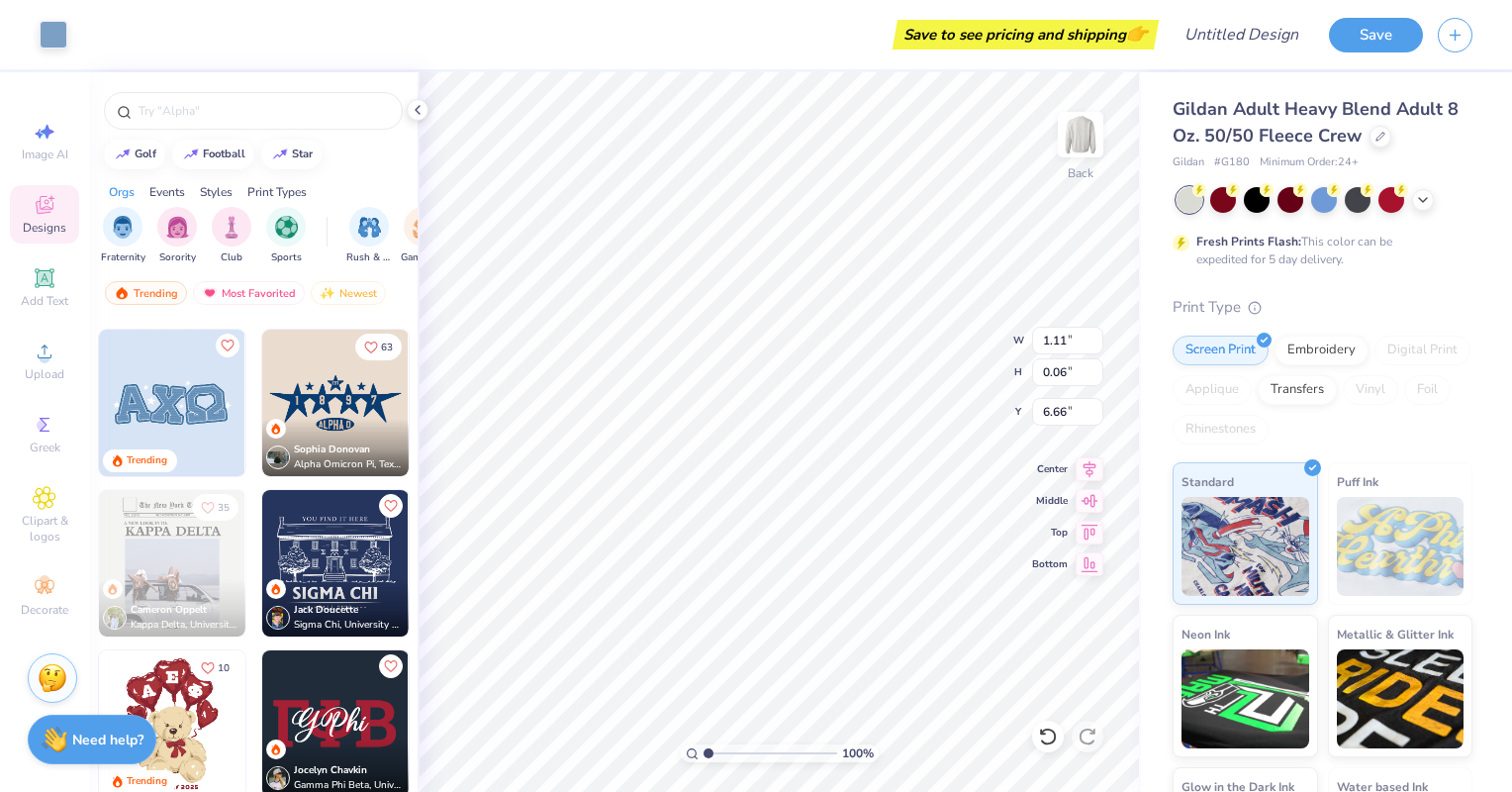 type on "5.72" 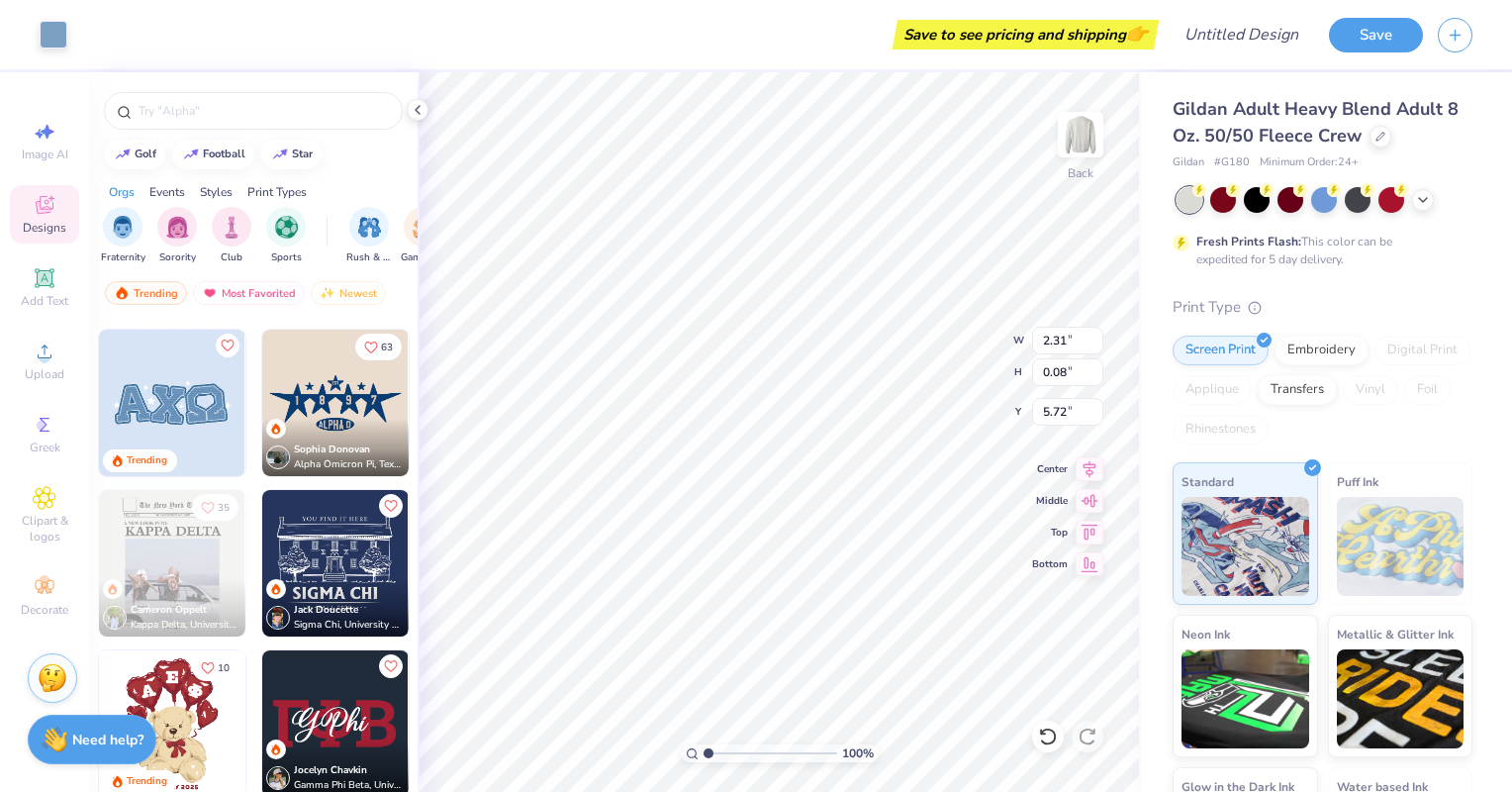 type on "1.13" 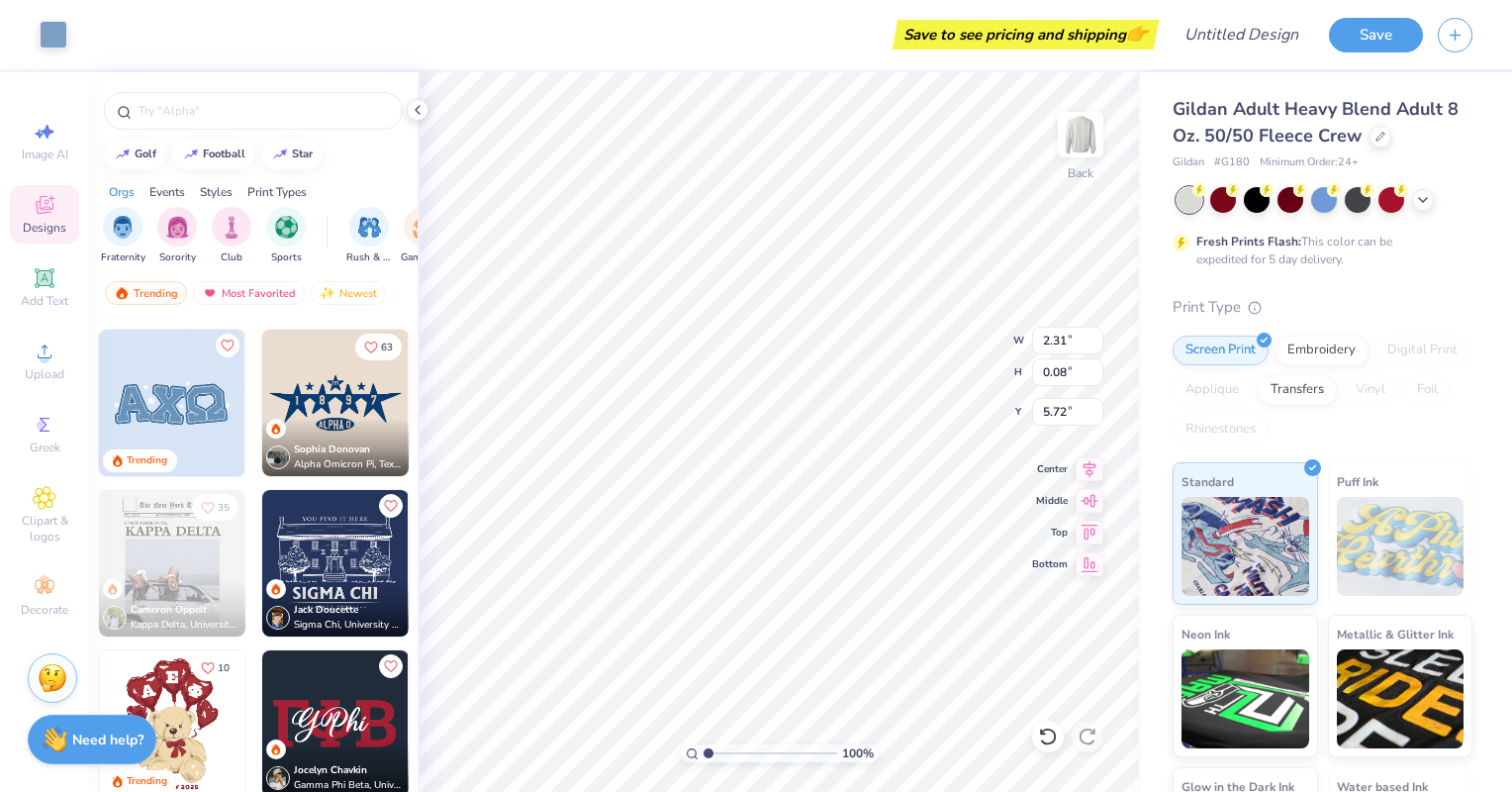 type on "0.06" 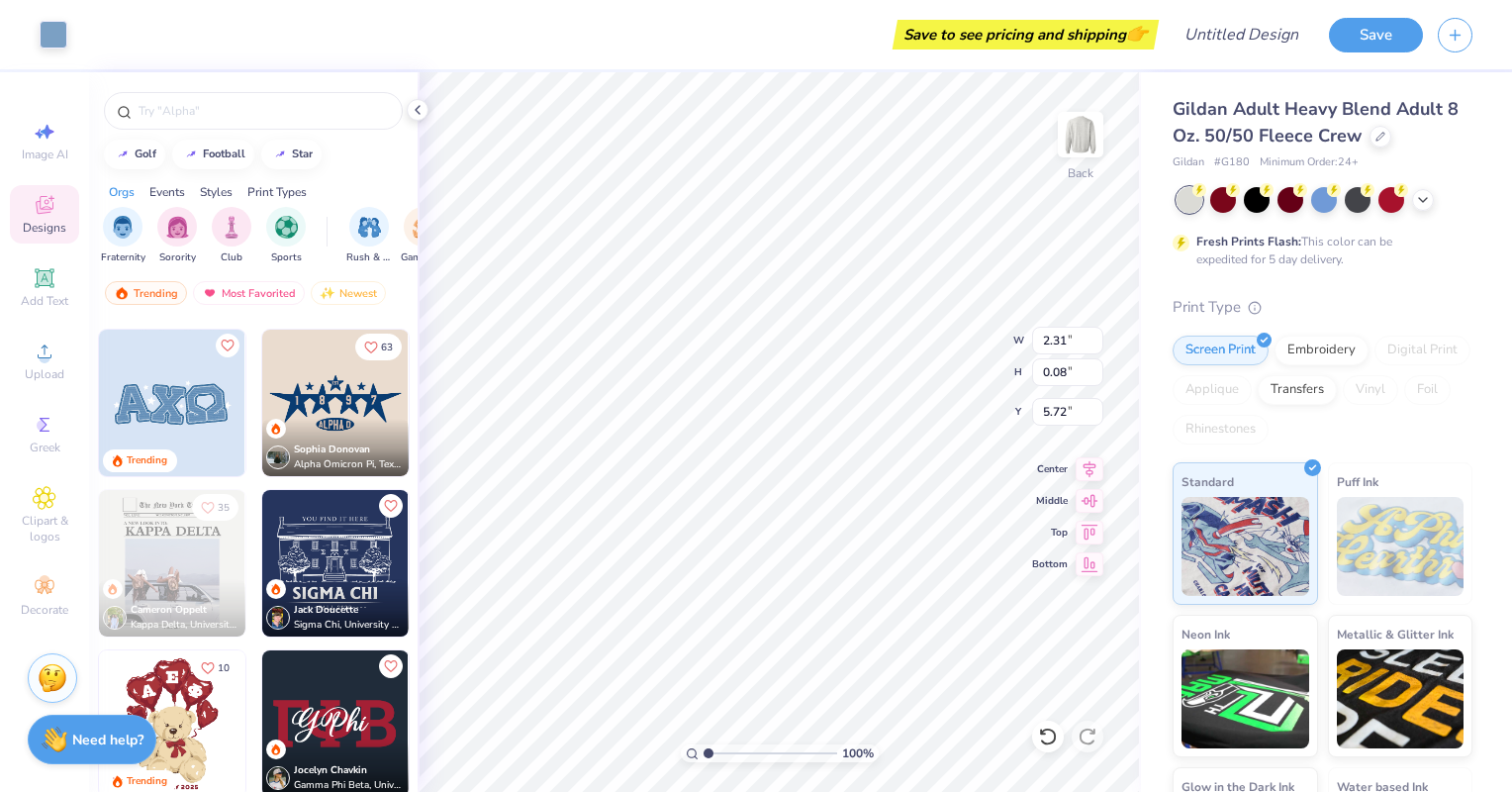 type on "7.31" 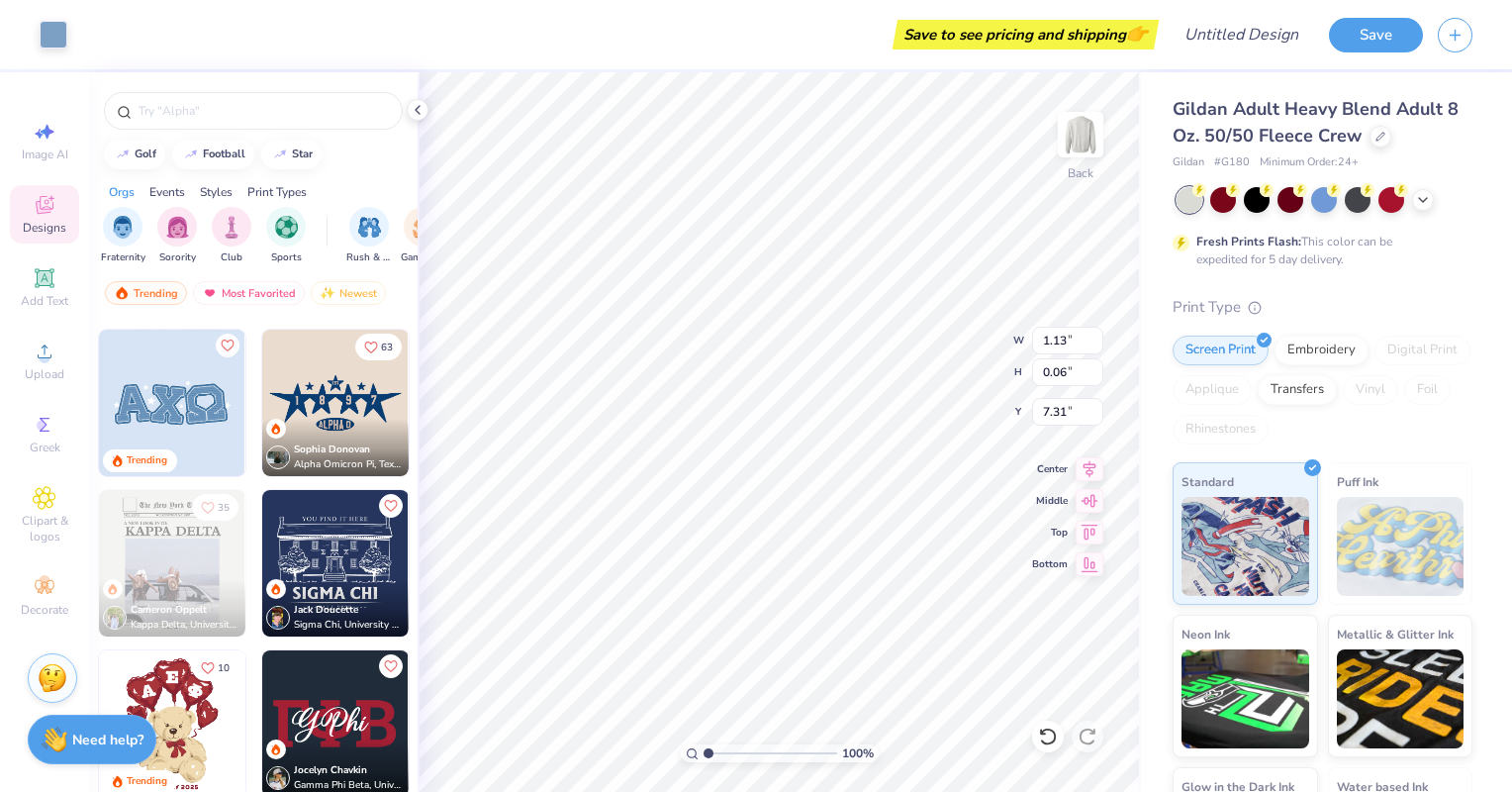 type on "1.52" 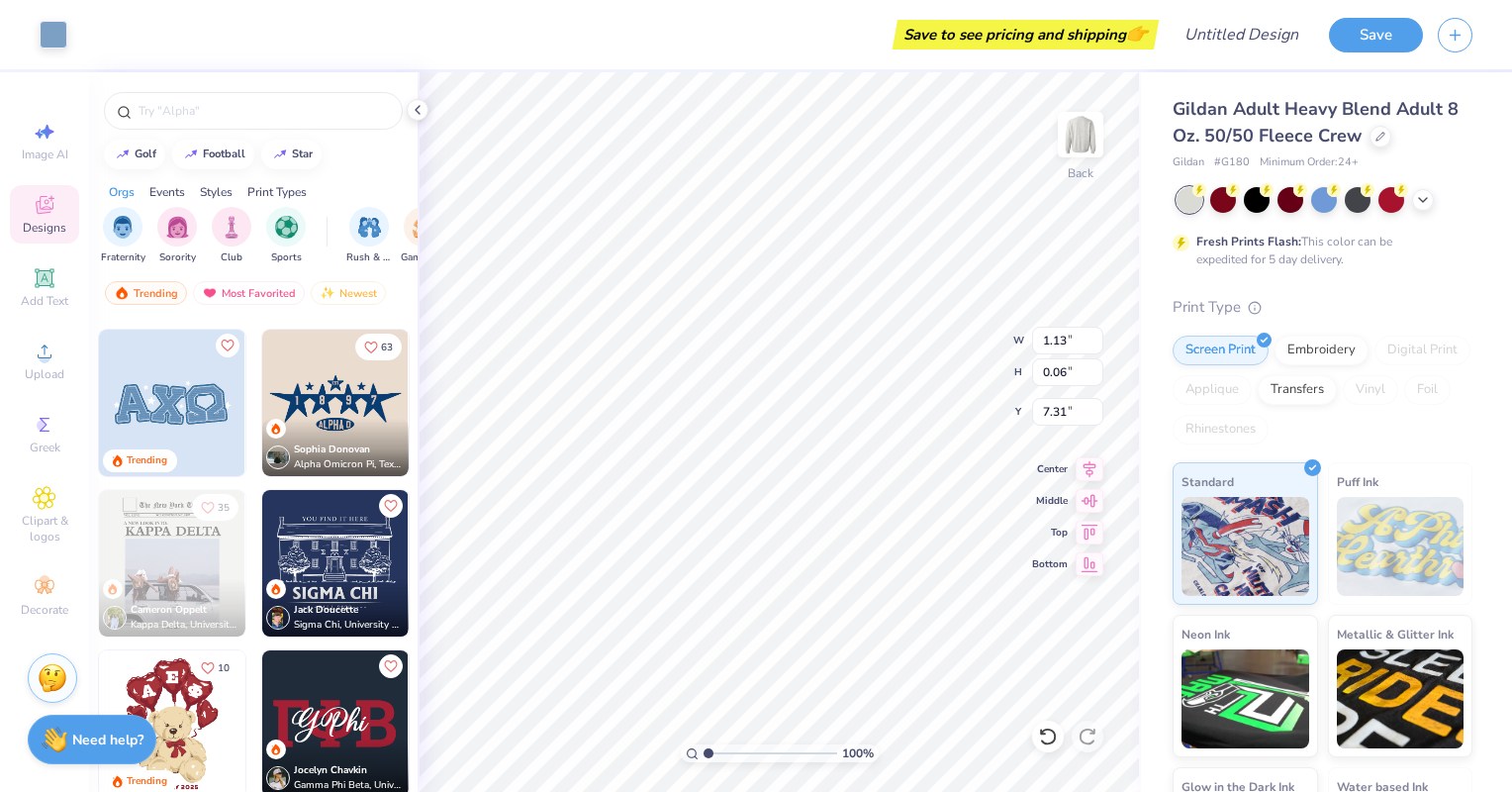 type on "0.07" 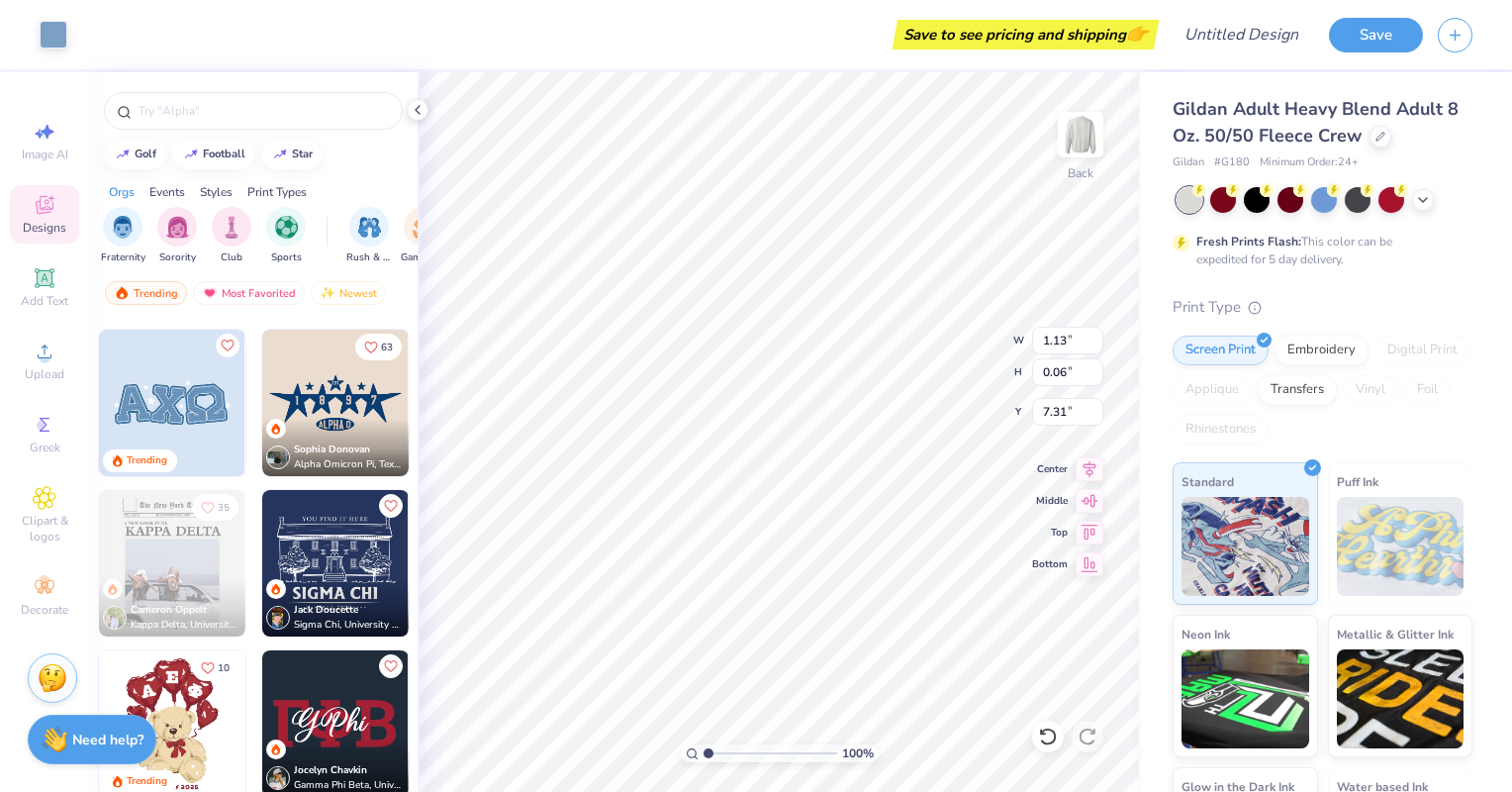 type on "3.65" 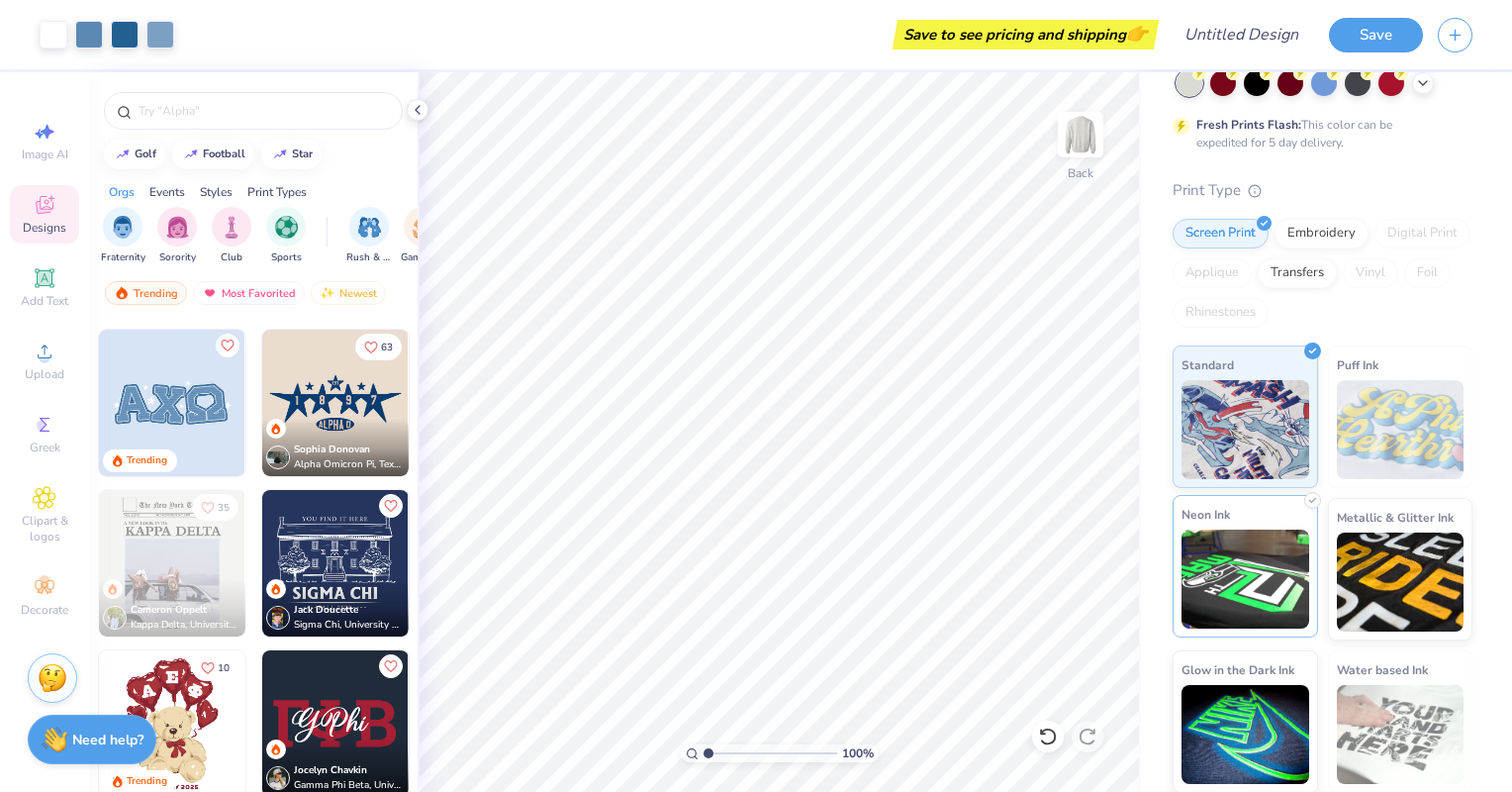 scroll, scrollTop: 0, scrollLeft: 0, axis: both 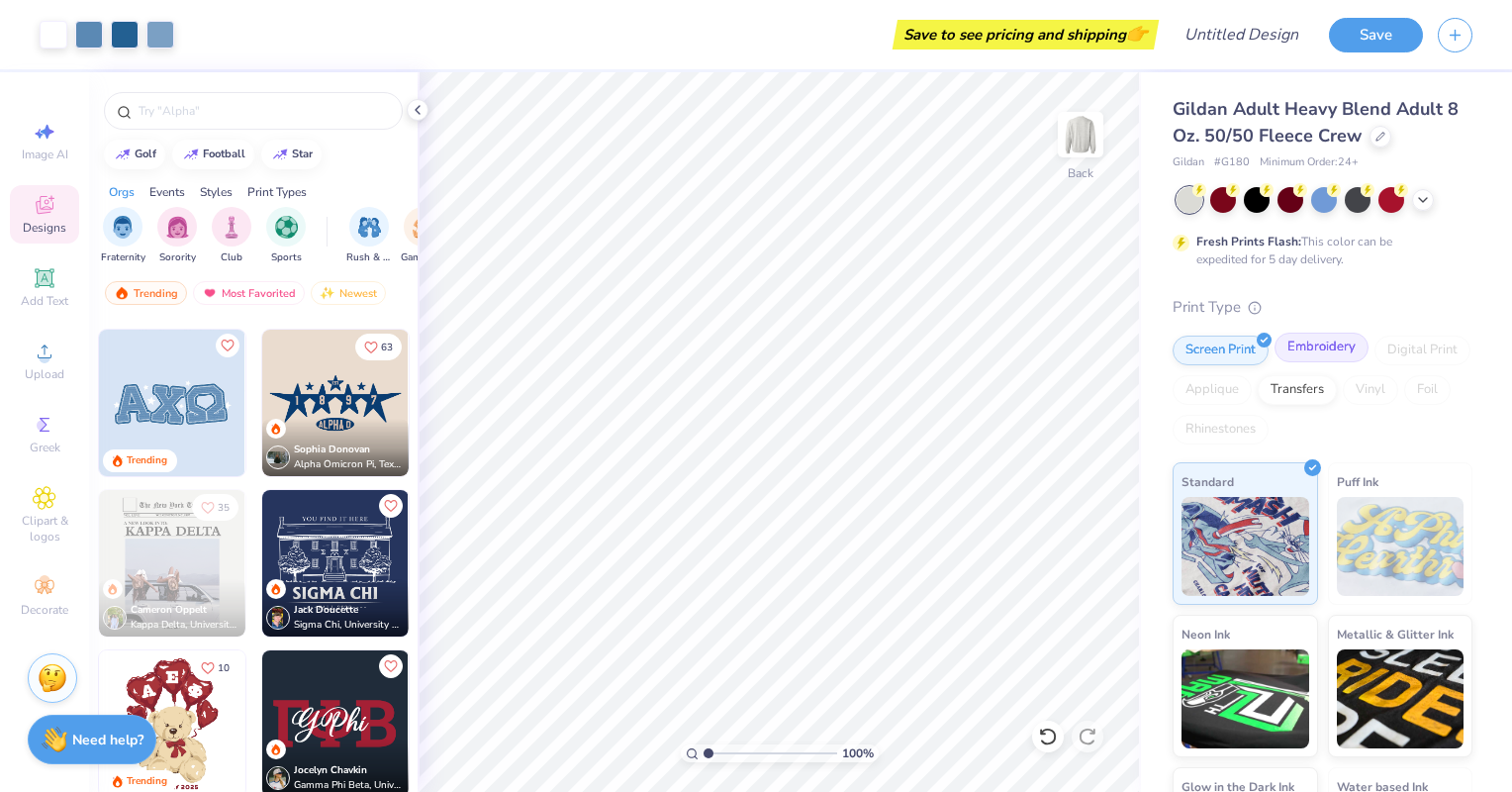 click on "Embroidery" at bounding box center (1321, 347) 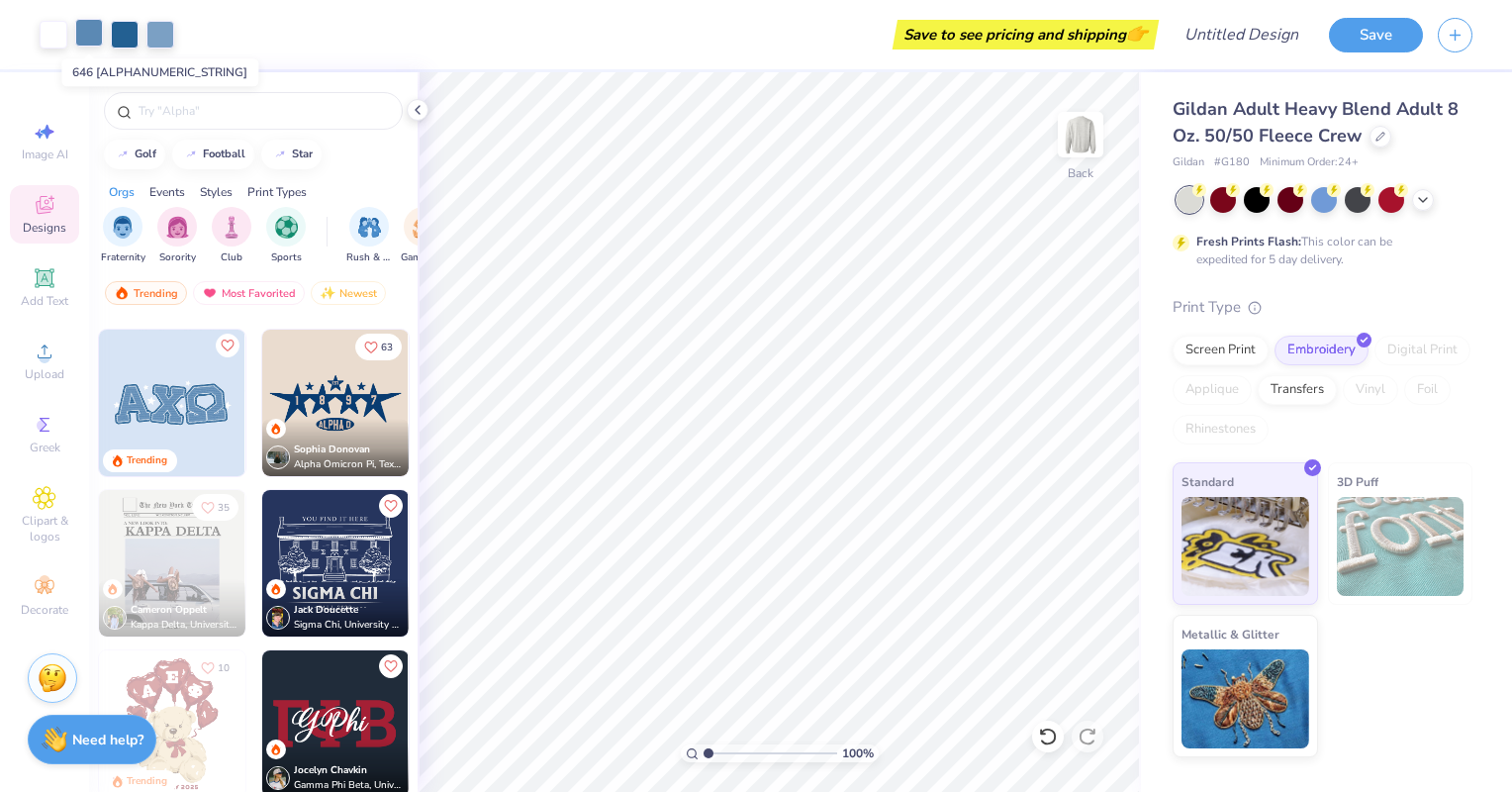 click at bounding box center (89, 33) 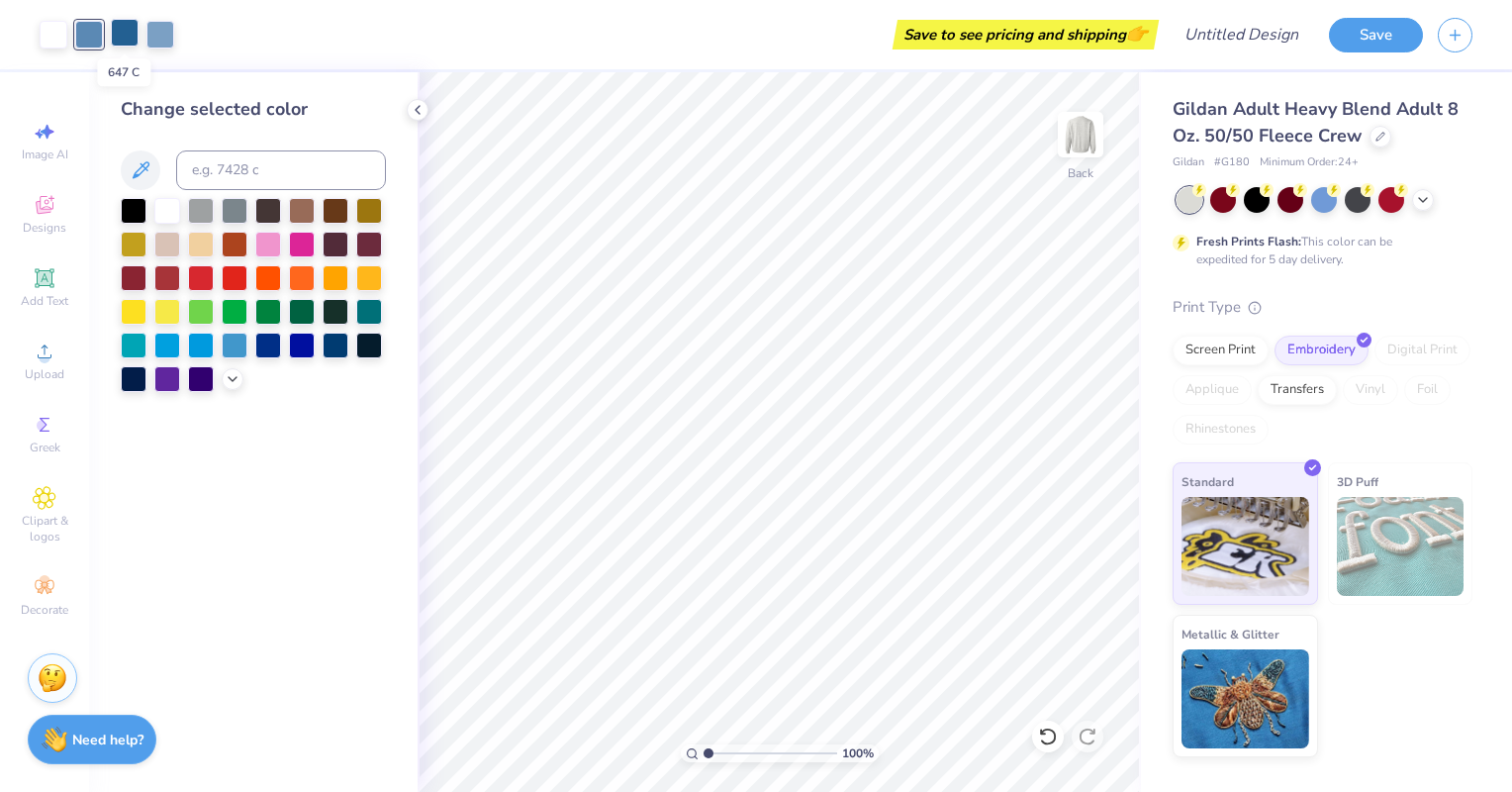 click at bounding box center [125, 33] 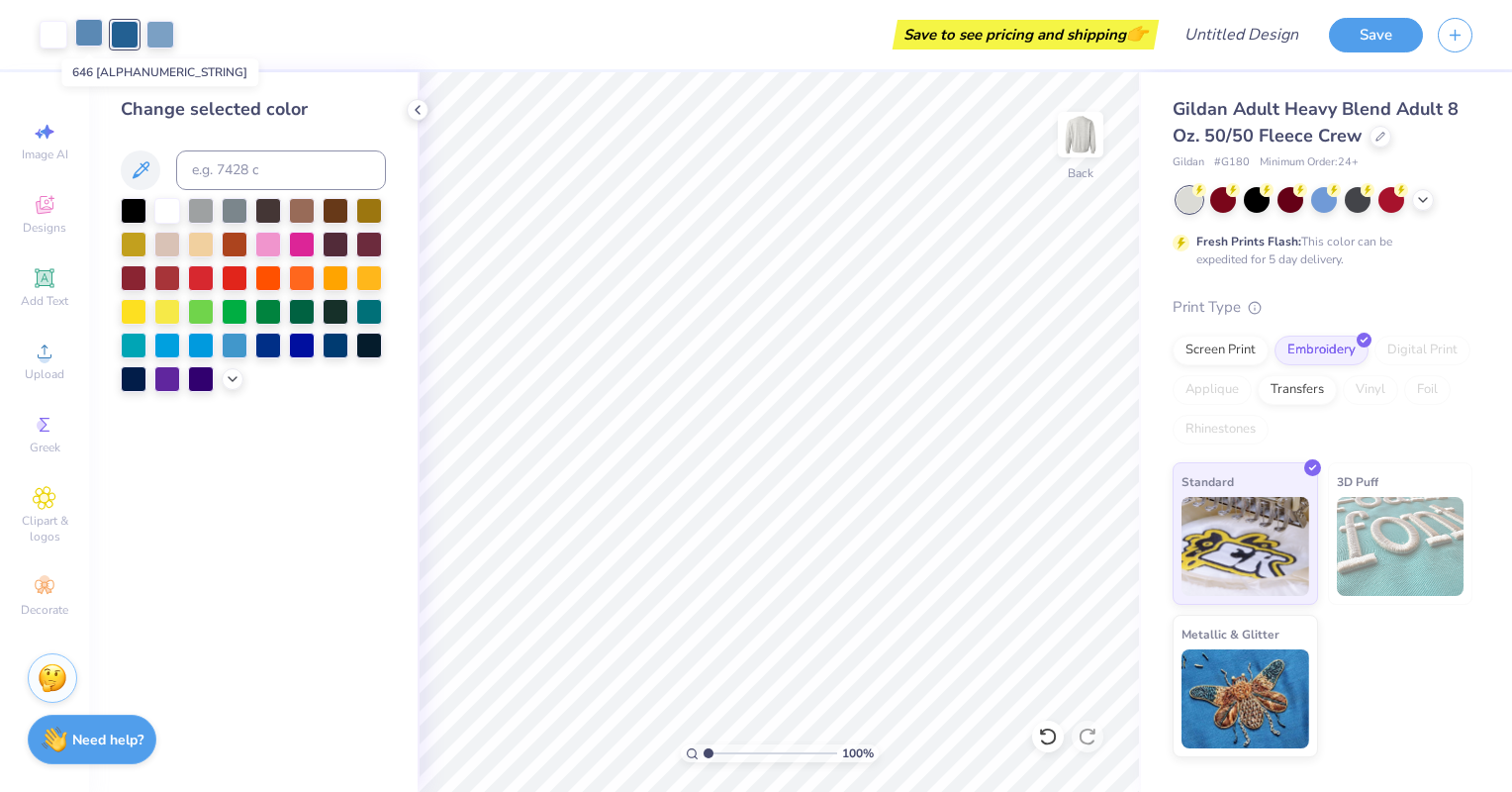 click at bounding box center (89, 33) 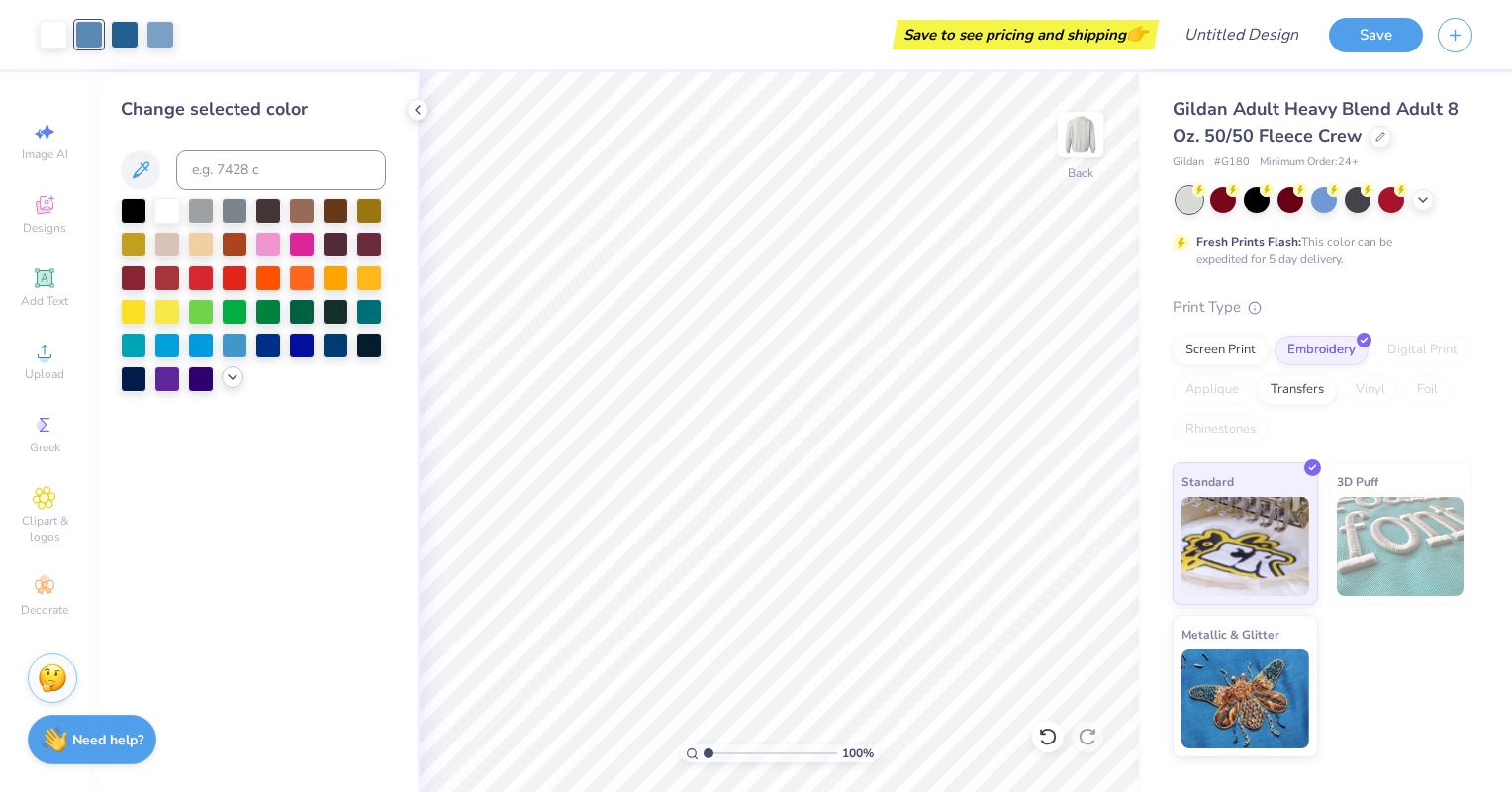click 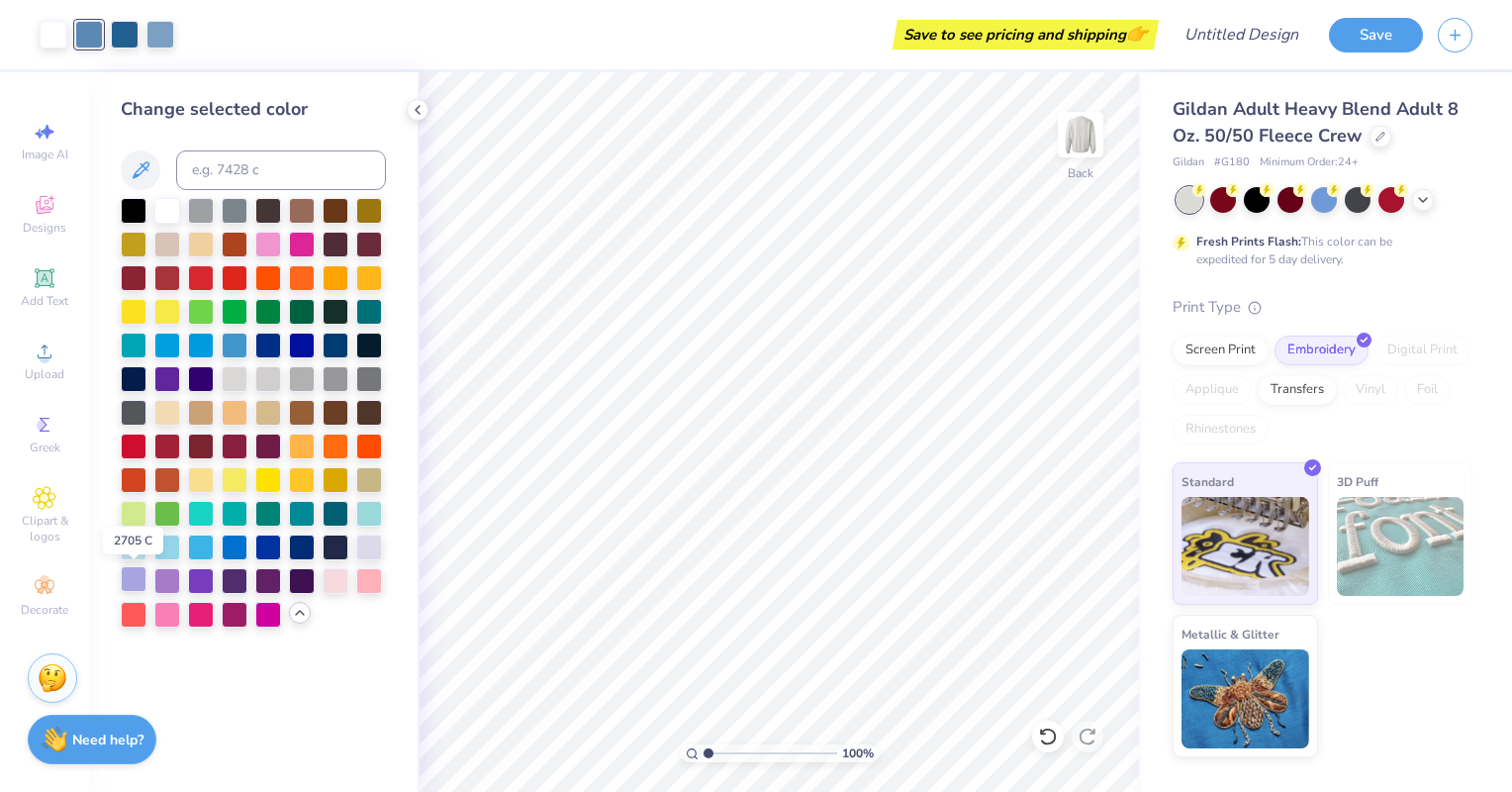 click at bounding box center [134, 579] 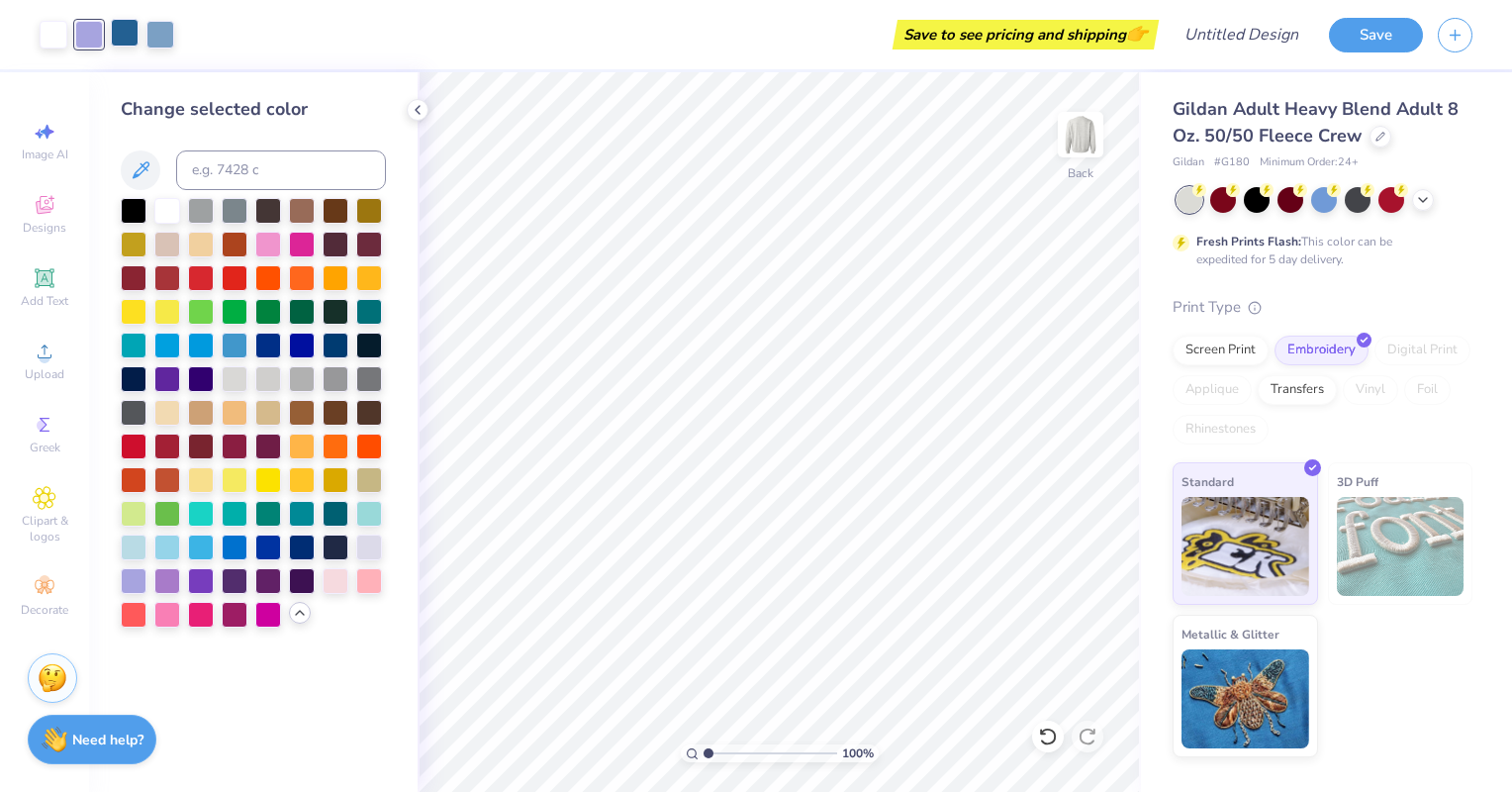 click at bounding box center [125, 33] 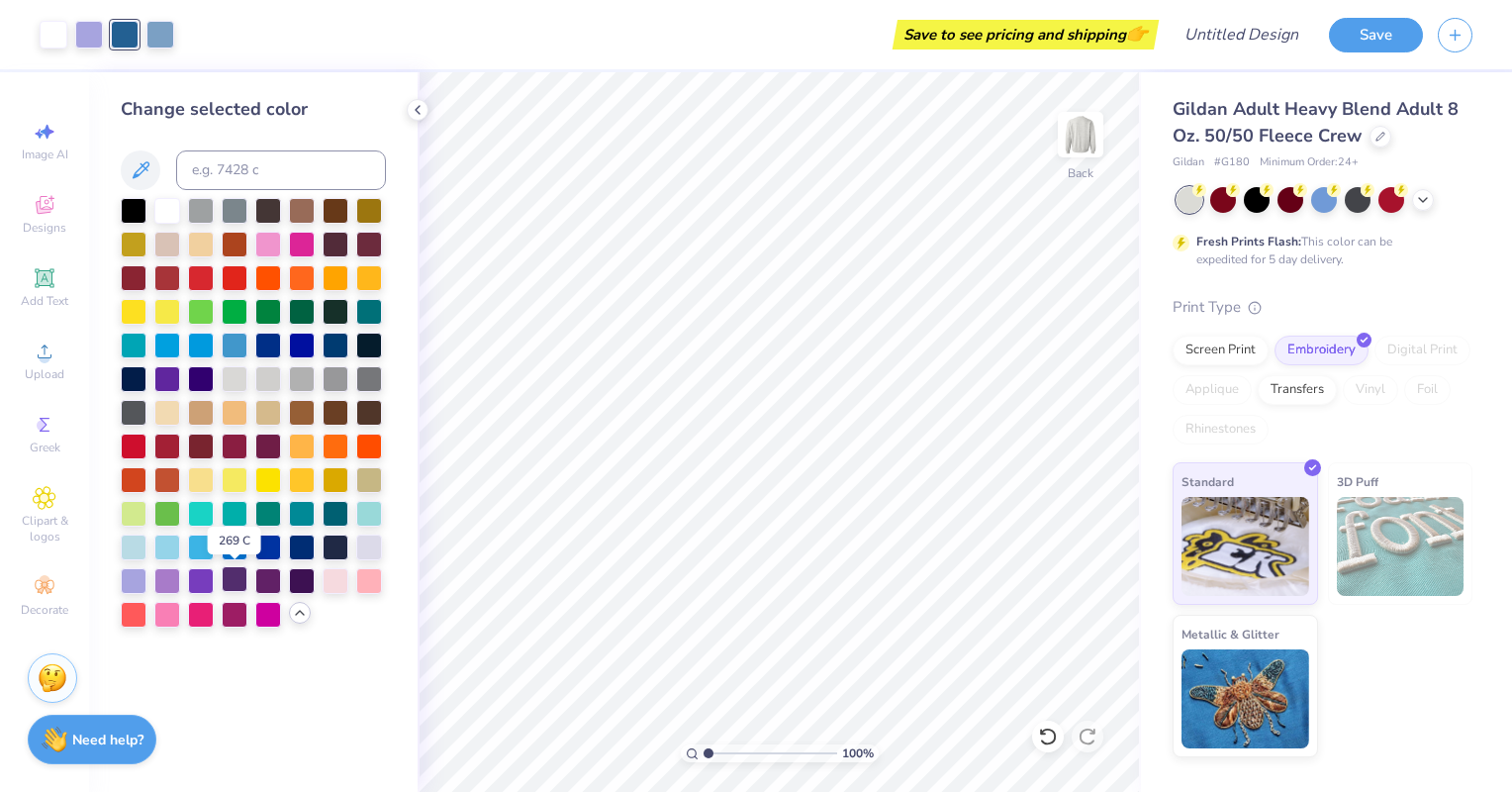 click at bounding box center [235, 579] 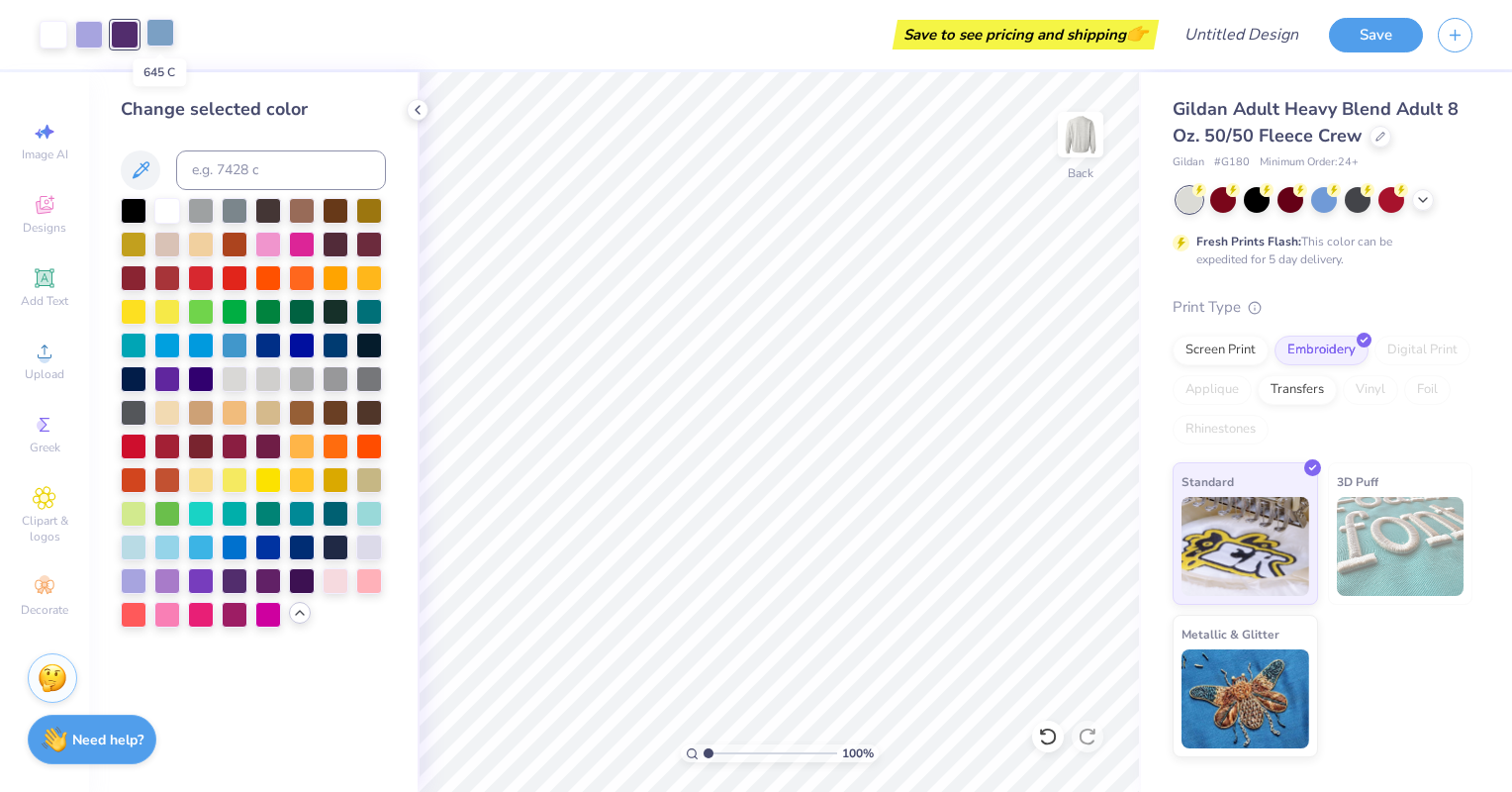 click at bounding box center (160, 33) 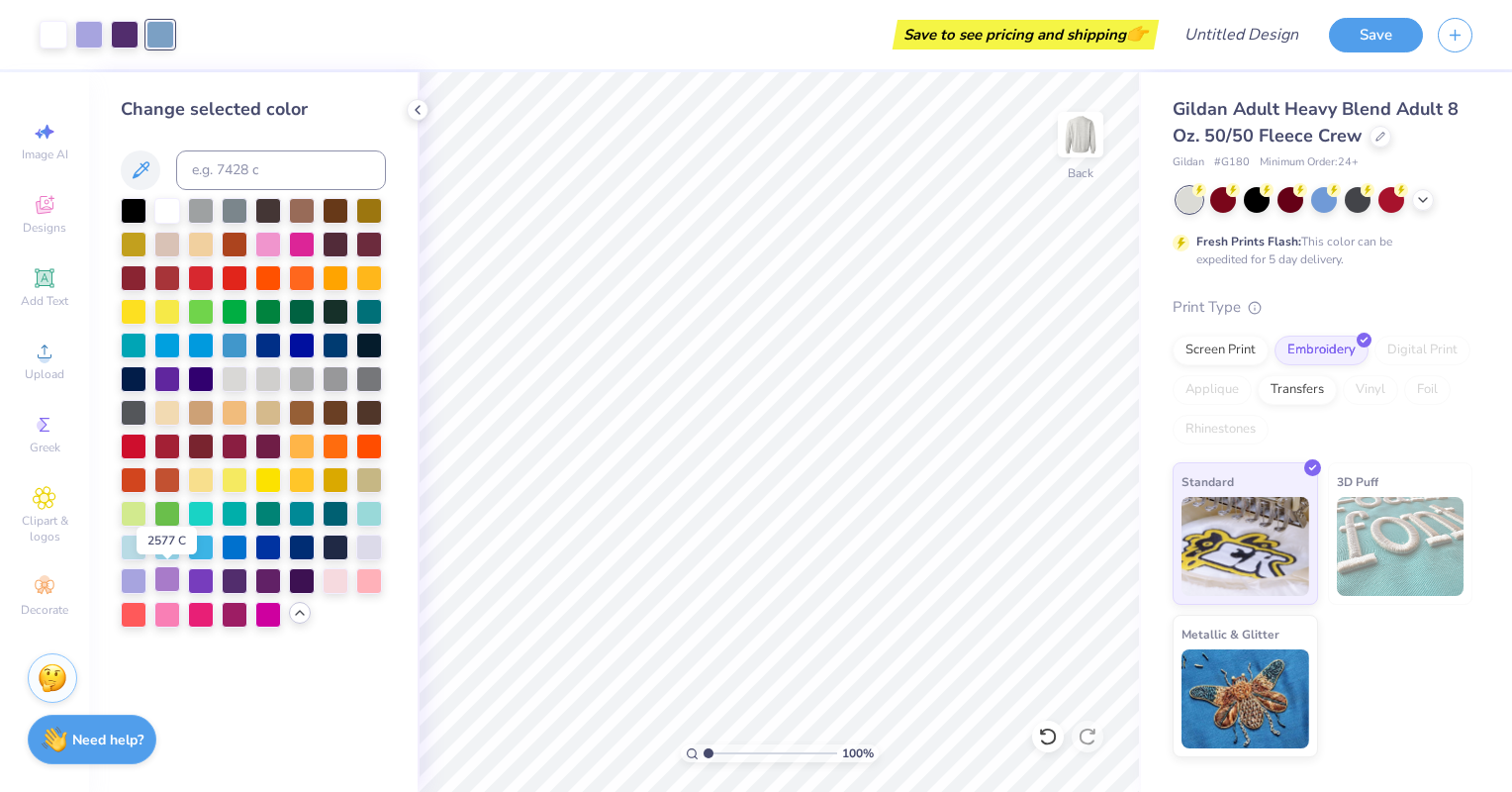 click at bounding box center [167, 579] 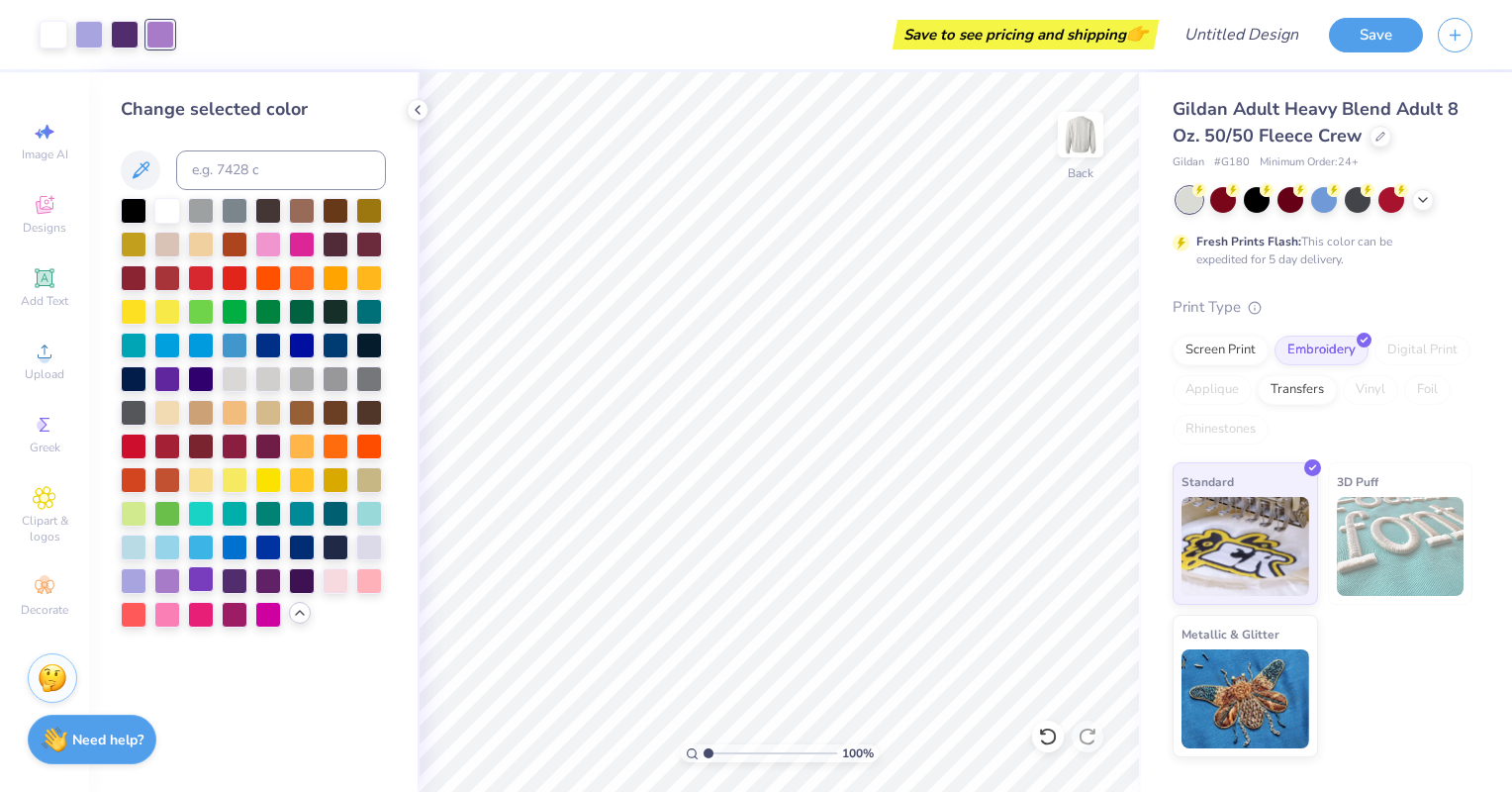 click at bounding box center [201, 579] 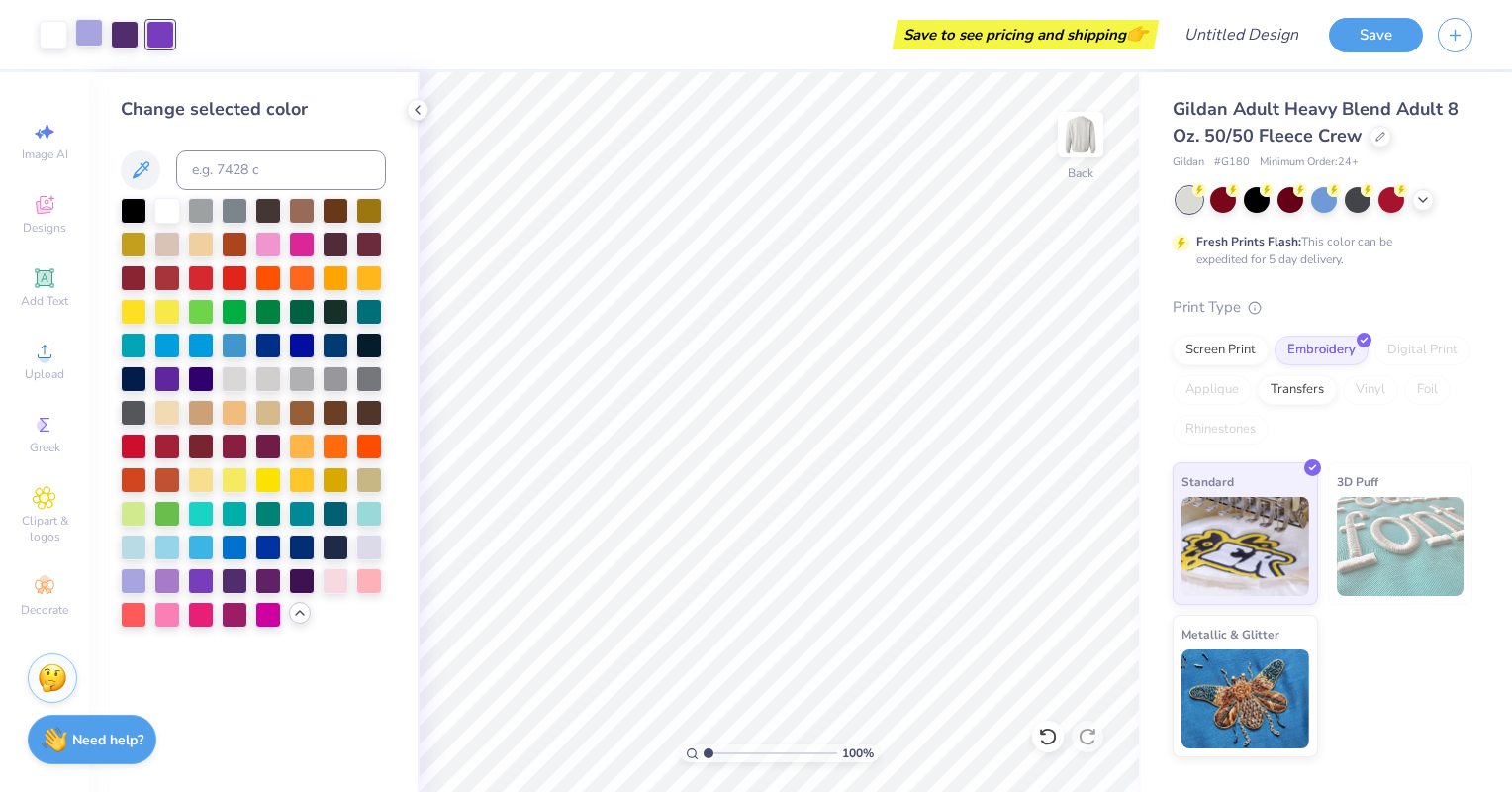 click at bounding box center (89, 33) 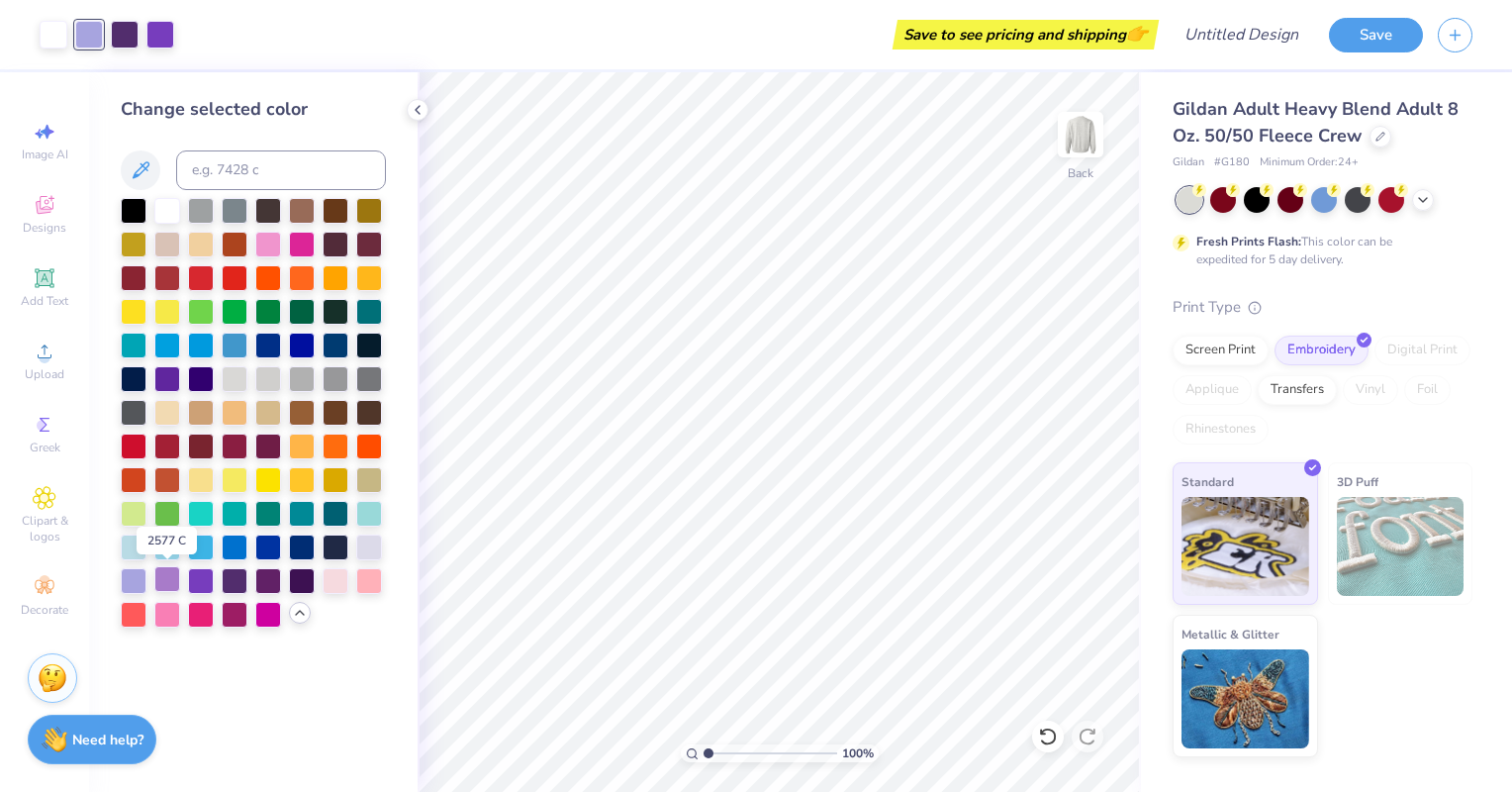 click at bounding box center (167, 579) 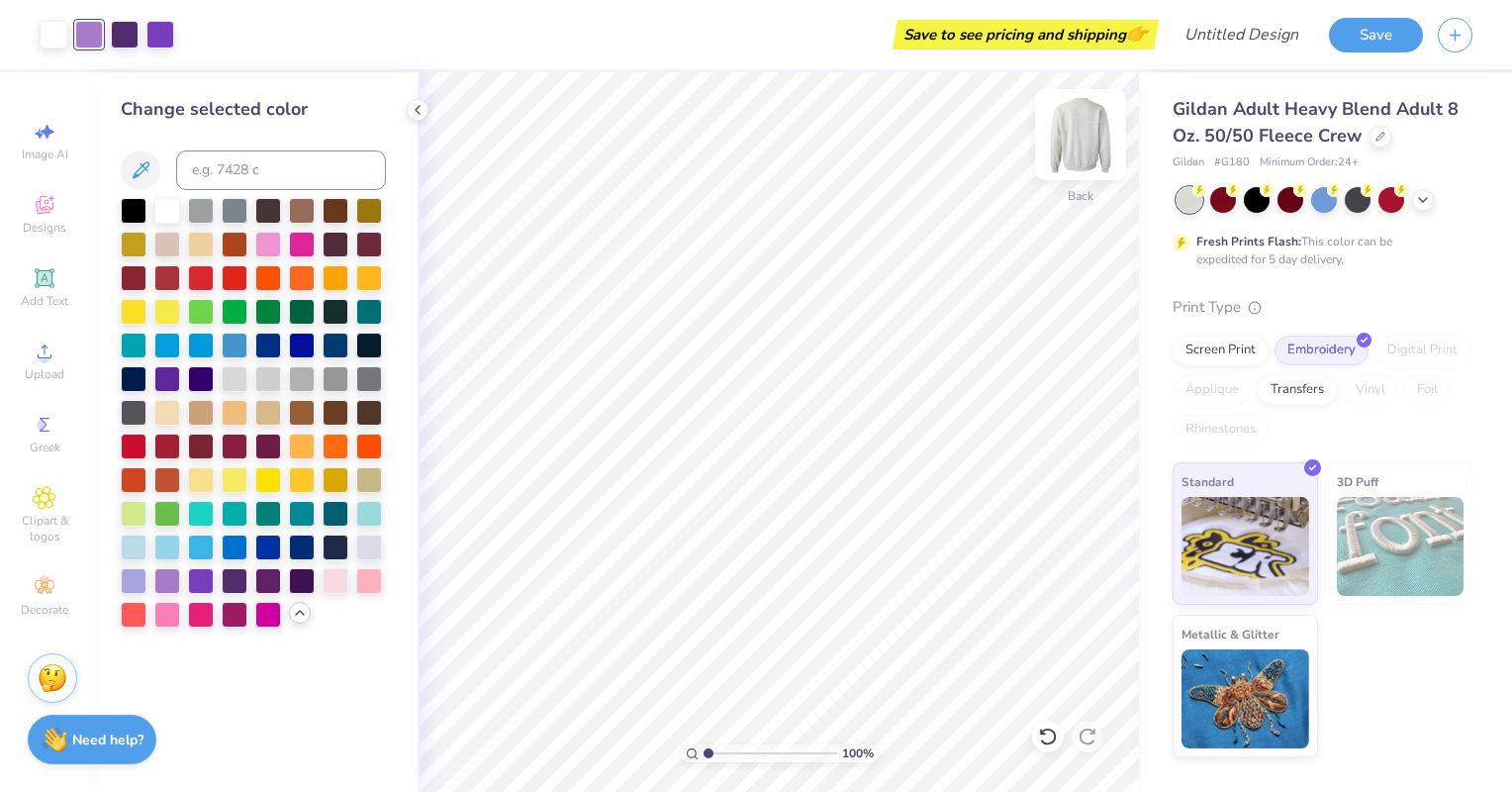click at bounding box center (1081, 135) 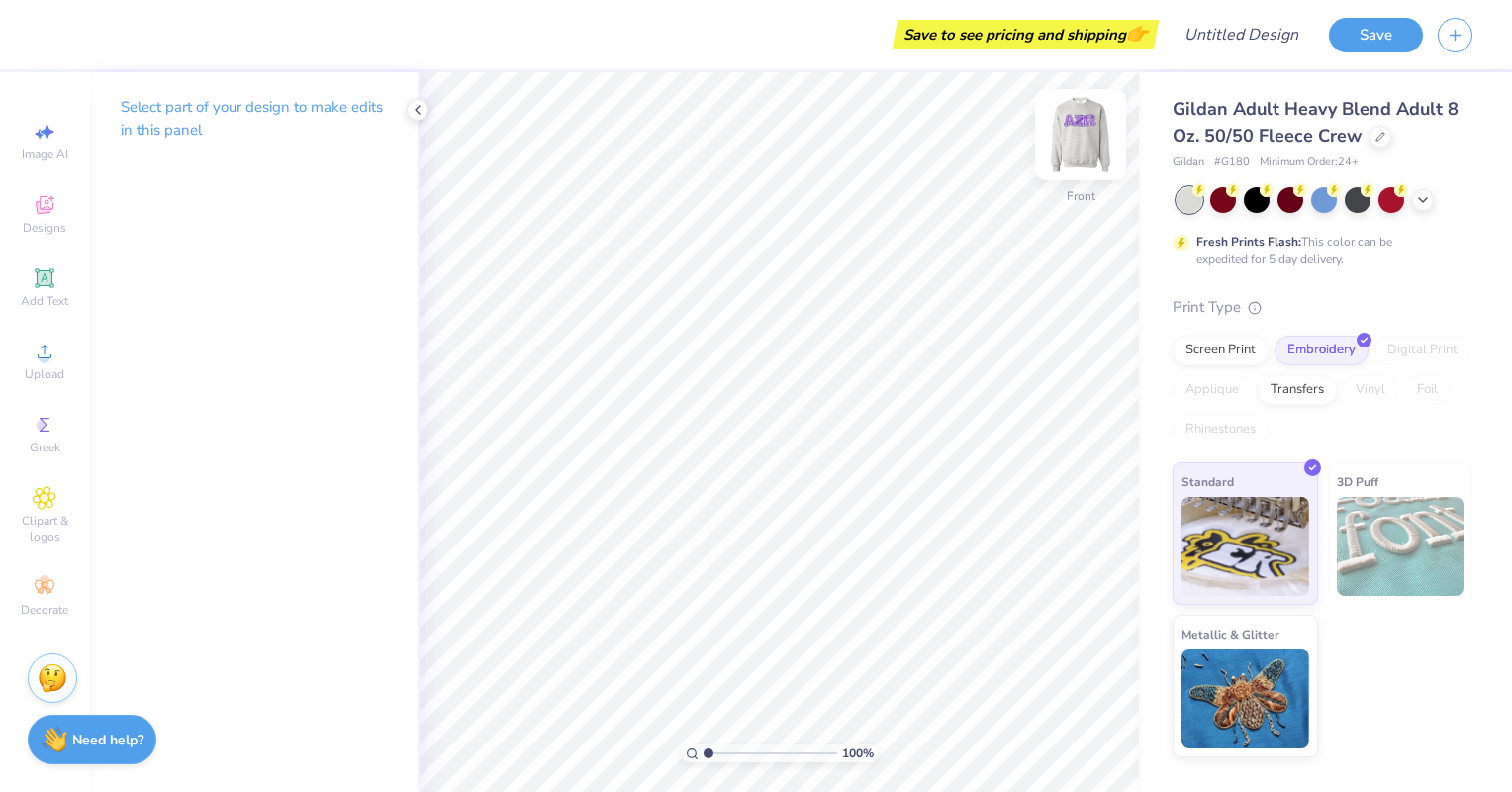 click at bounding box center (1081, 135) 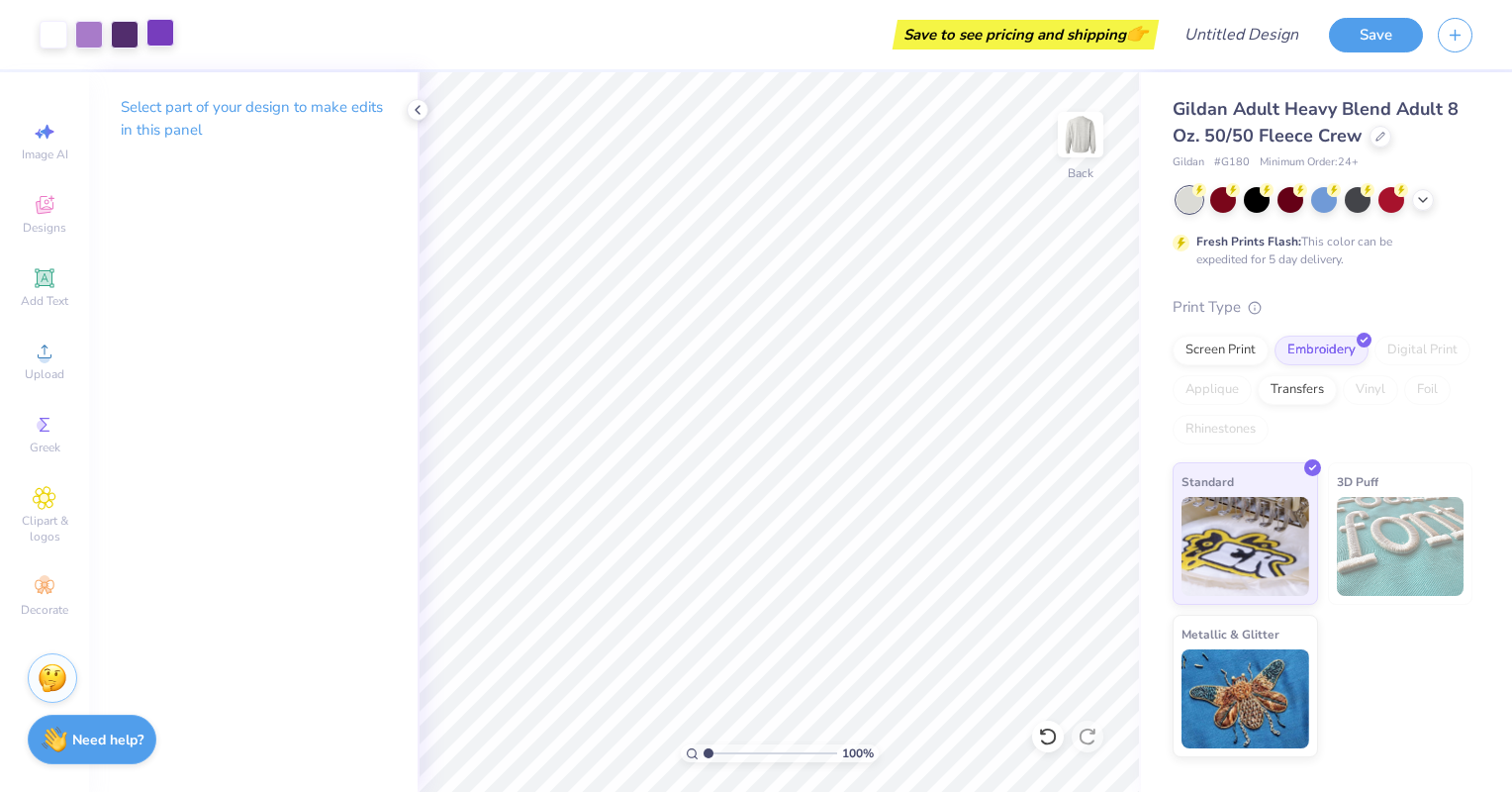 click at bounding box center [160, 33] 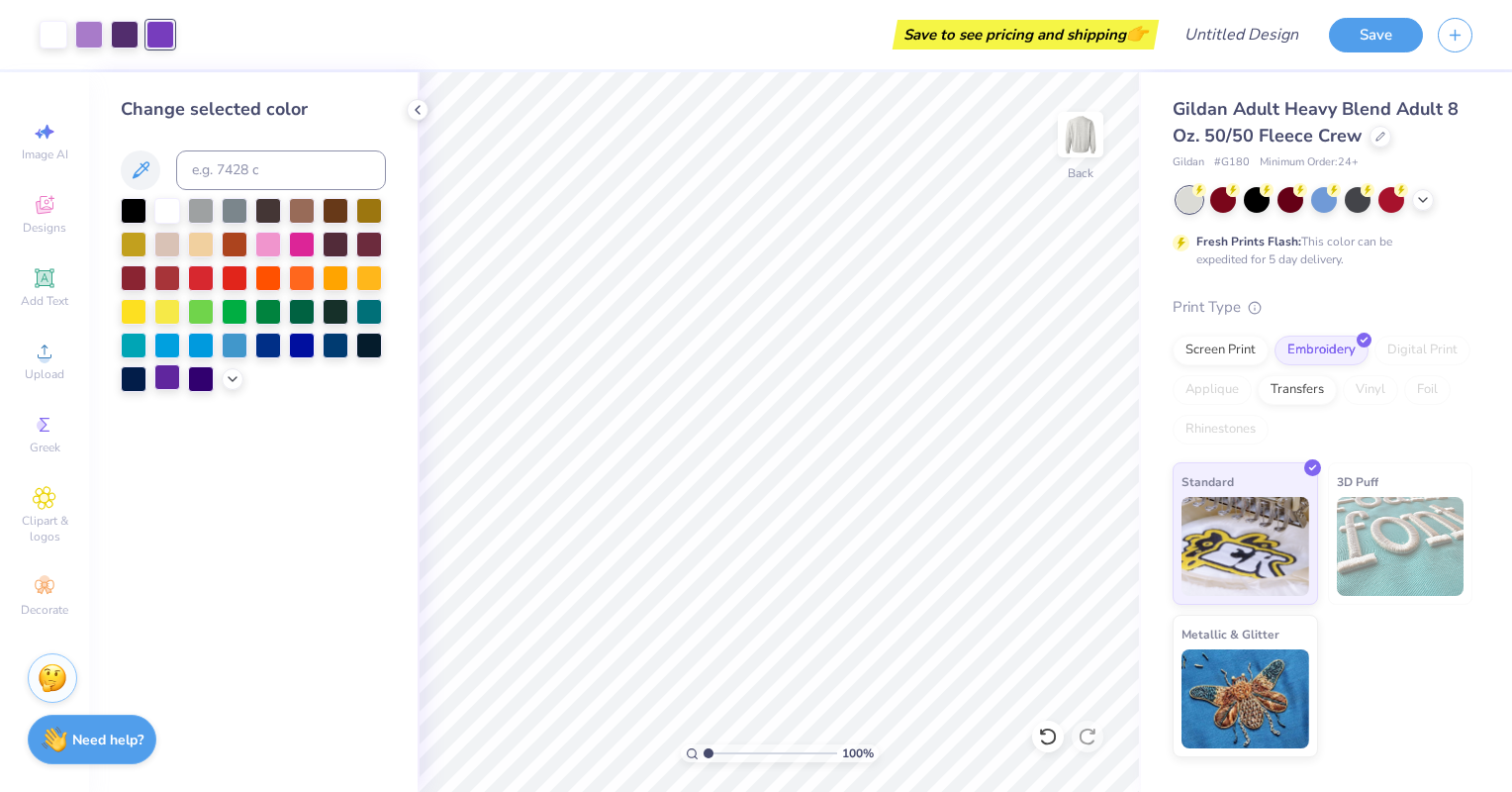 click at bounding box center (167, 377) 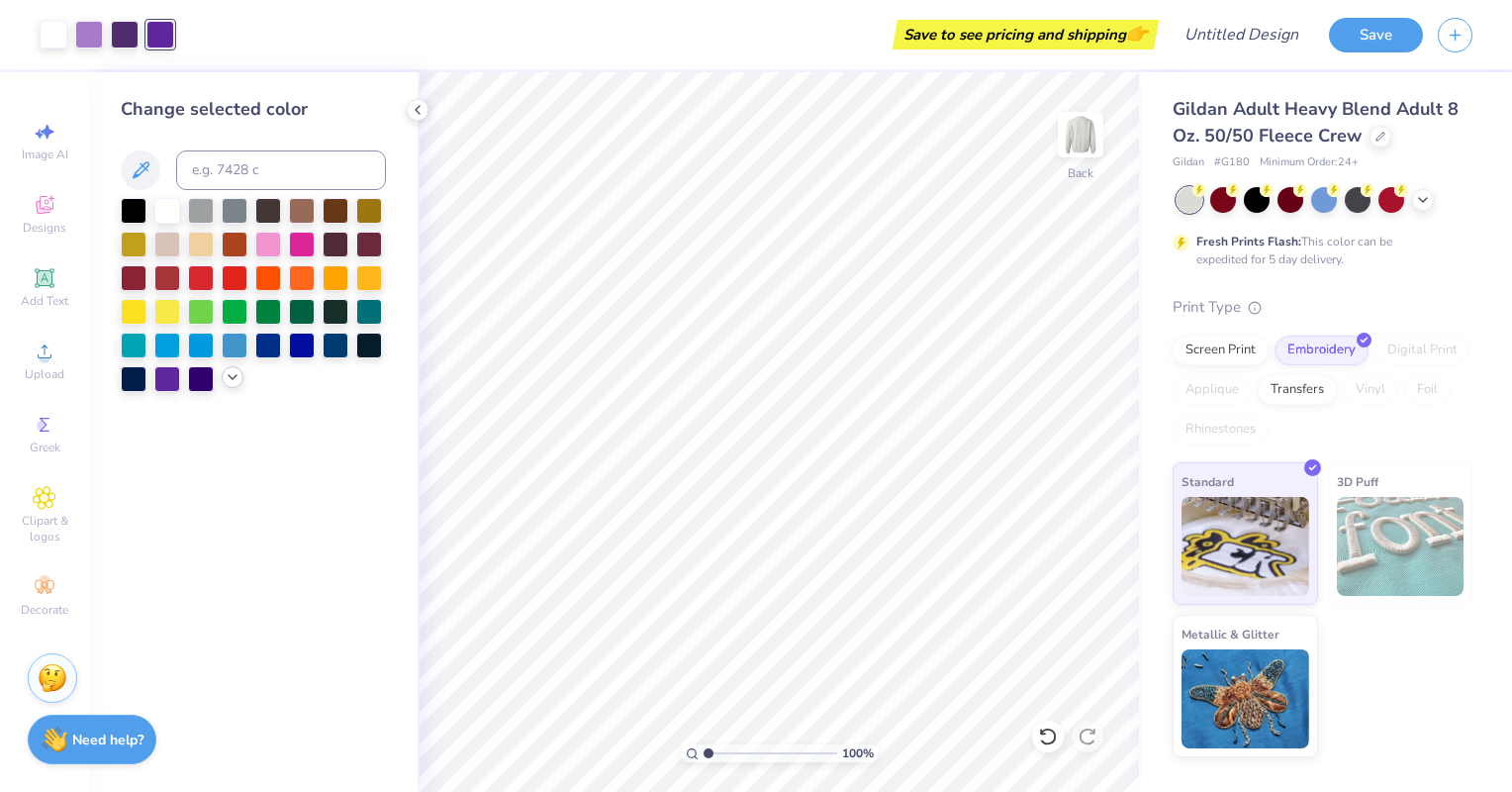click 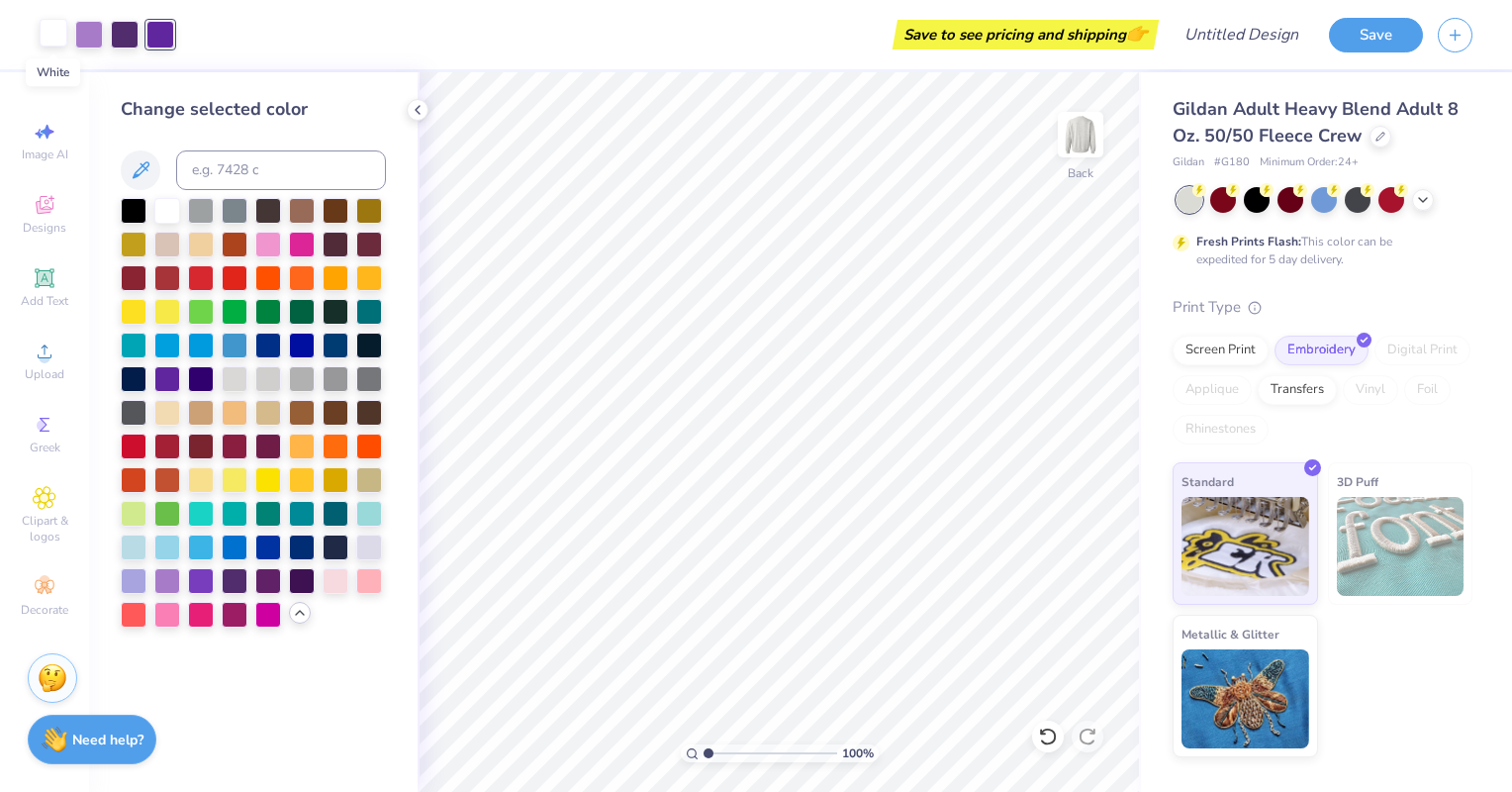 click at bounding box center [53, 33] 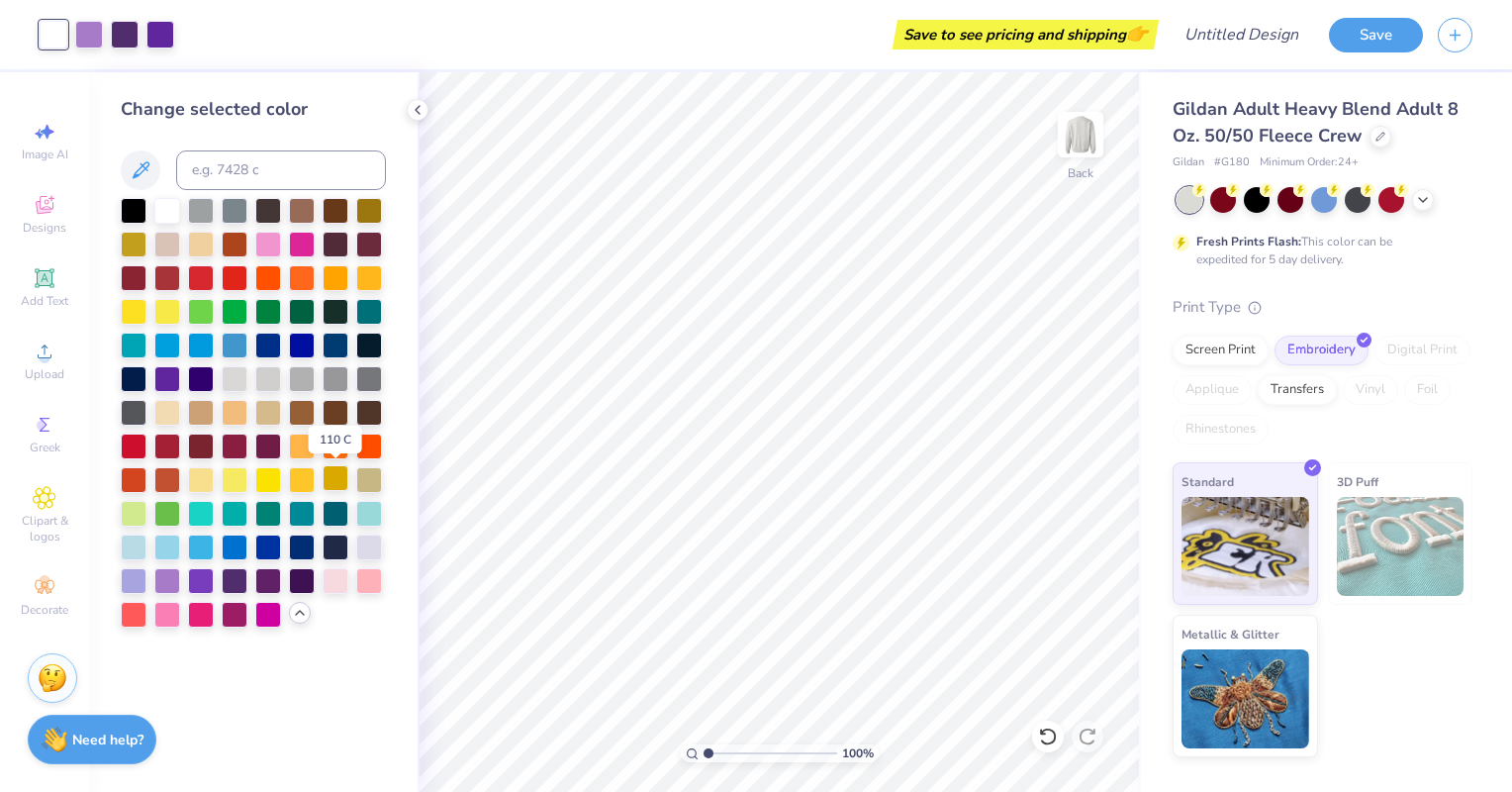 click at bounding box center [335, 478] 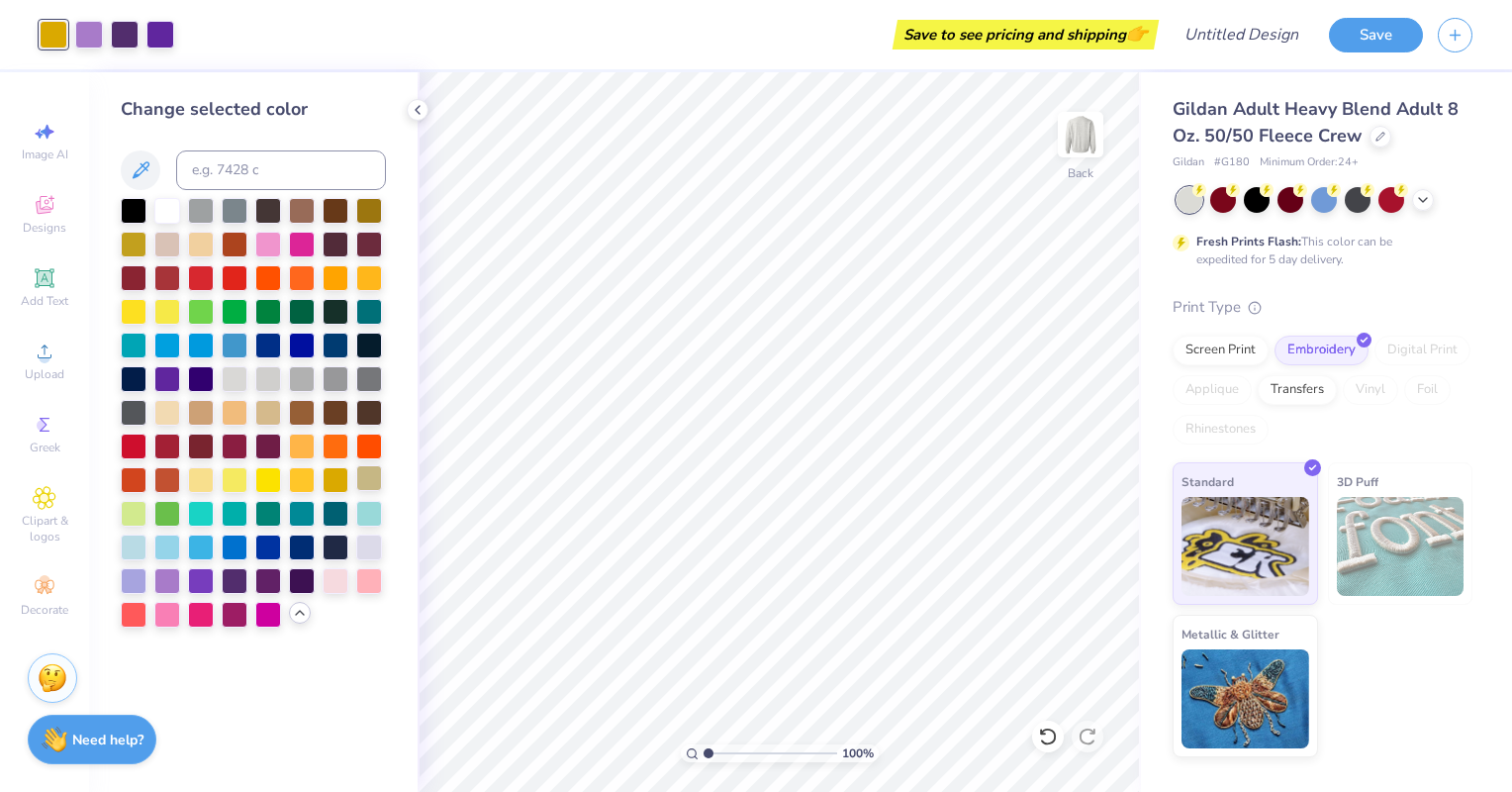 click at bounding box center [369, 478] 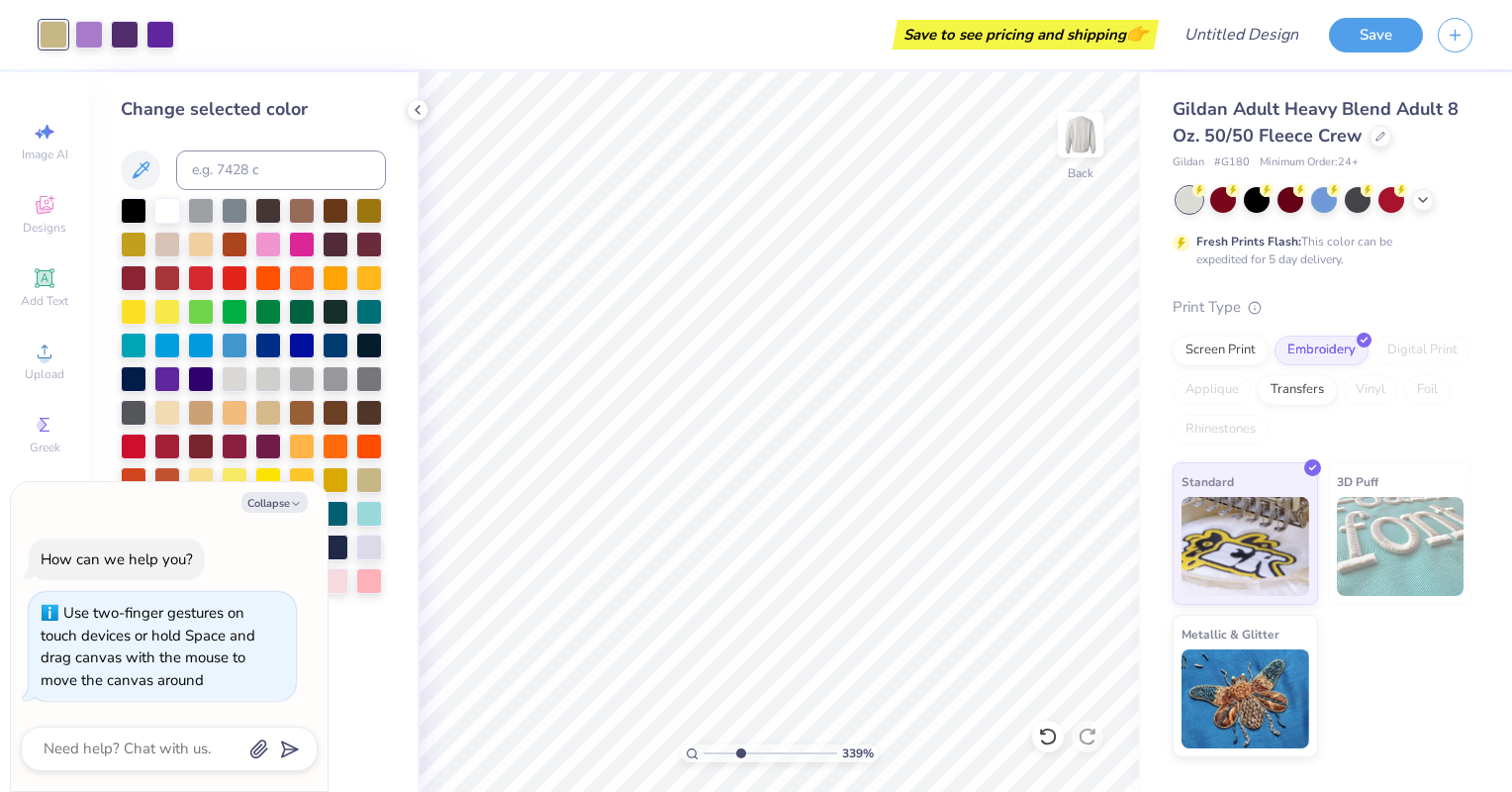 drag, startPoint x: 710, startPoint y: 752, endPoint x: 739, endPoint y: 755, distance: 29.15476 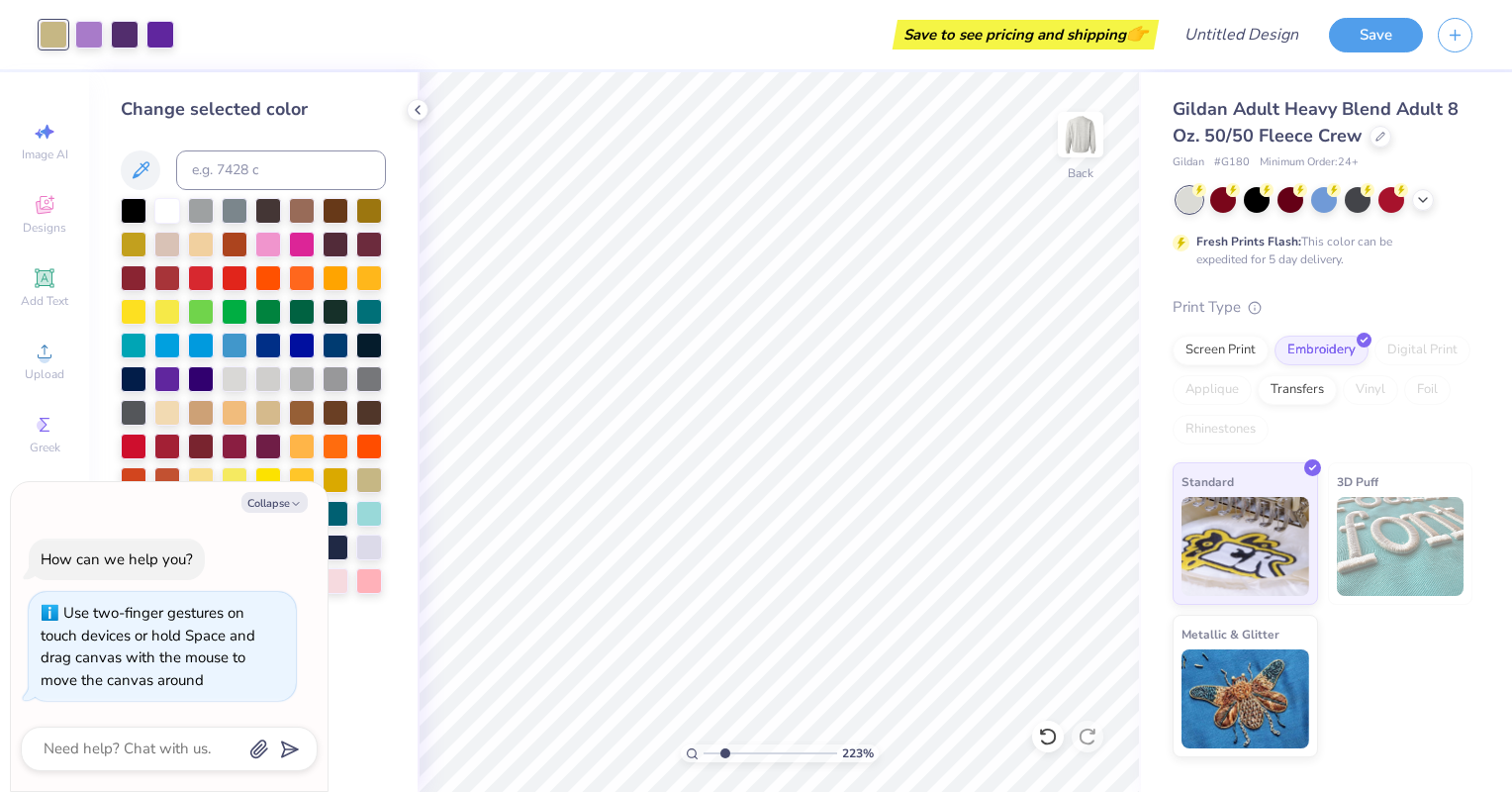 drag, startPoint x: 739, startPoint y: 755, endPoint x: 724, endPoint y: 759, distance: 15.524175 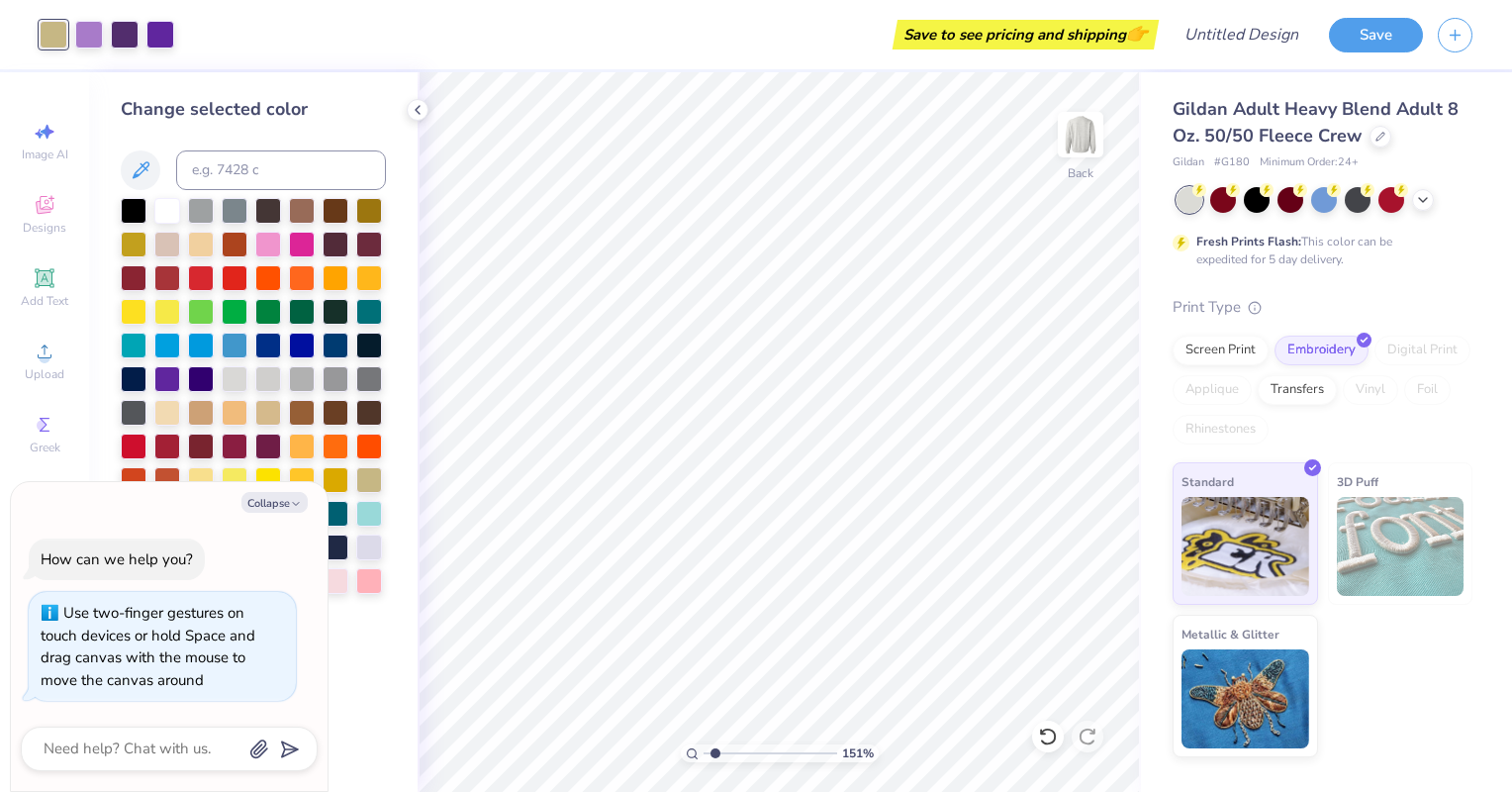 type on "1.50836915406357" 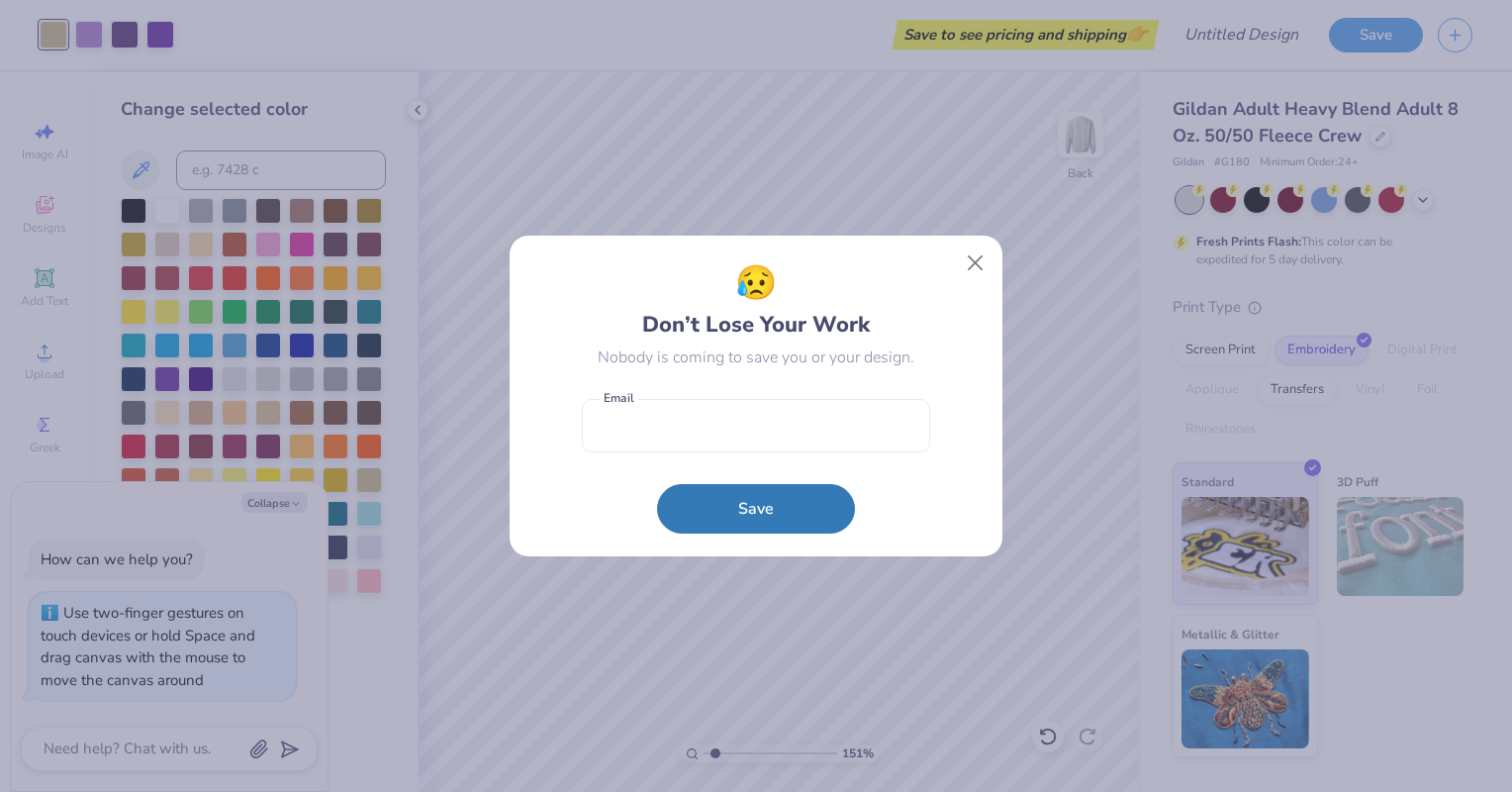 type on "x" 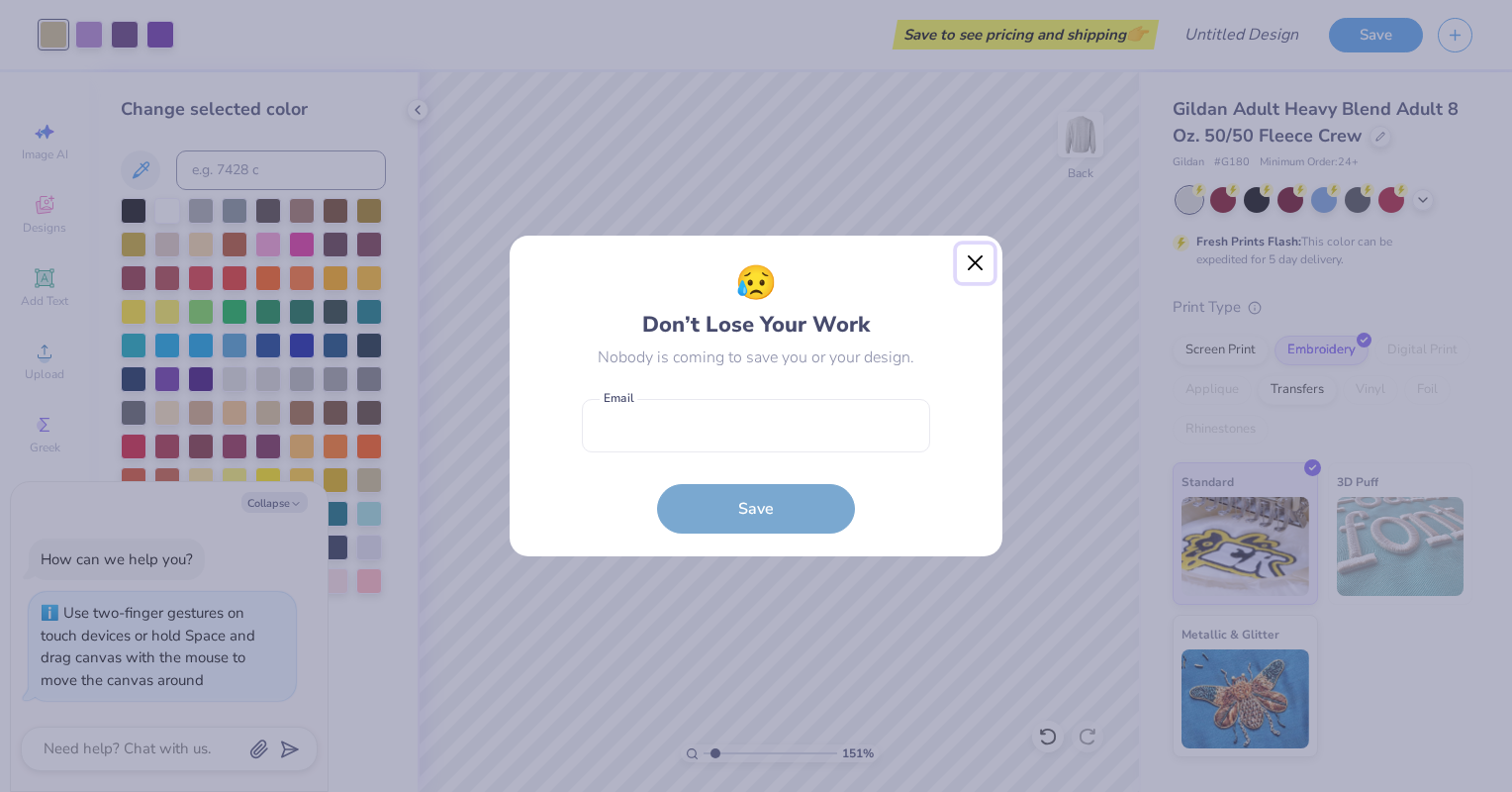click at bounding box center [976, 263] 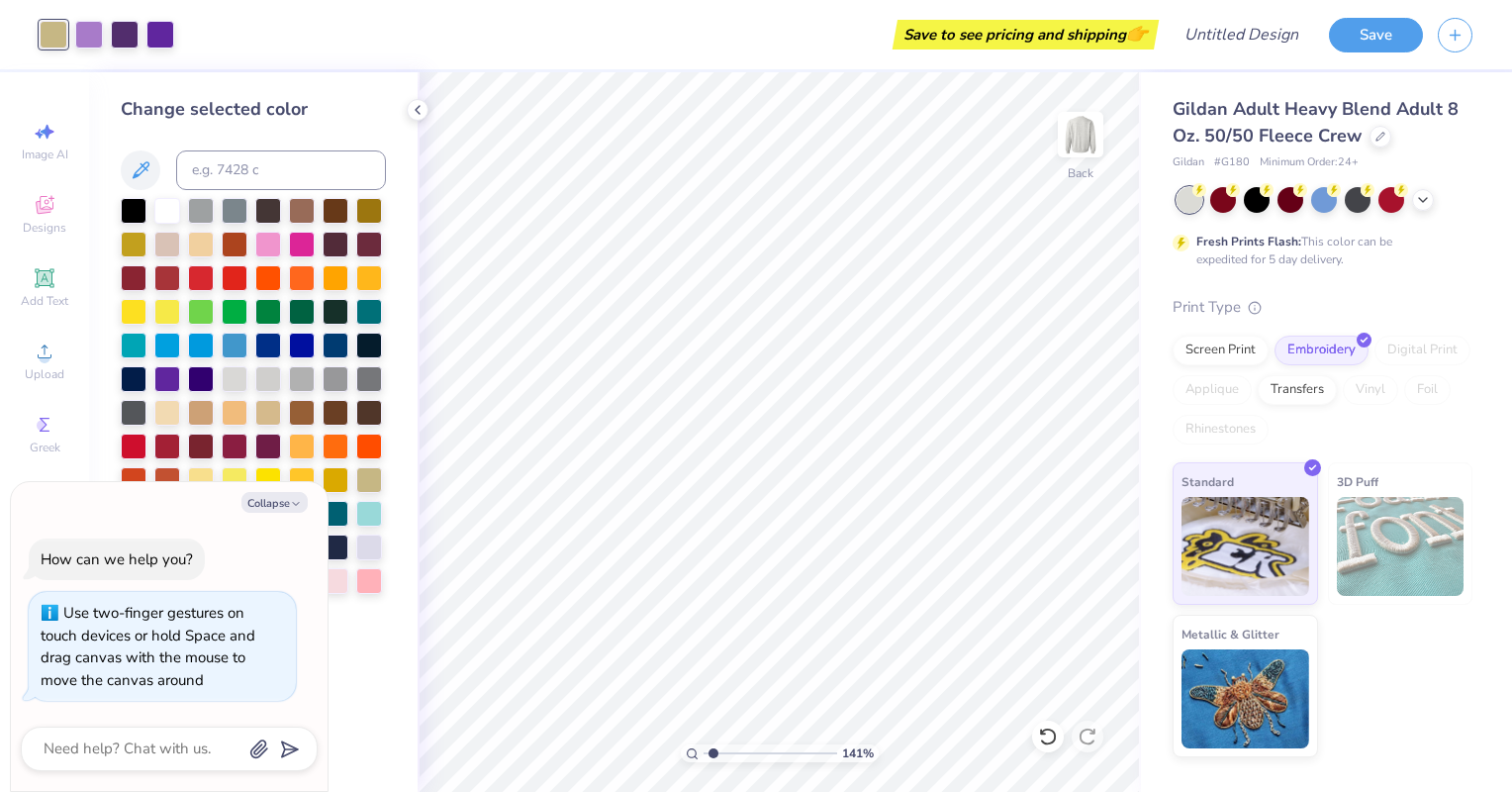 type on "1.41085456967418" 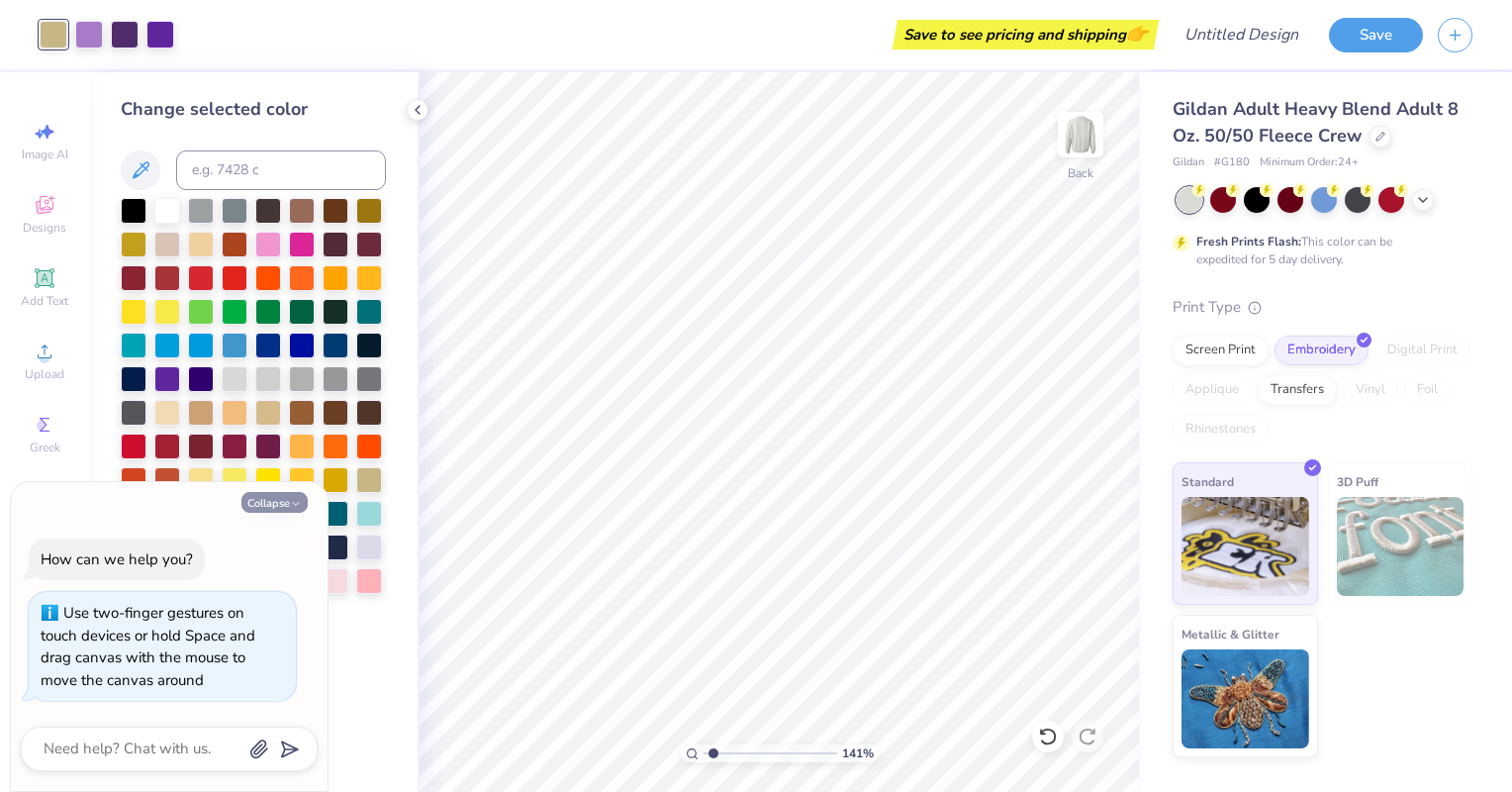 click 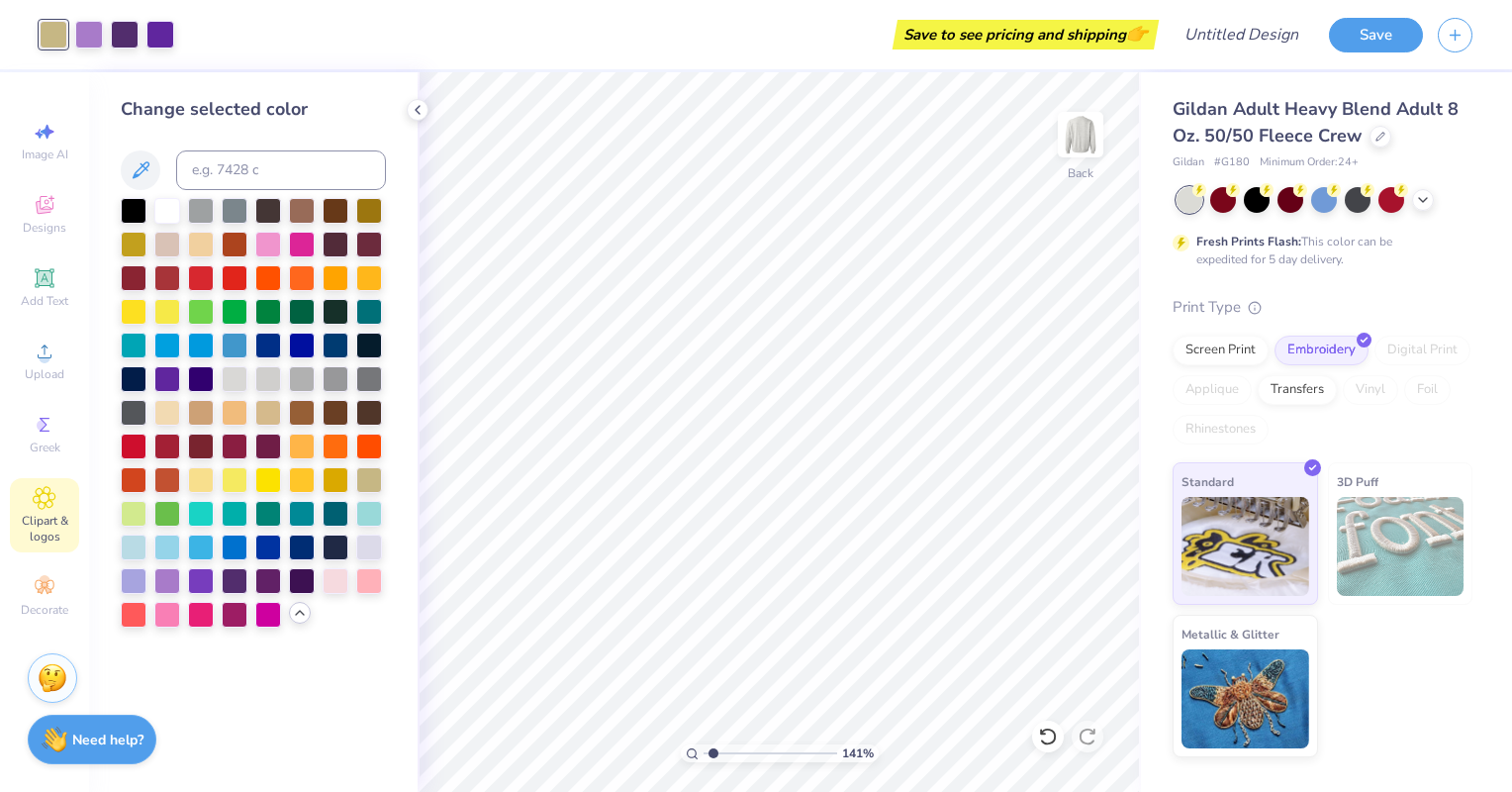 click on "Clipart & logos" at bounding box center (45, 515) 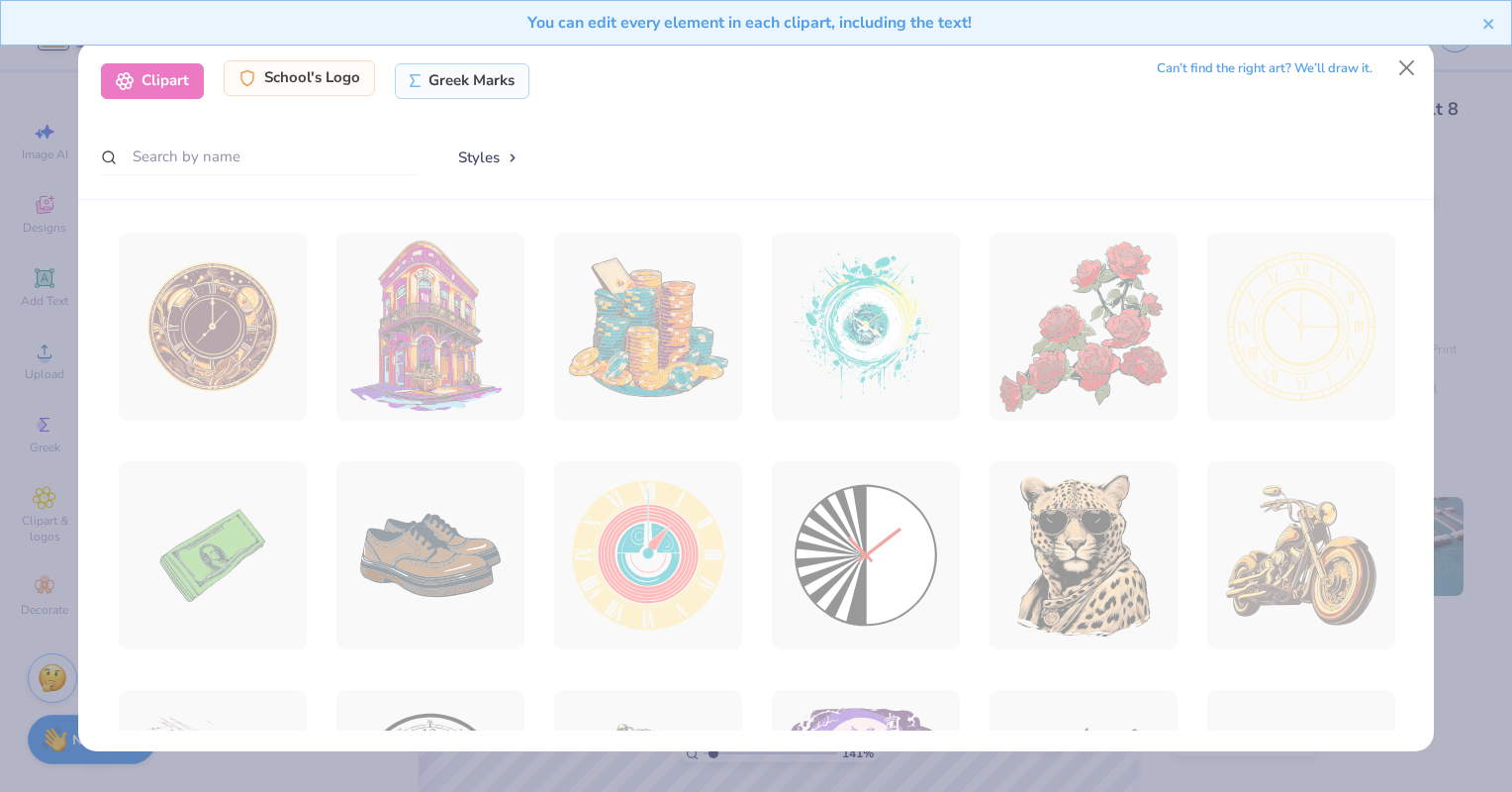 click on "School's Logo" at bounding box center [299, 78] 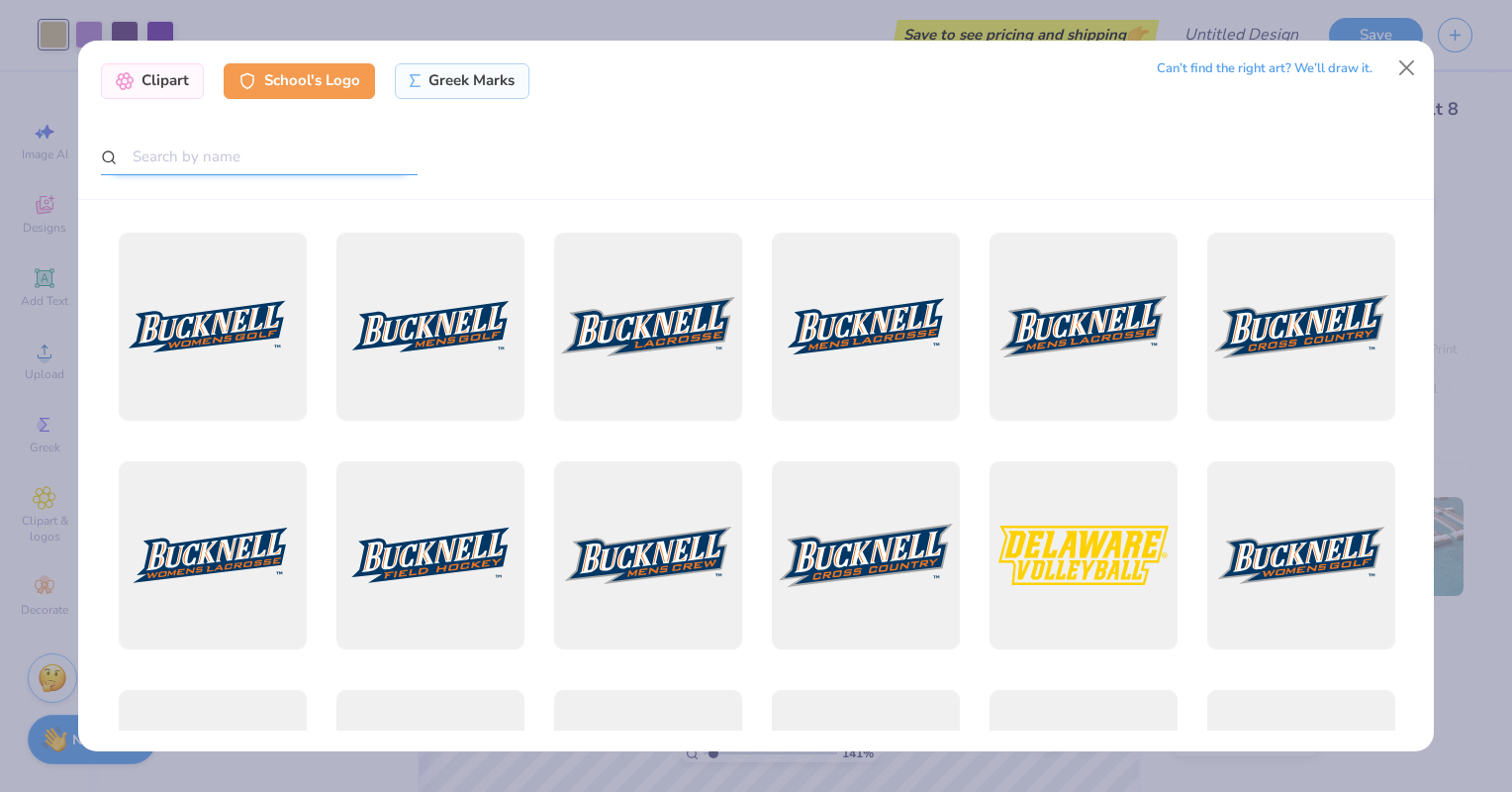 click at bounding box center (259, 156) 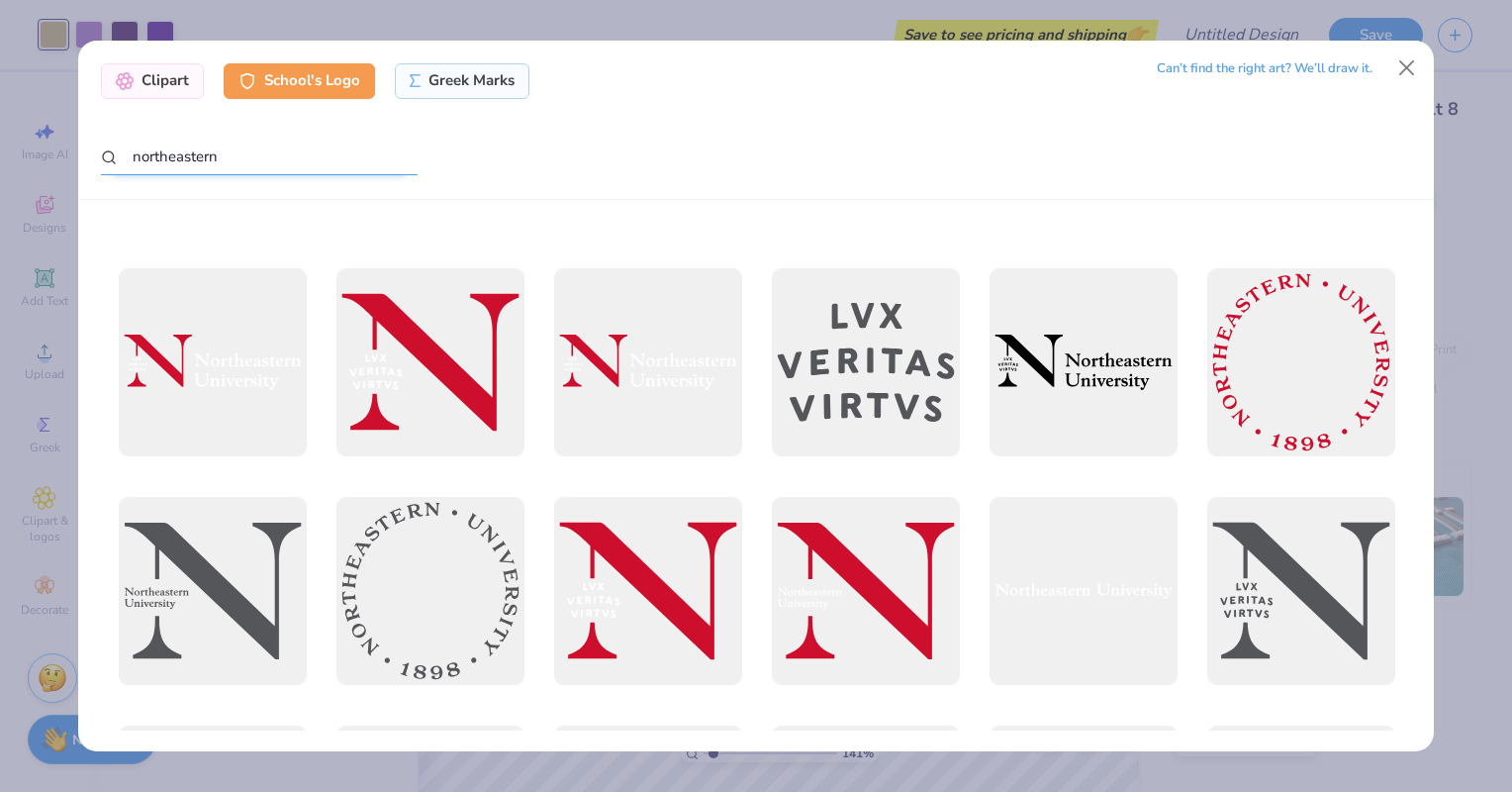 scroll, scrollTop: 0, scrollLeft: 0, axis: both 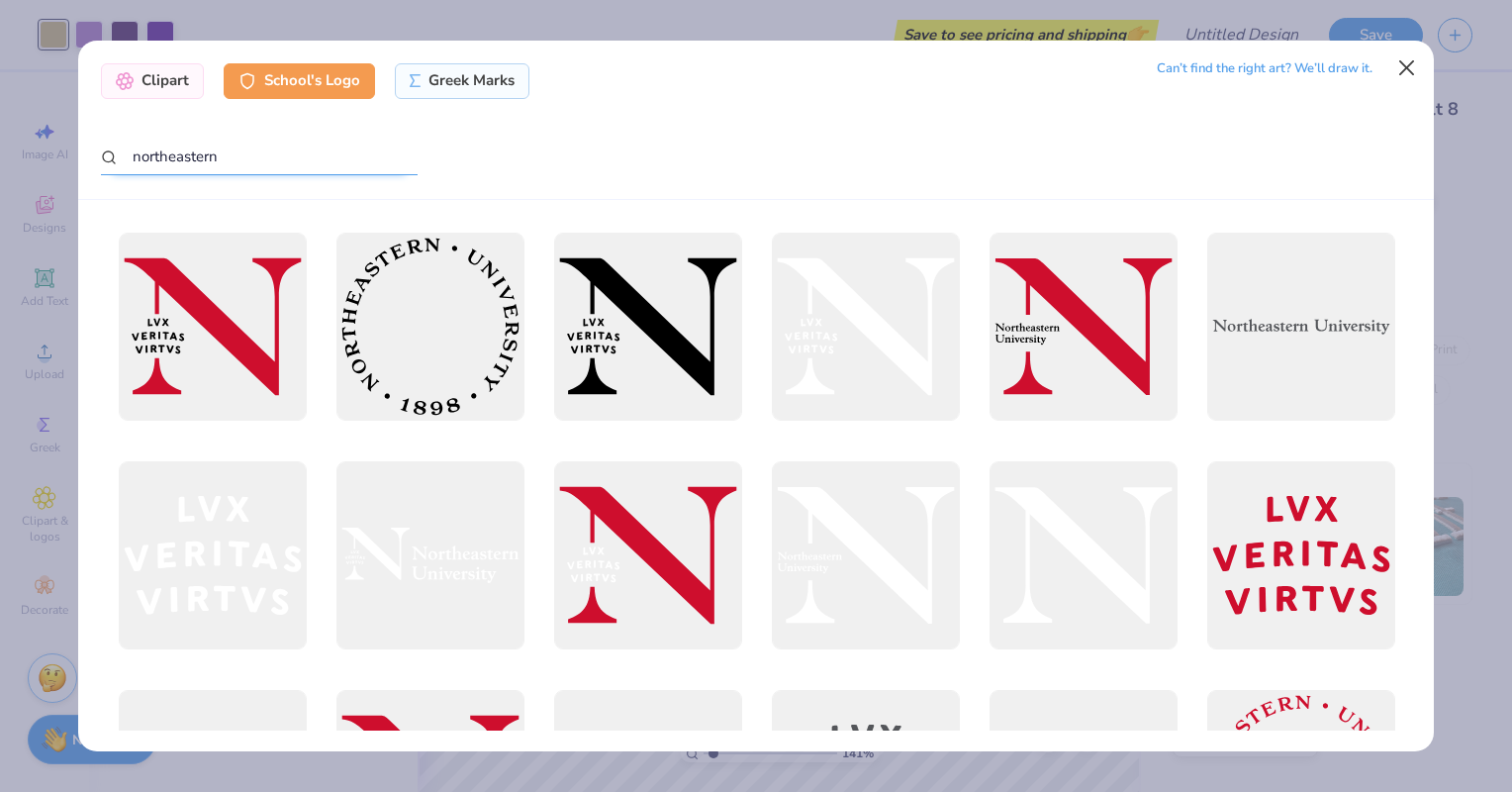 type on "northeastern" 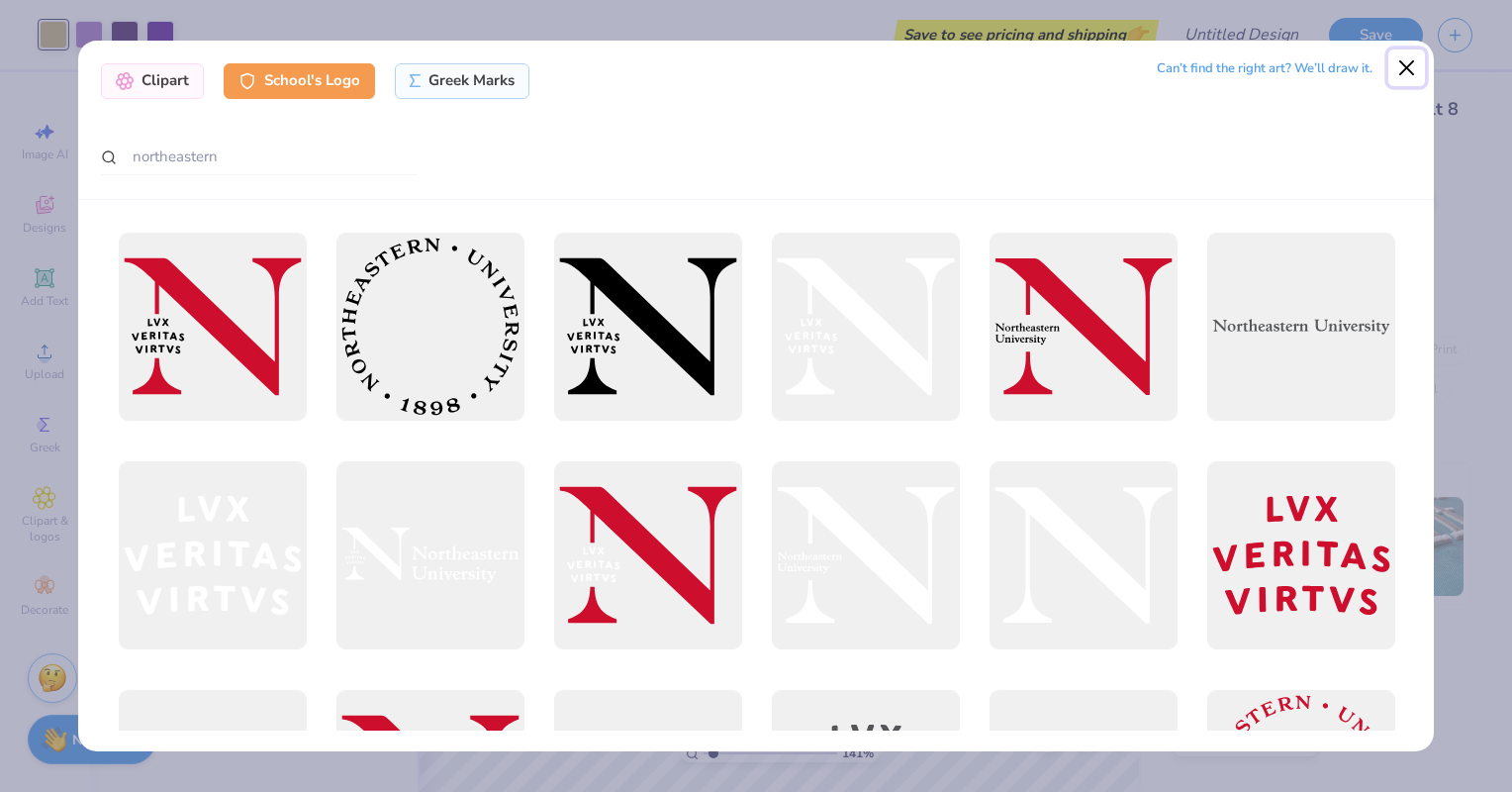 click at bounding box center (1407, 68) 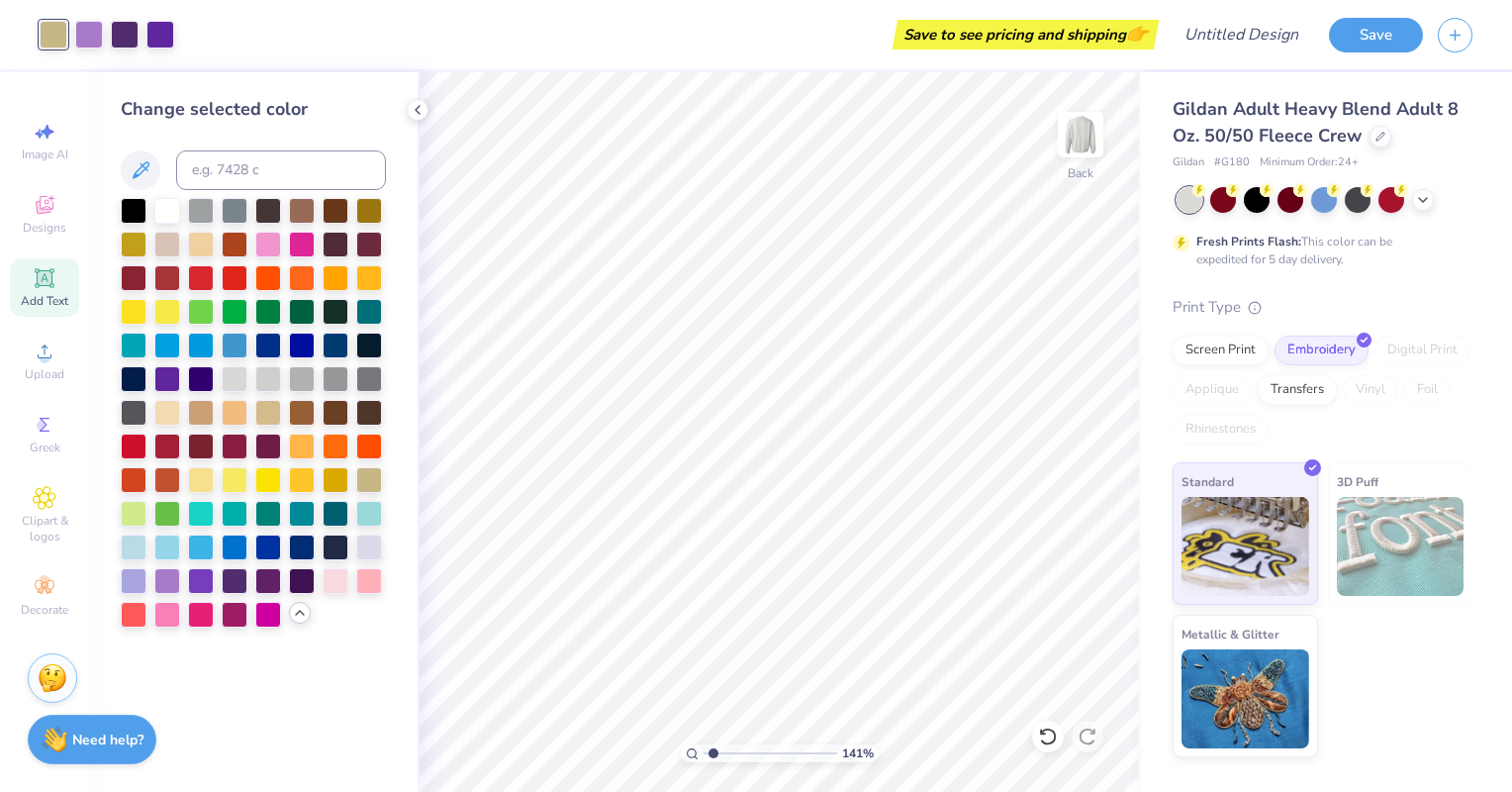 click on "Add Text" at bounding box center (45, 301) 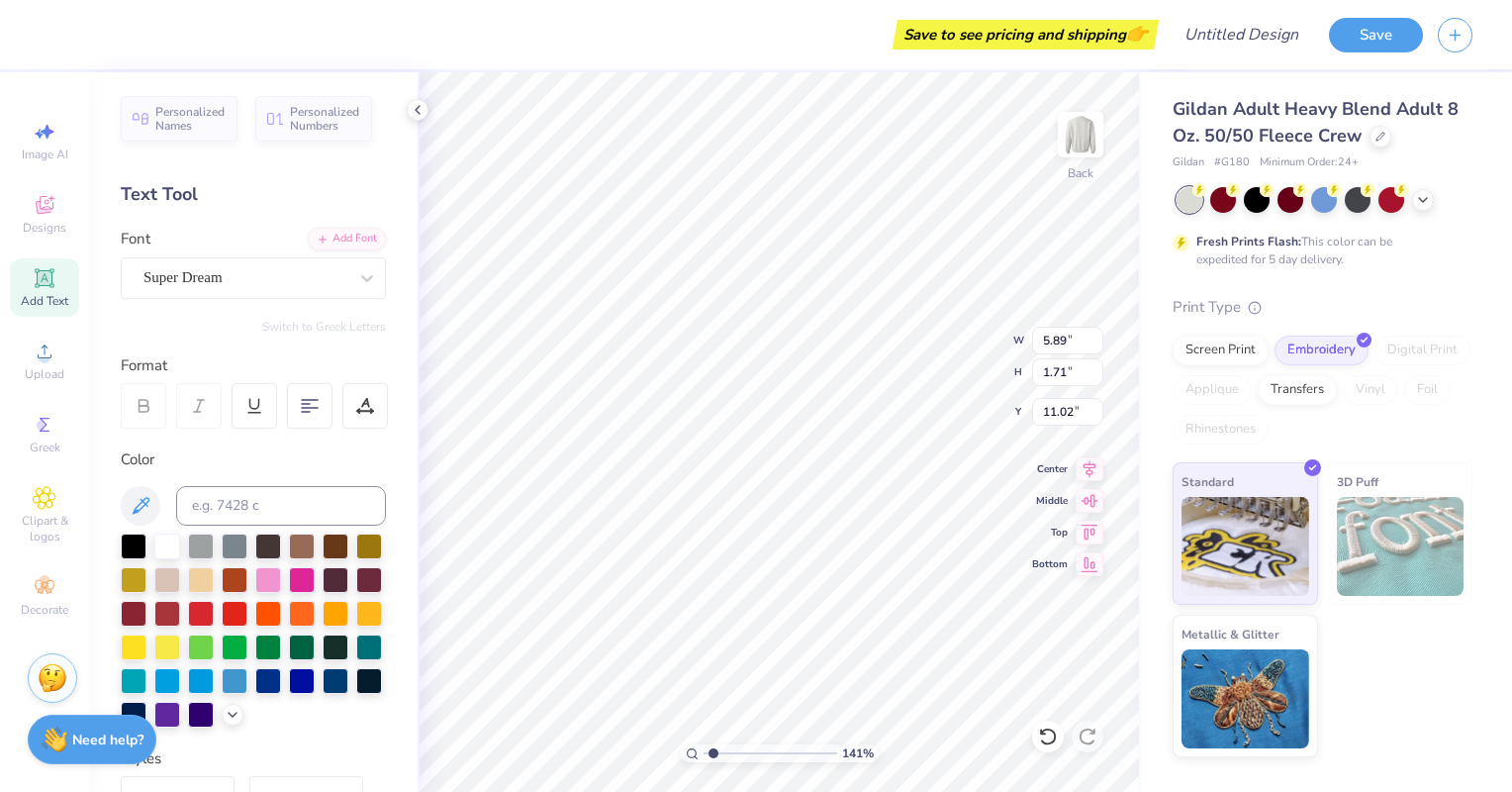 type on "1.41085456967418" 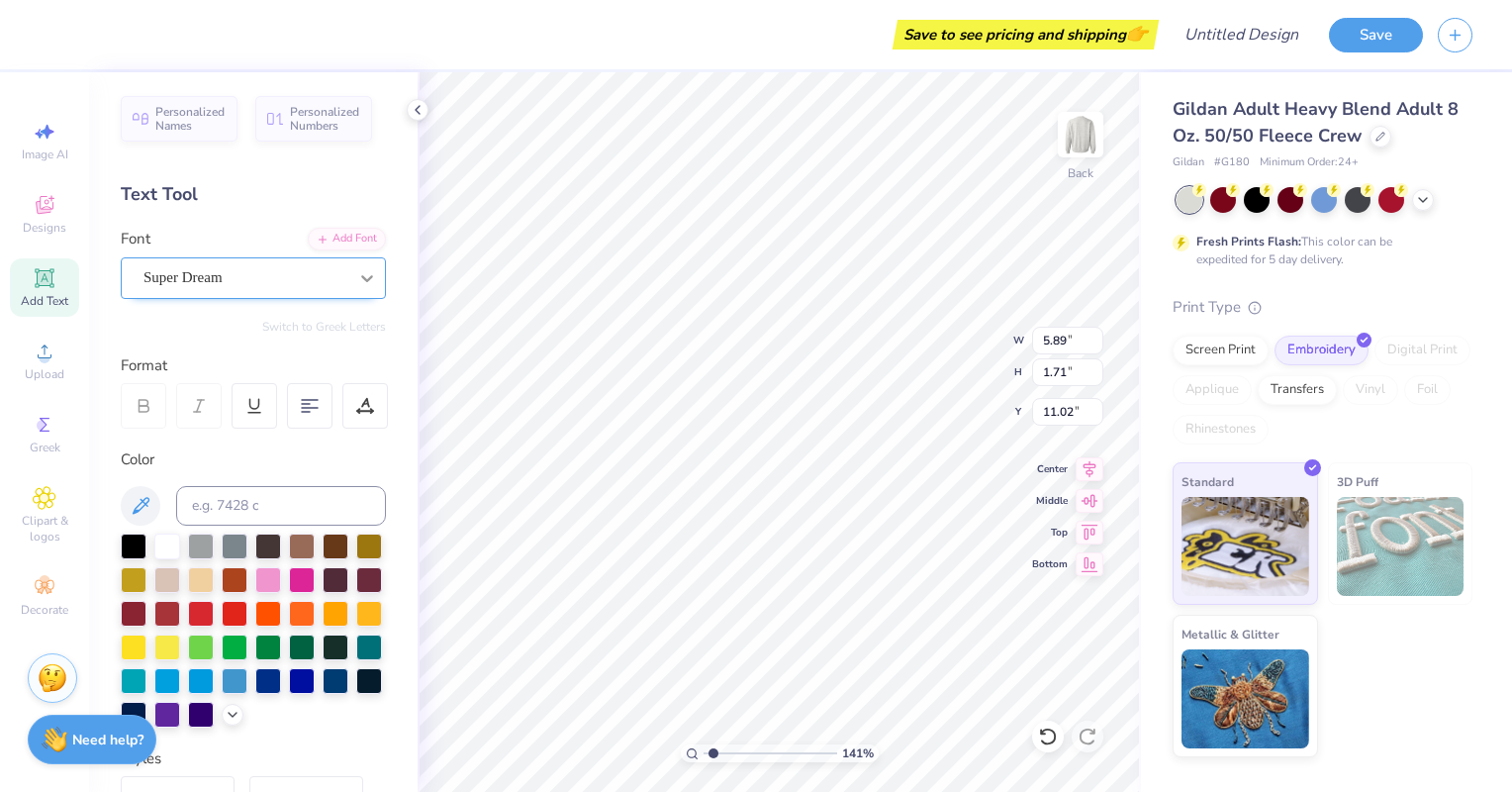 type on "Northeastern University" 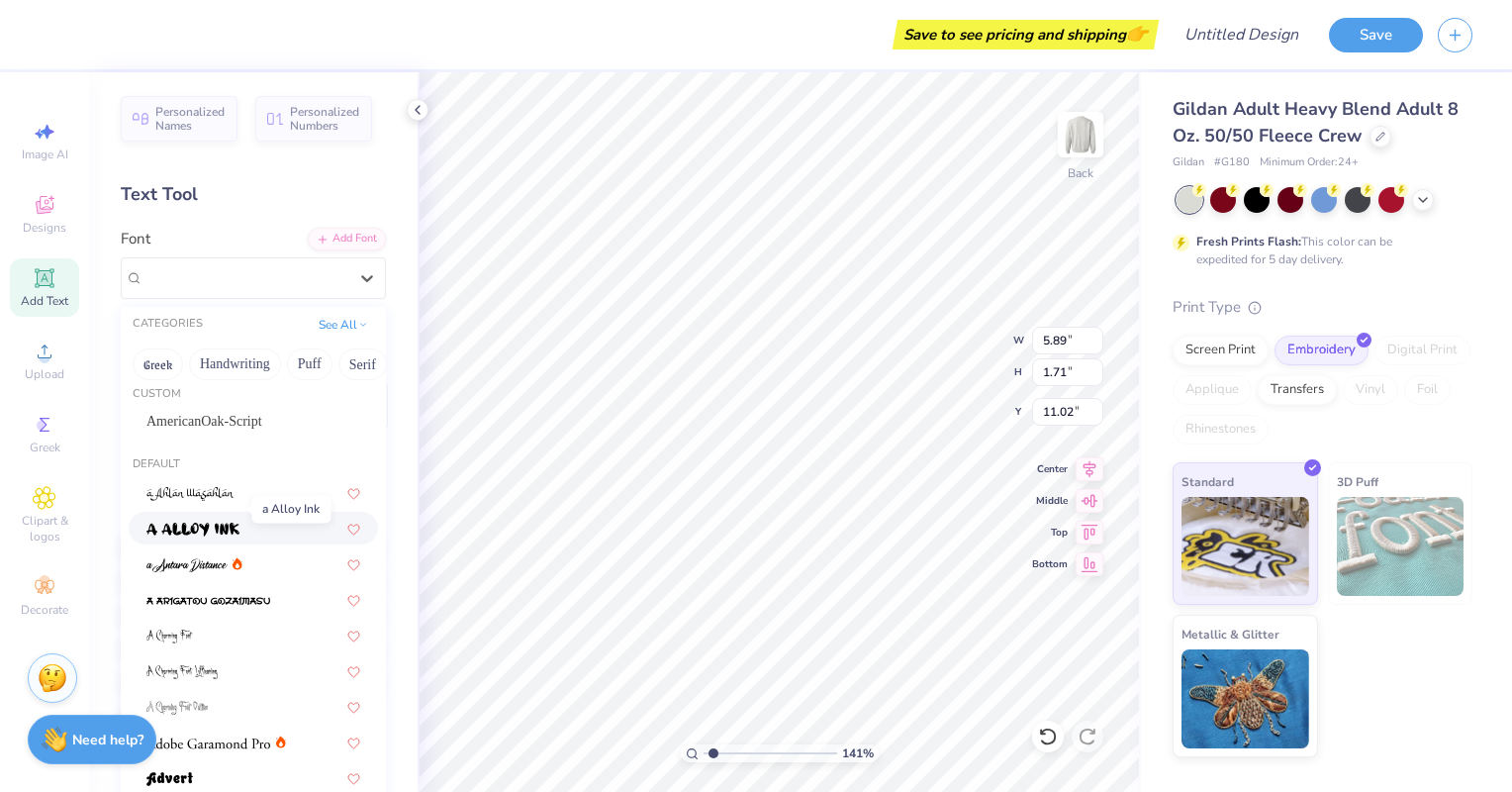 scroll, scrollTop: 0, scrollLeft: 0, axis: both 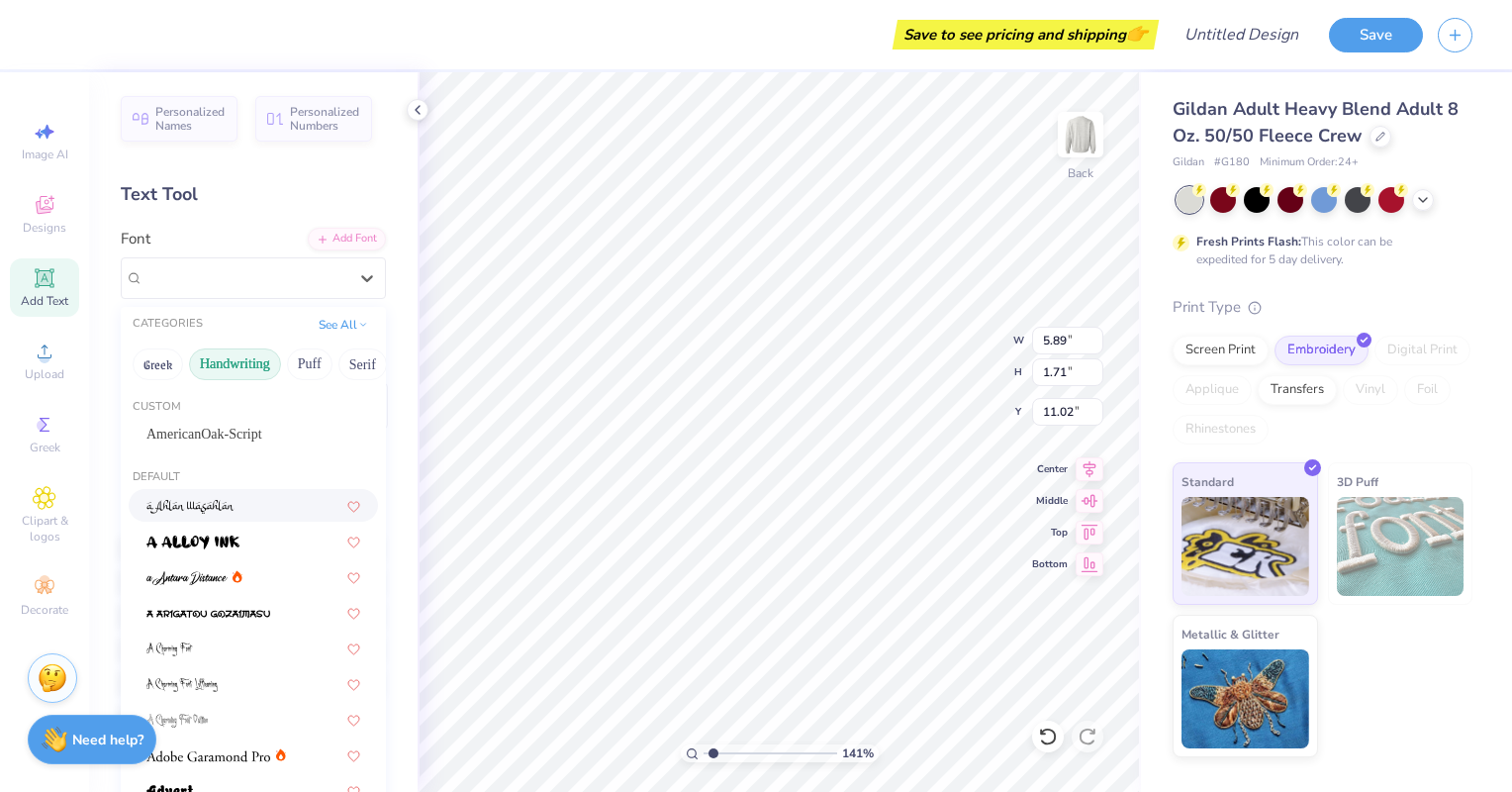 click on "Handwriting" at bounding box center [235, 364] 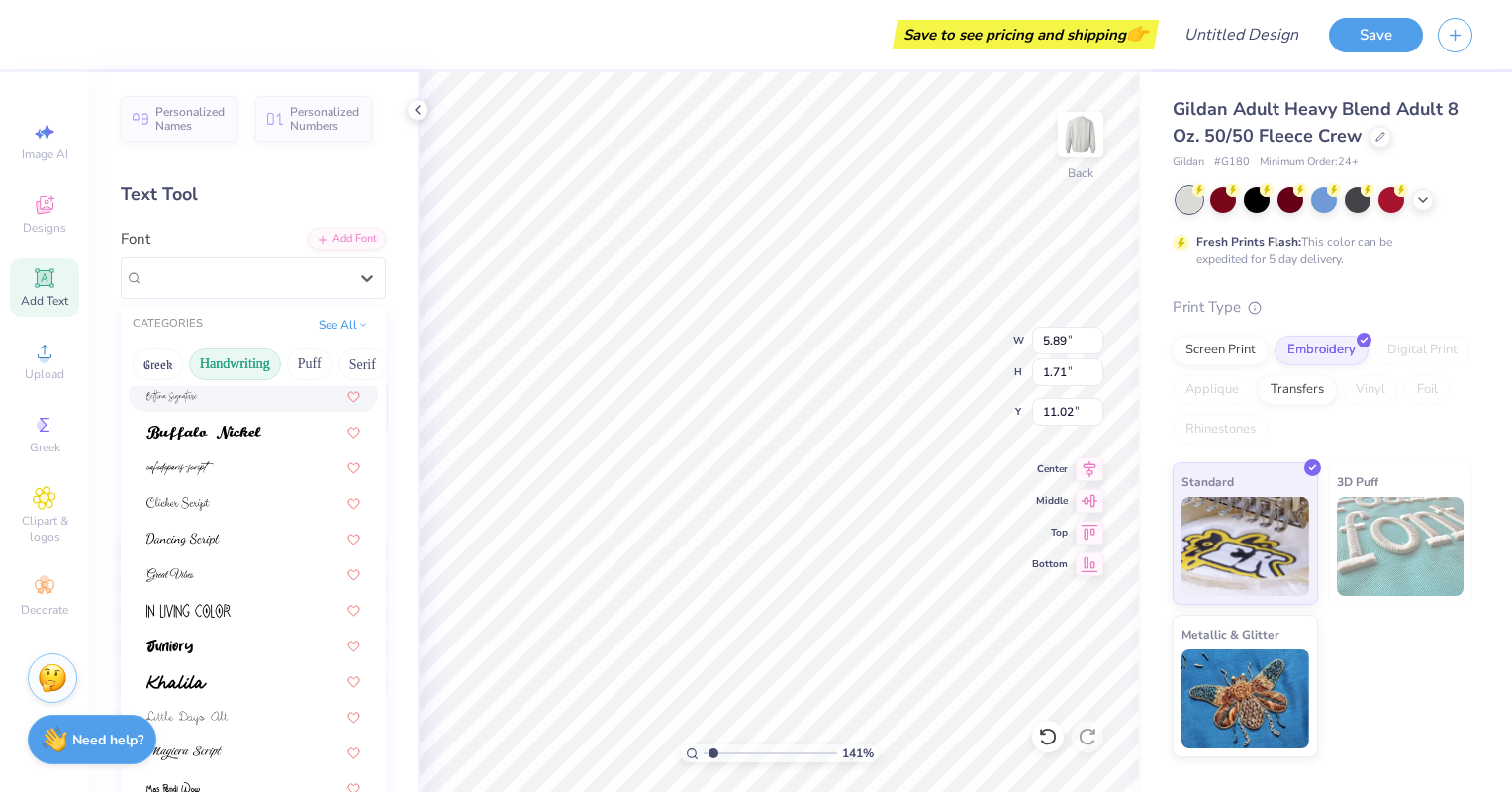 scroll, scrollTop: 148, scrollLeft: 0, axis: vertical 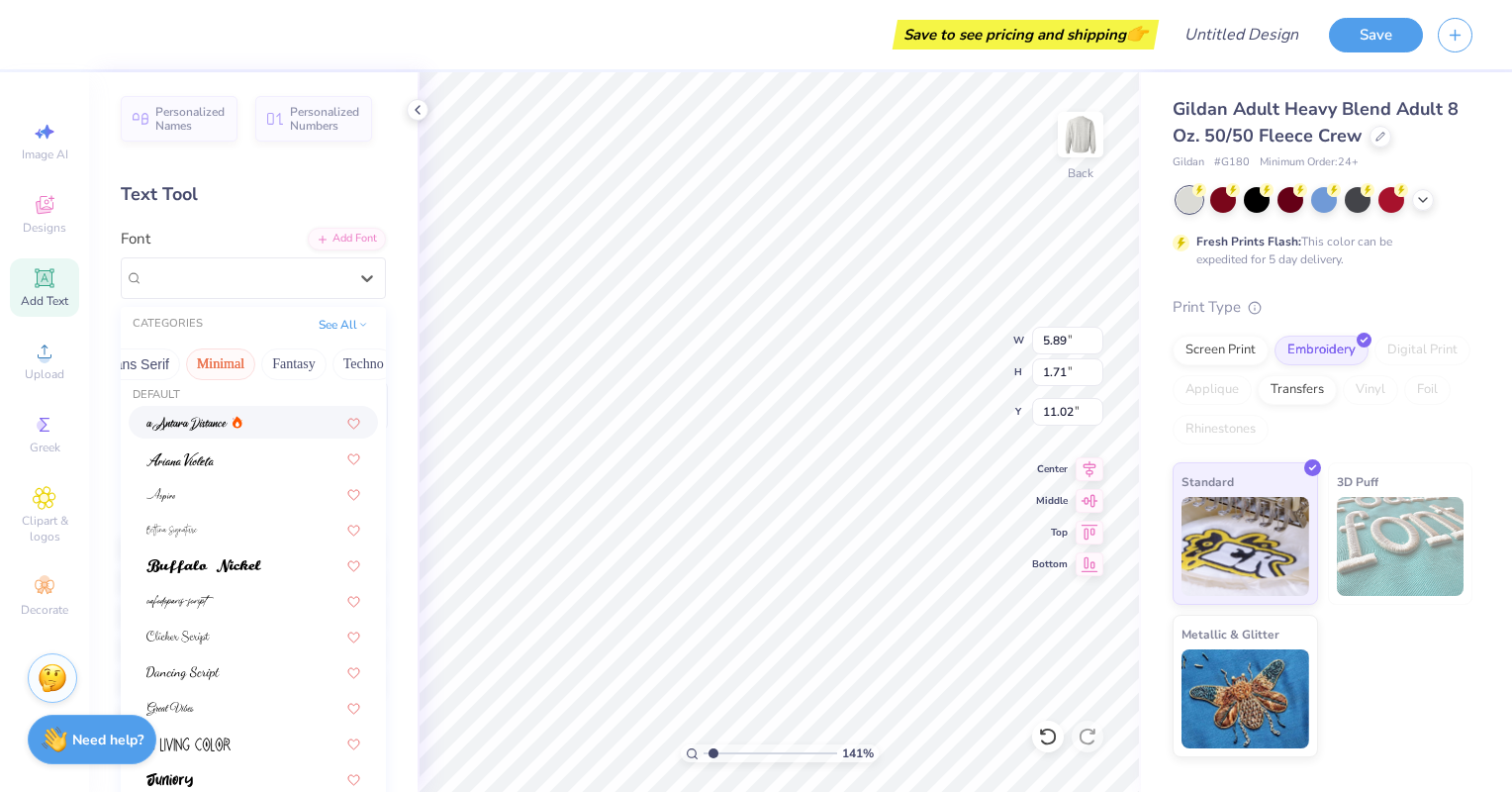 click on "Minimal" at bounding box center (221, 364) 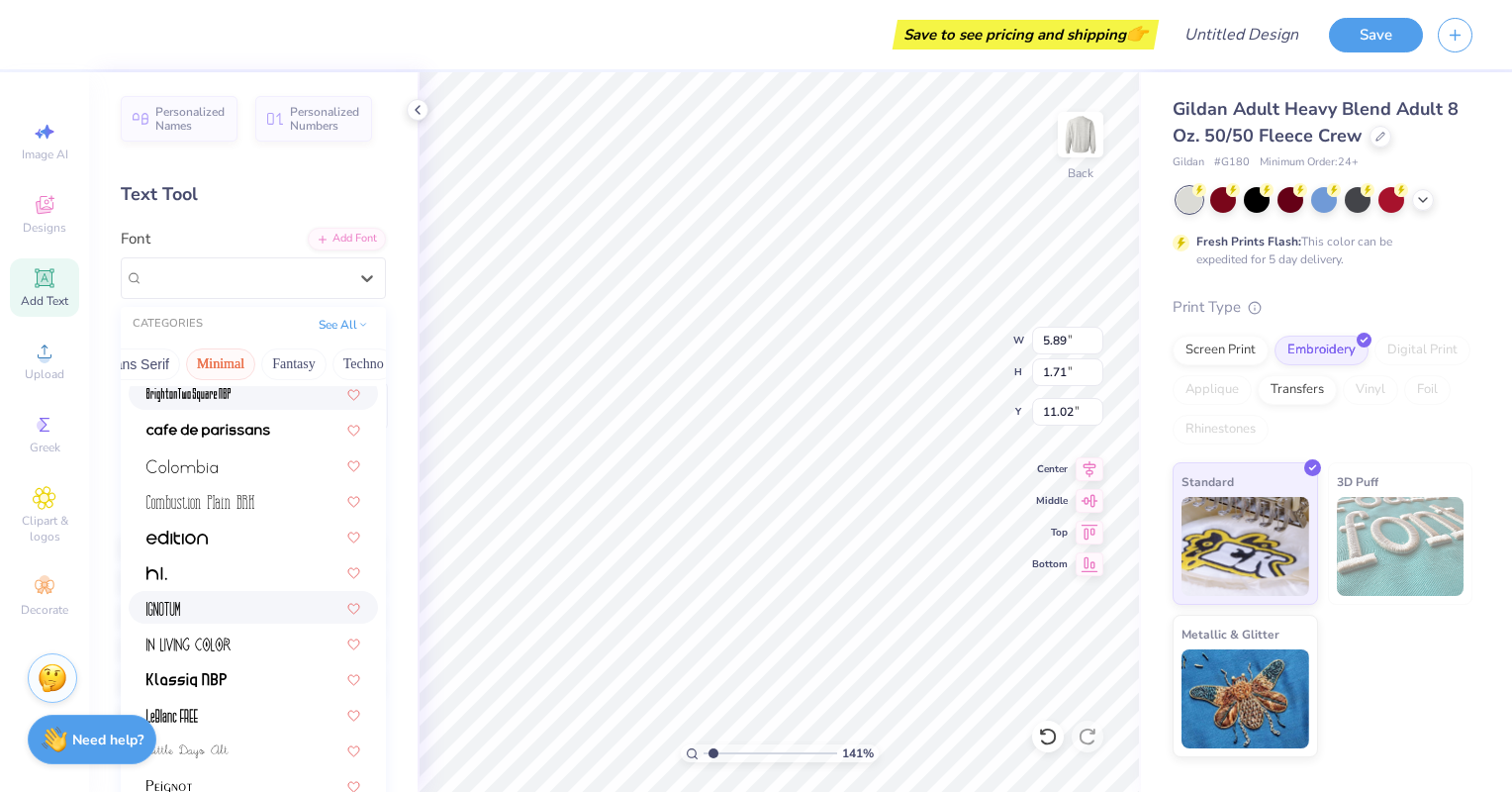 scroll, scrollTop: 377, scrollLeft: 0, axis: vertical 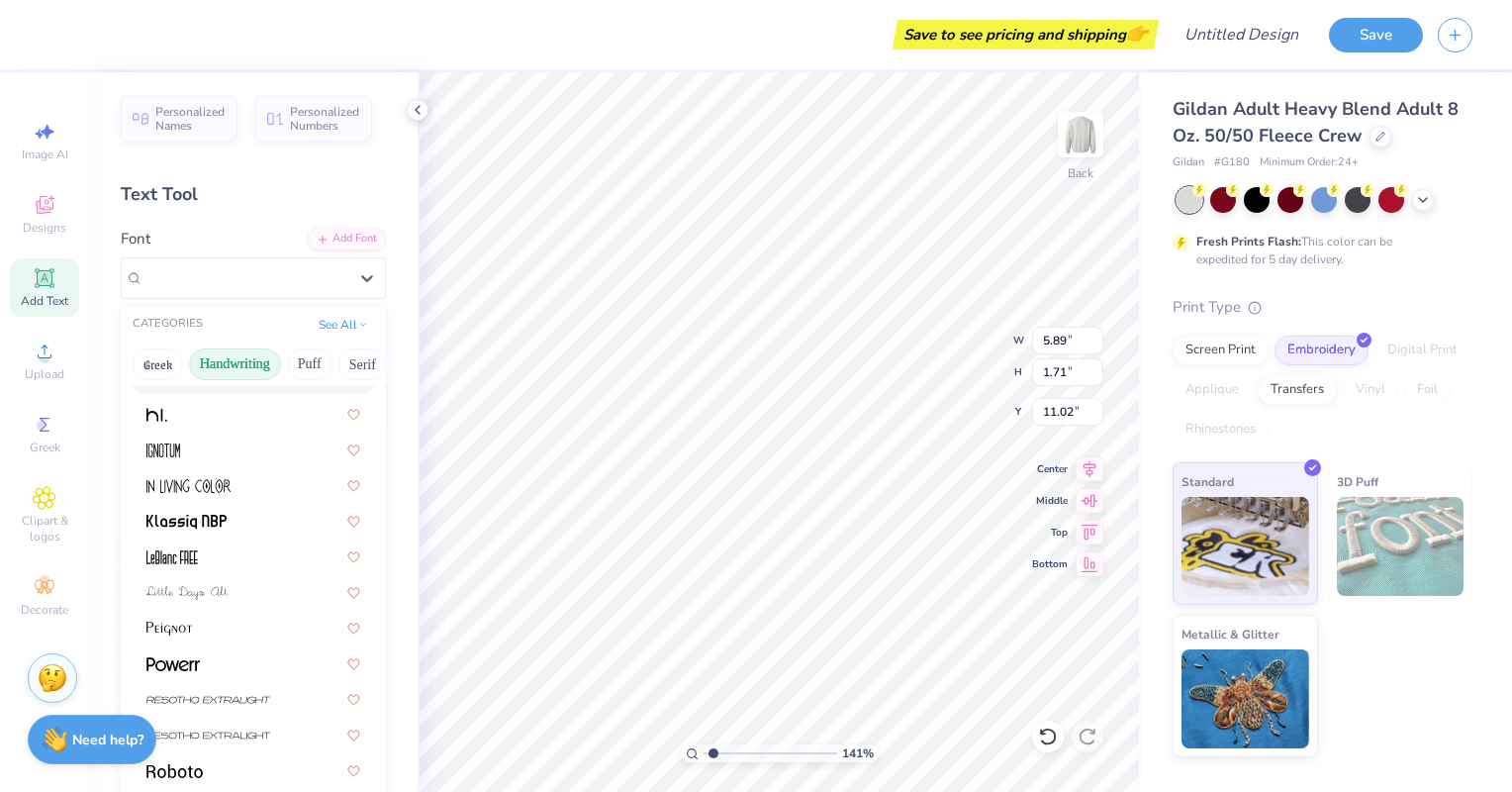 click on "Handwriting" at bounding box center [235, 364] 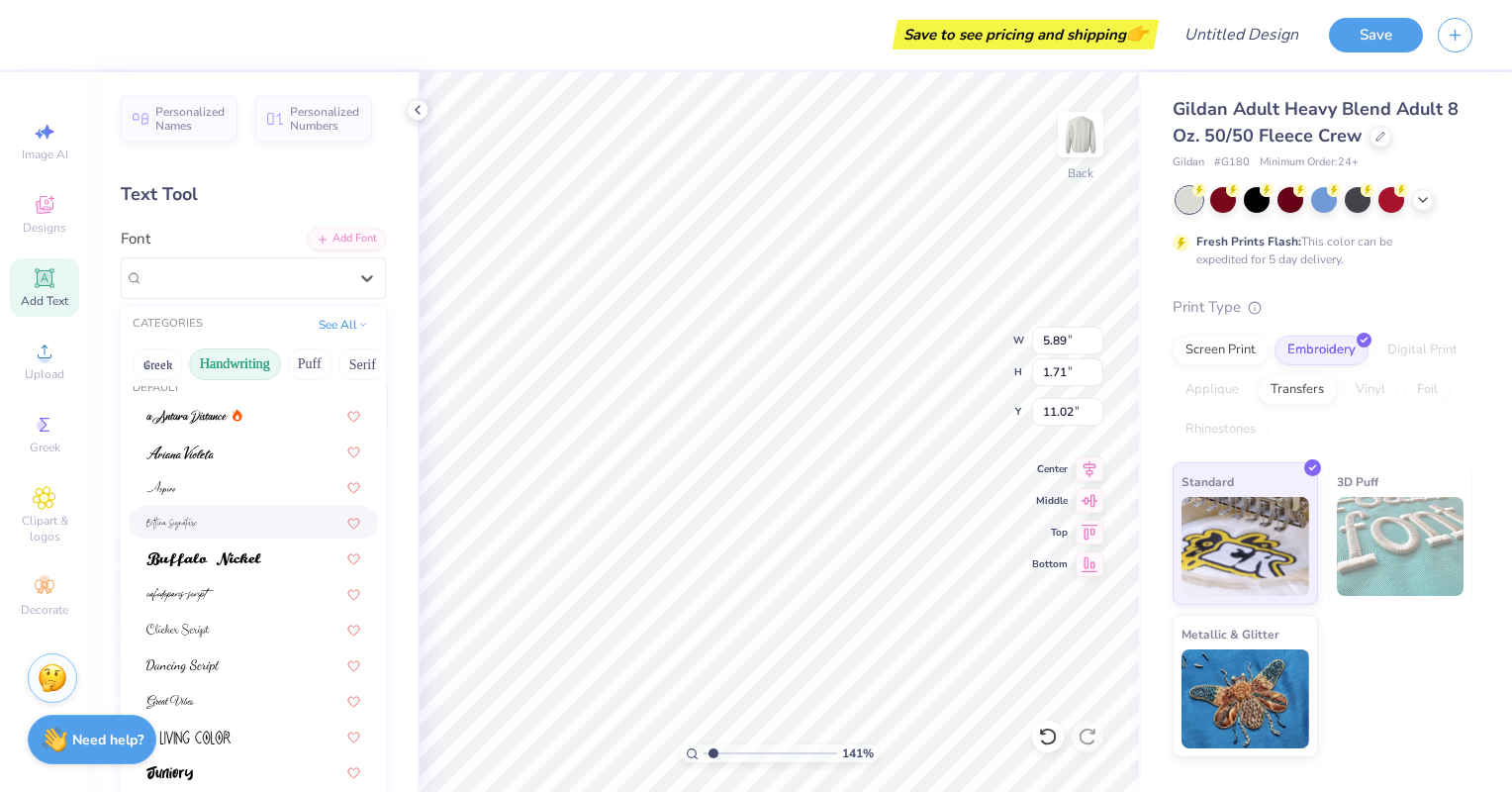 scroll, scrollTop: 0, scrollLeft: 0, axis: both 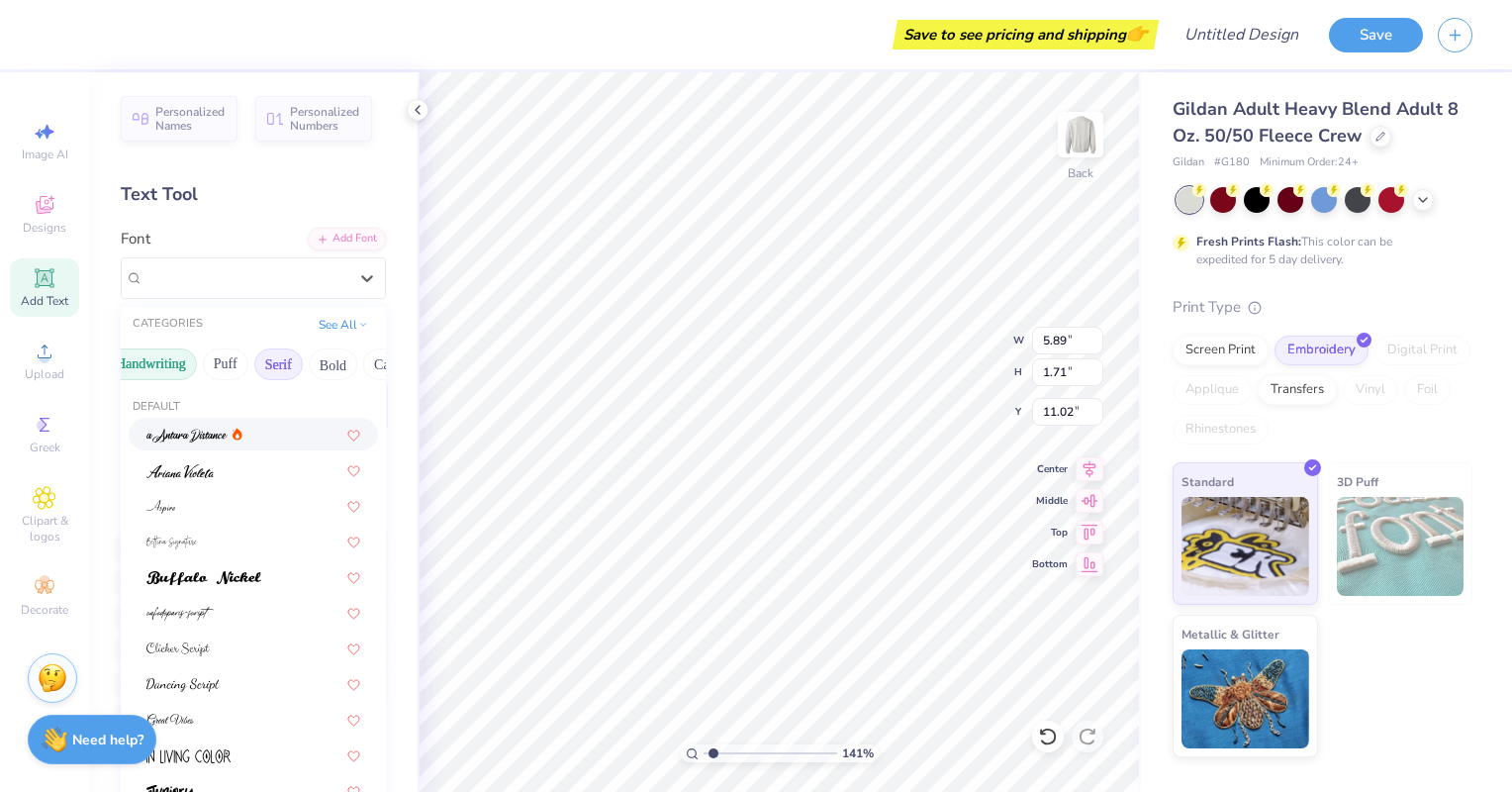 click on "Serif" at bounding box center (278, 364) 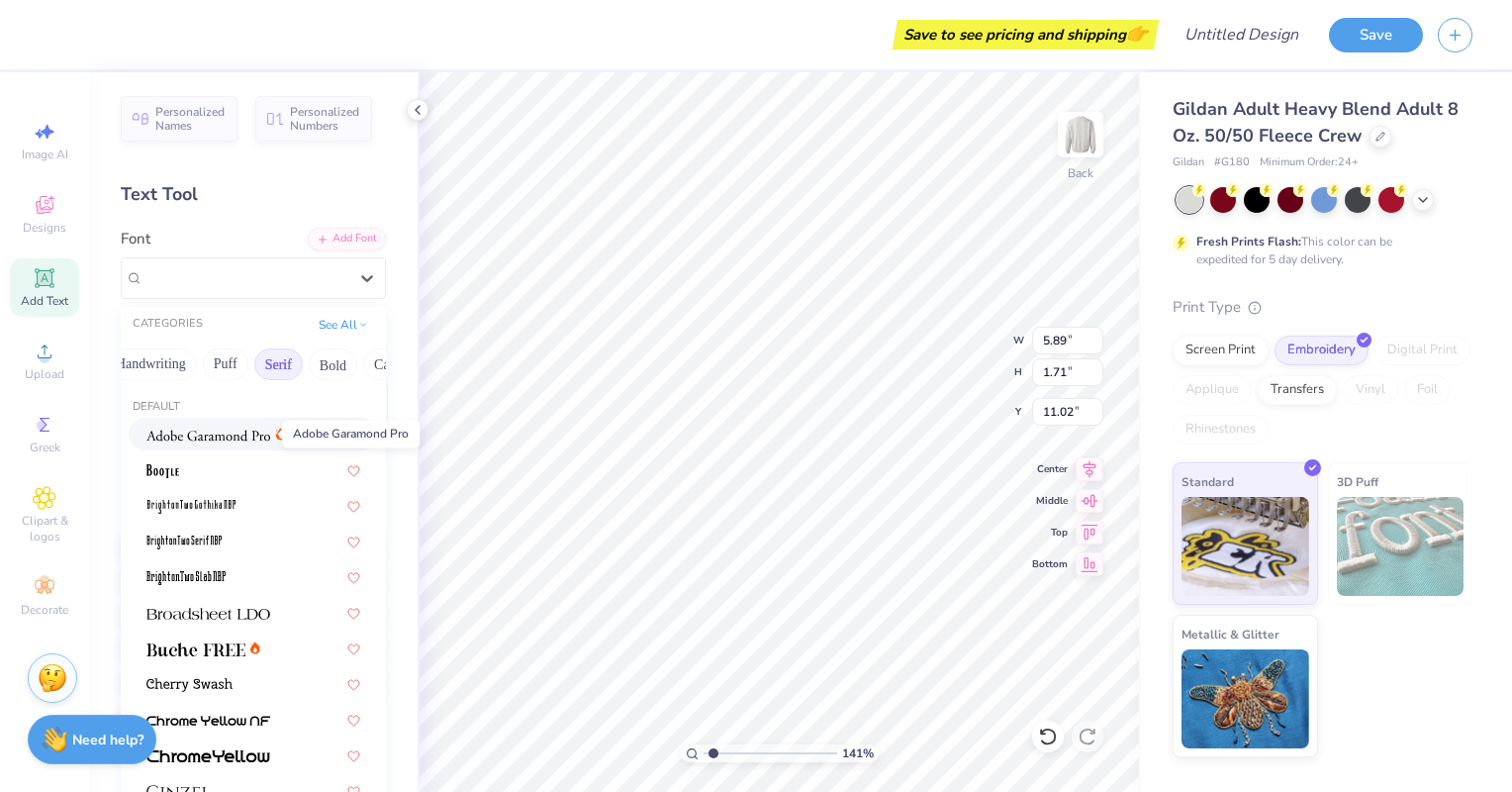 click at bounding box center [208, 436] 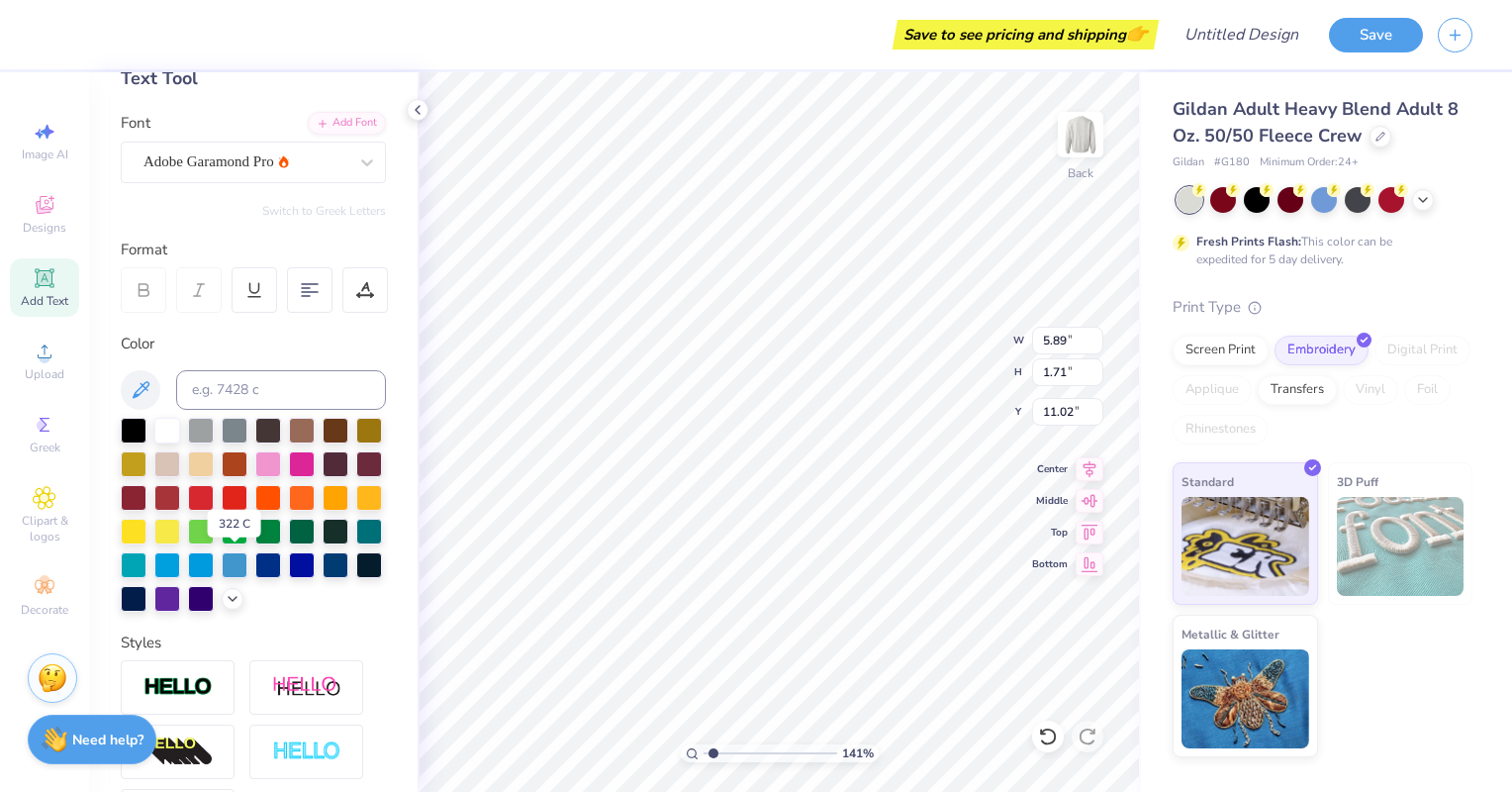 scroll, scrollTop: 117, scrollLeft: 0, axis: vertical 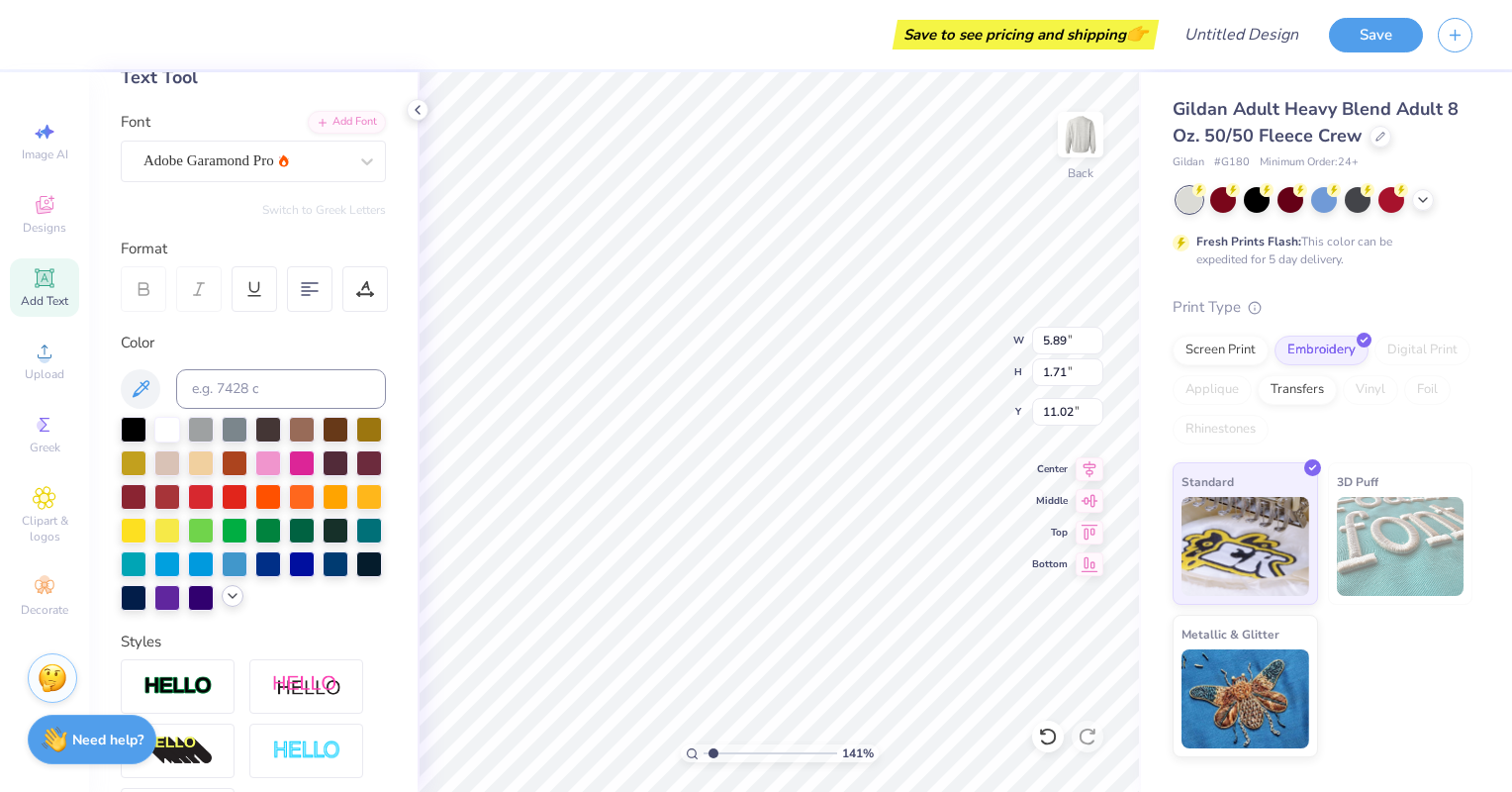 click 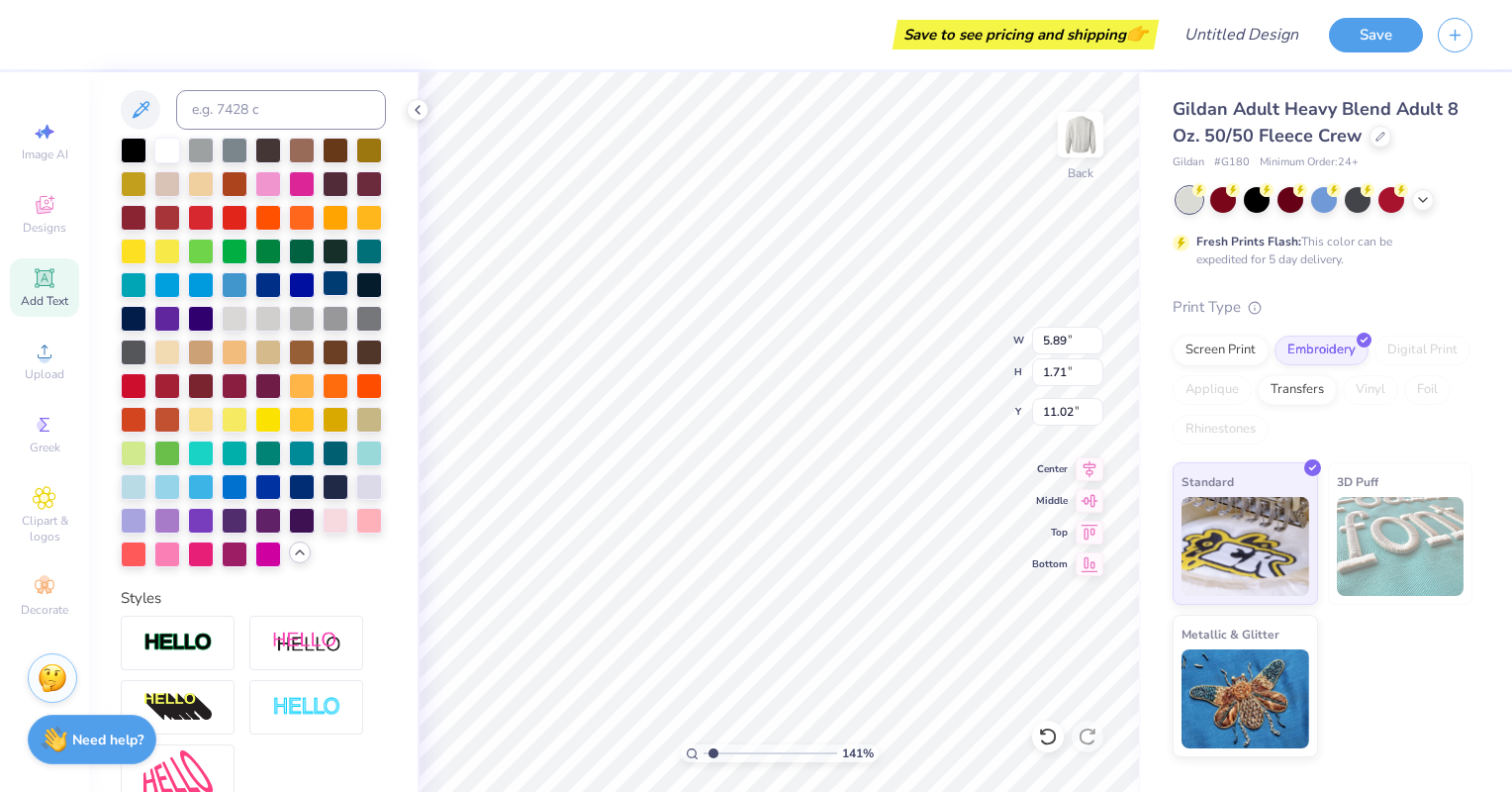 scroll, scrollTop: 399, scrollLeft: 0, axis: vertical 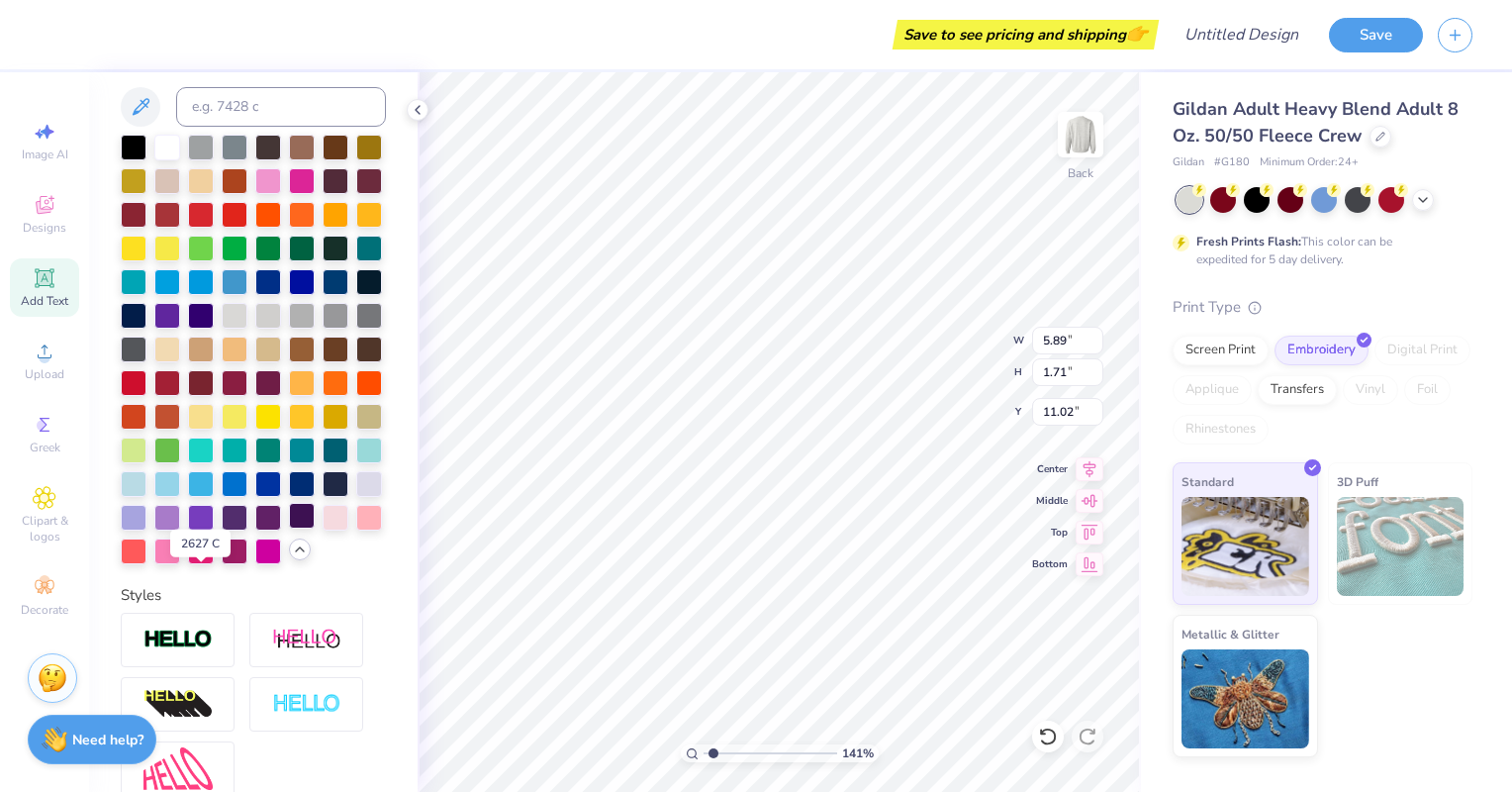 click at bounding box center (302, 516) 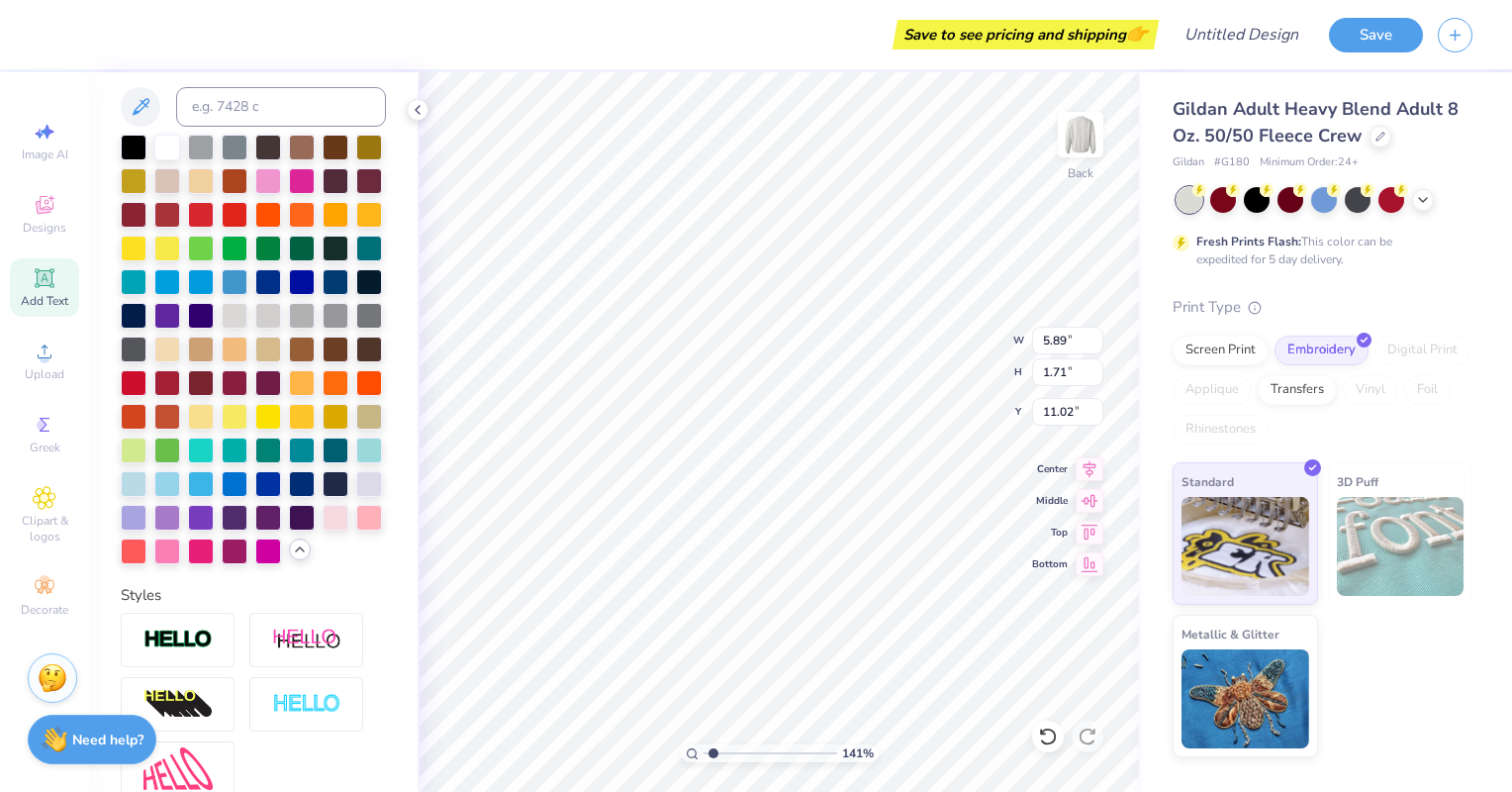 scroll, scrollTop: 14, scrollLeft: 5, axis: both 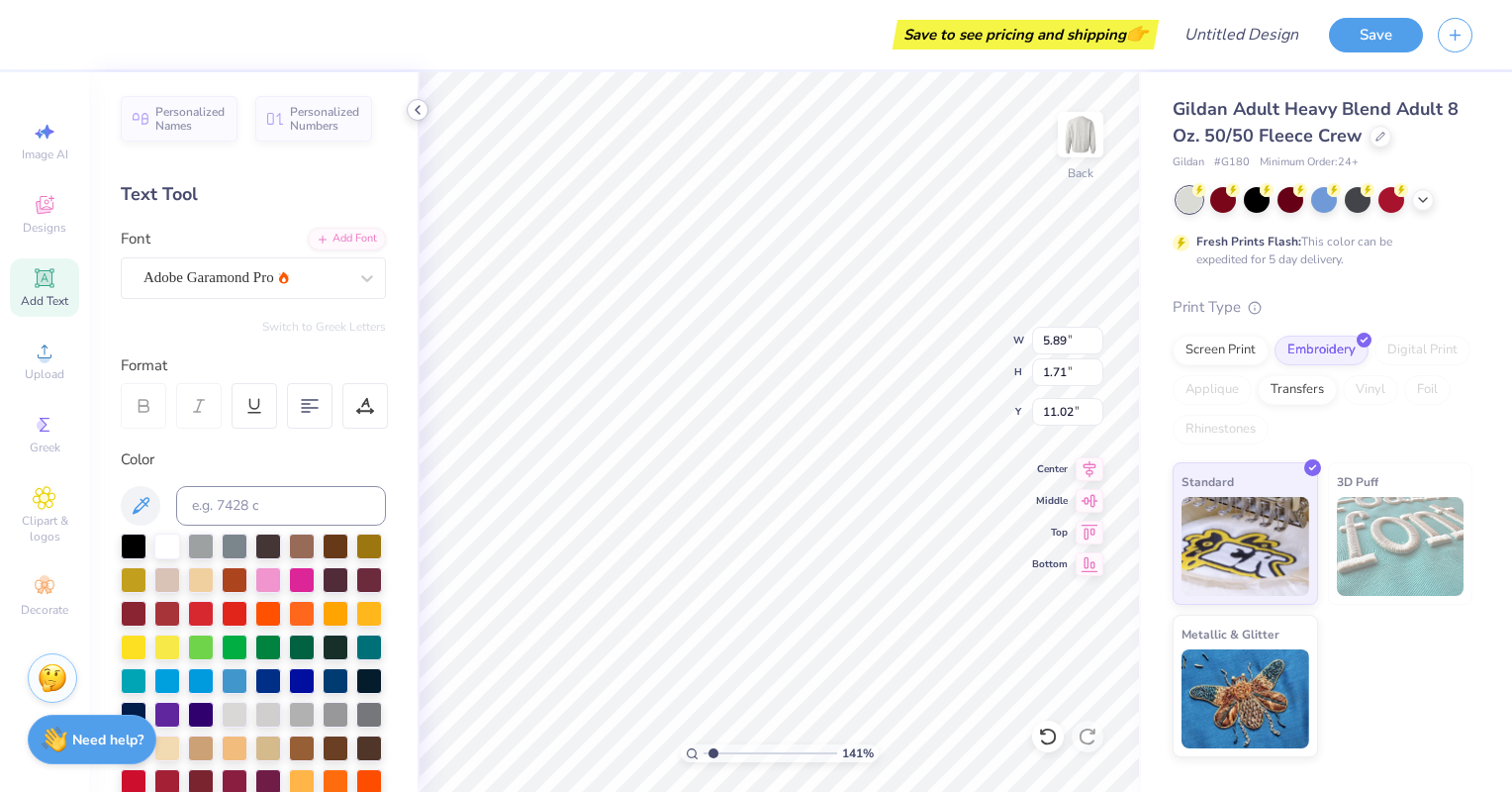 click 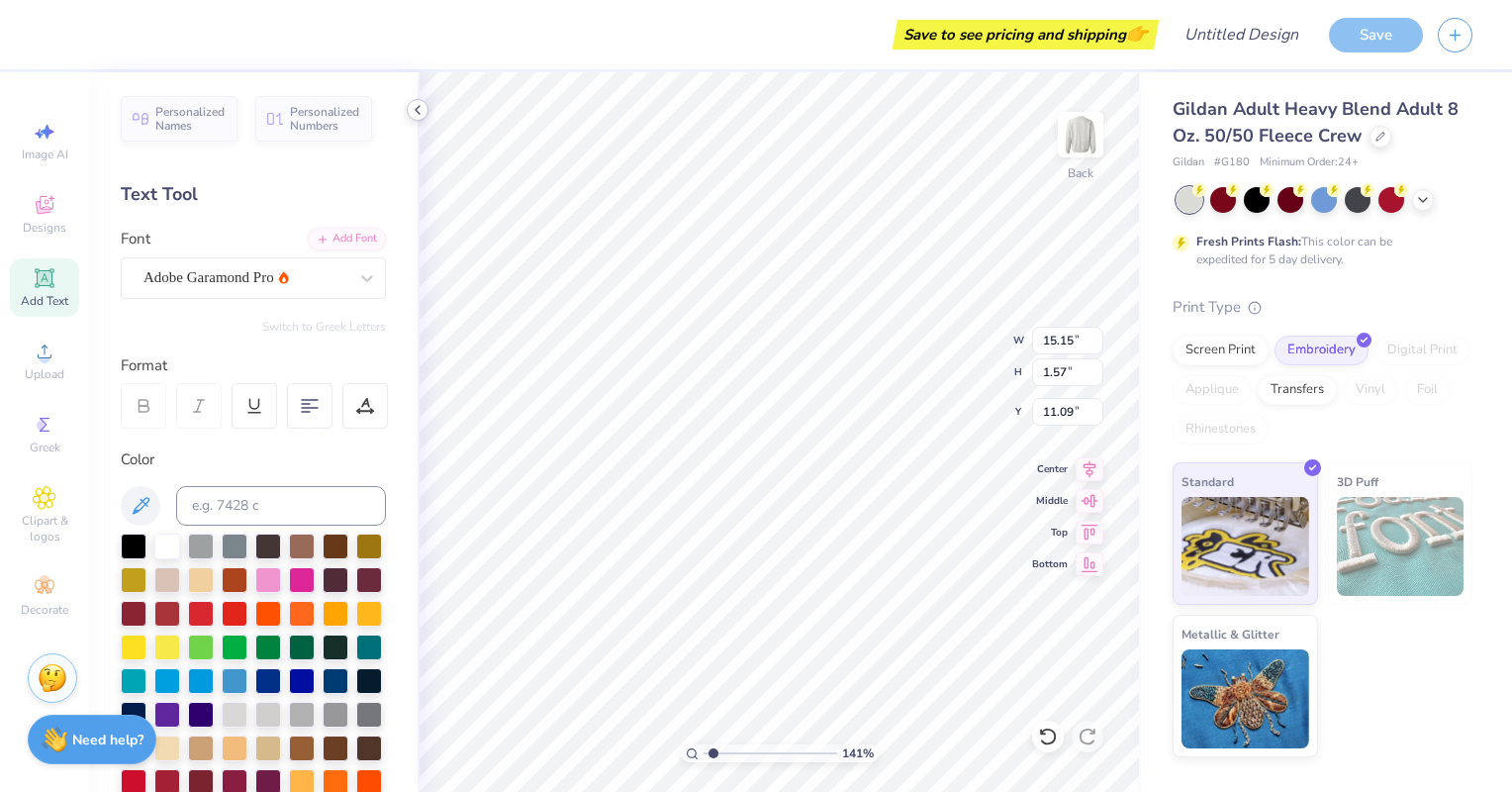 type on "1.41085456967418" 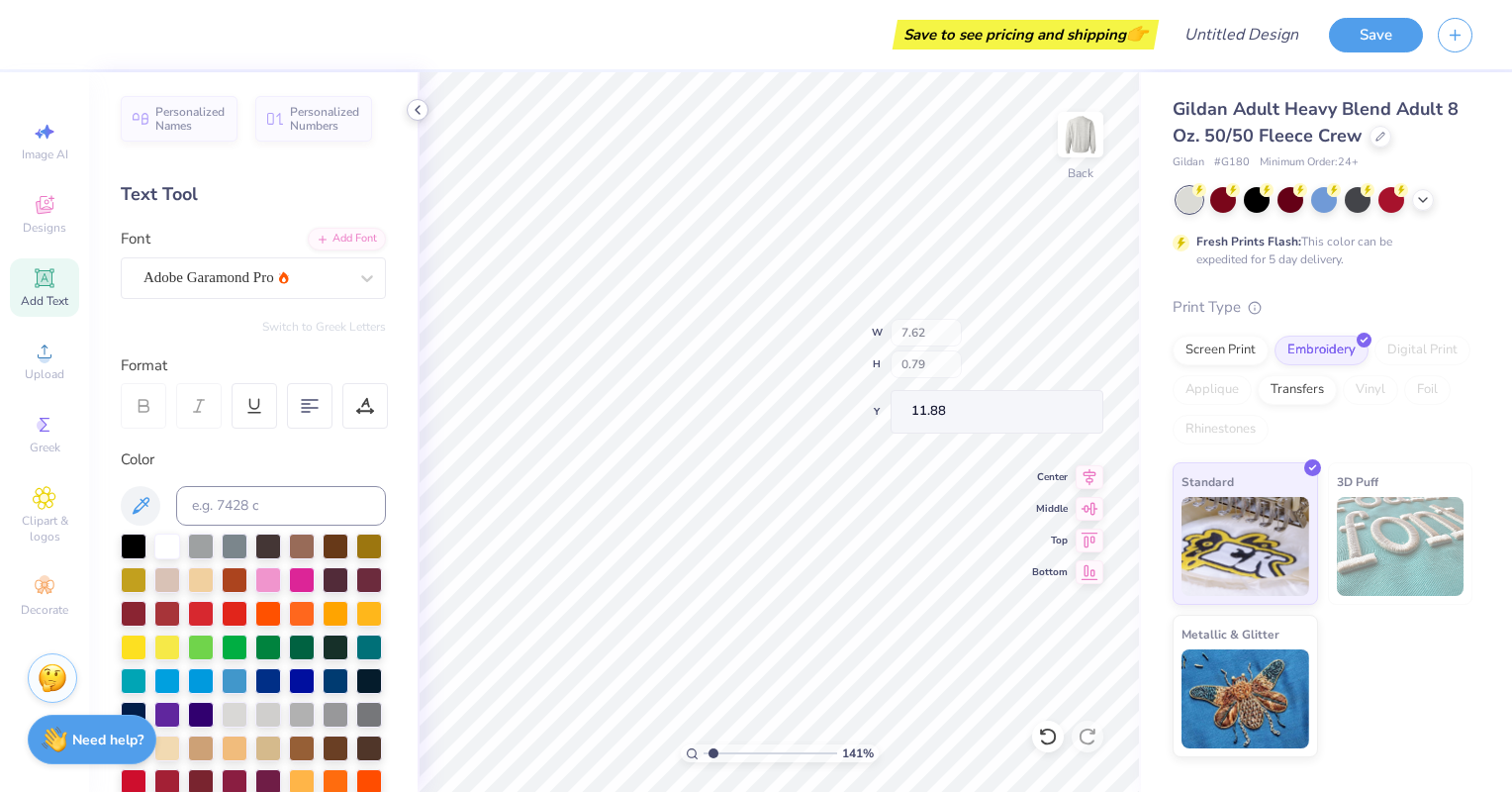 type on "1.41085456967418" 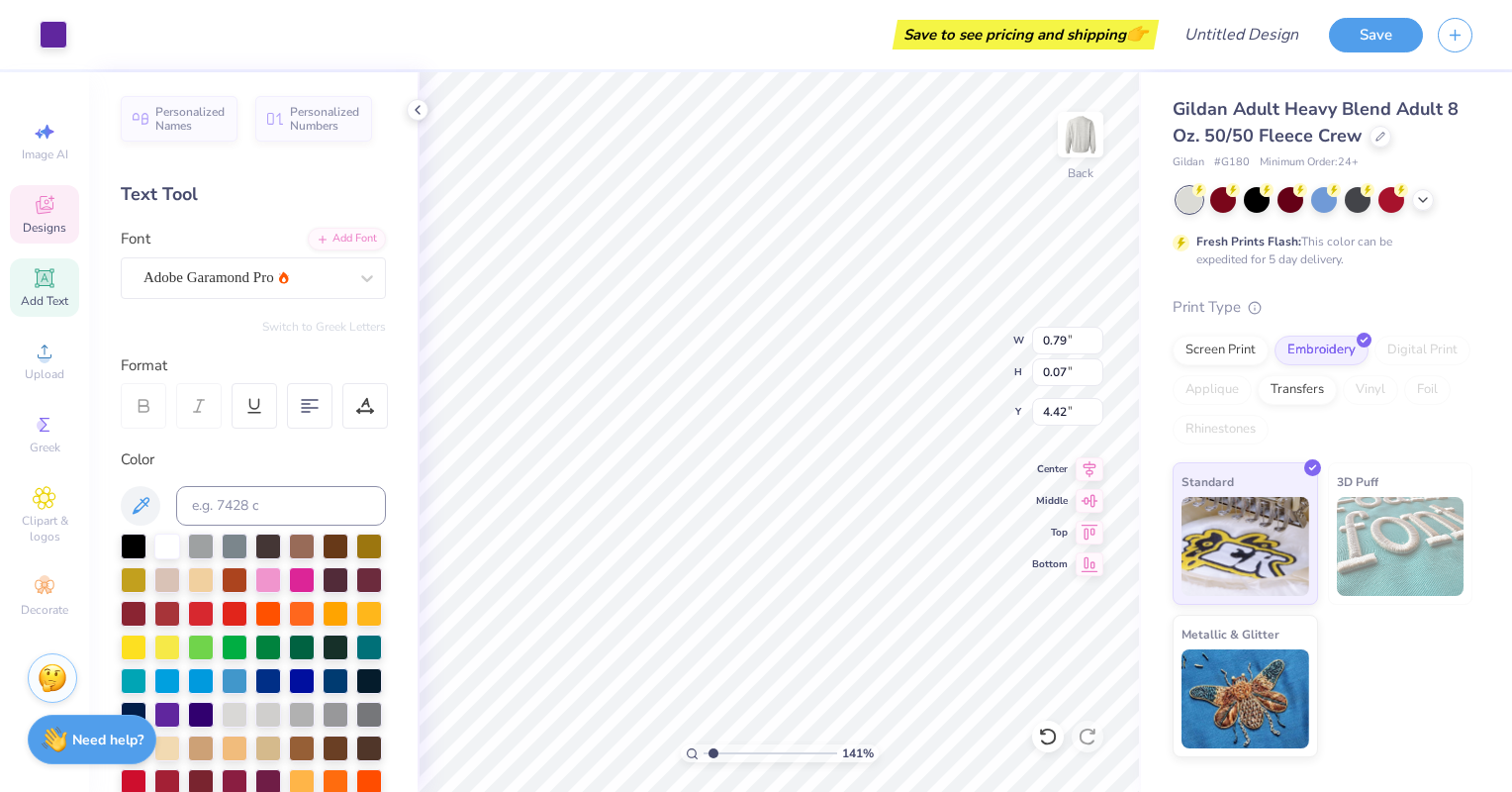 type on "1.41085456967418" 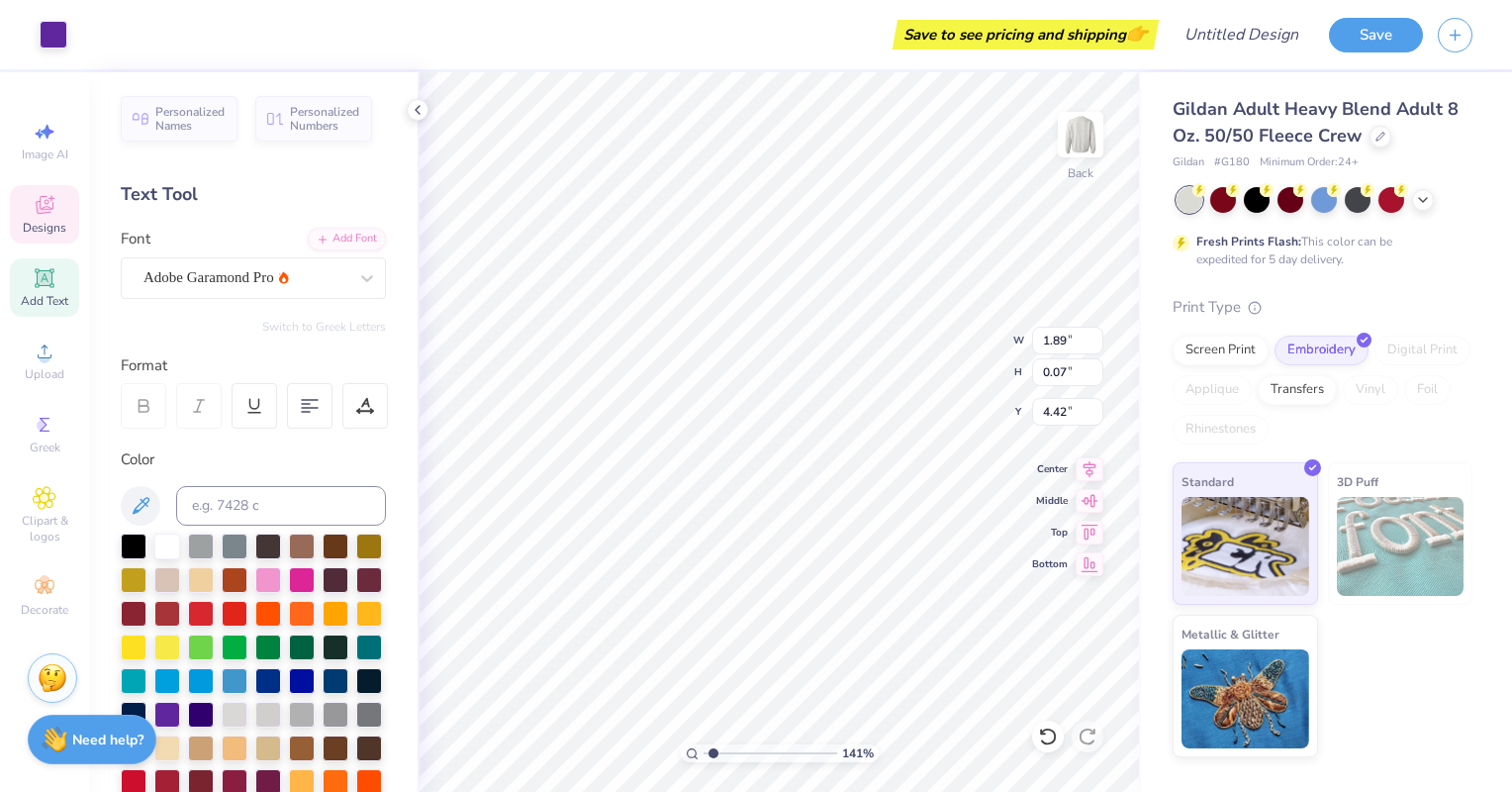 type on "0.11" 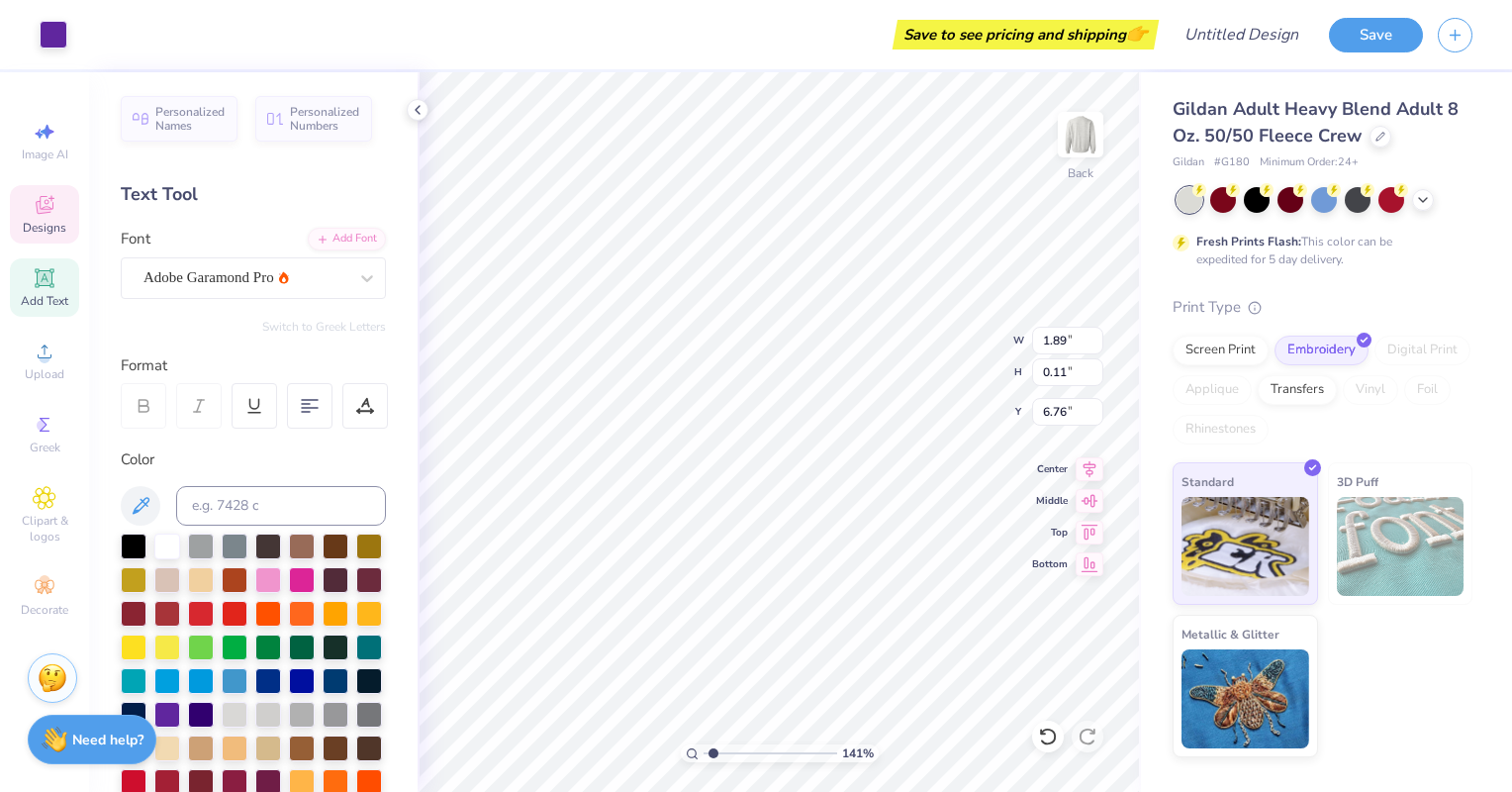 type on "1.41085456967418" 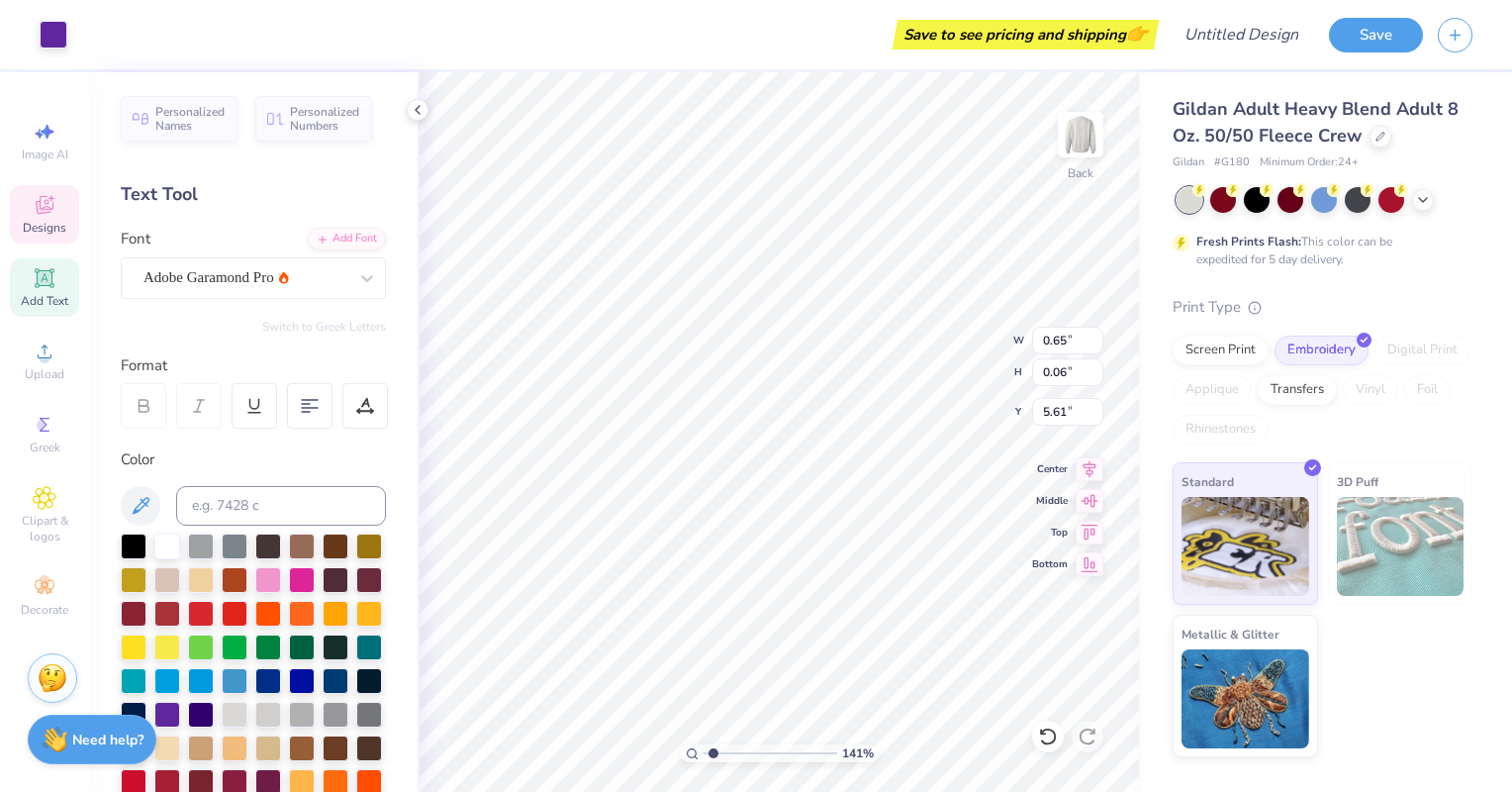 type on "1.41085456967418" 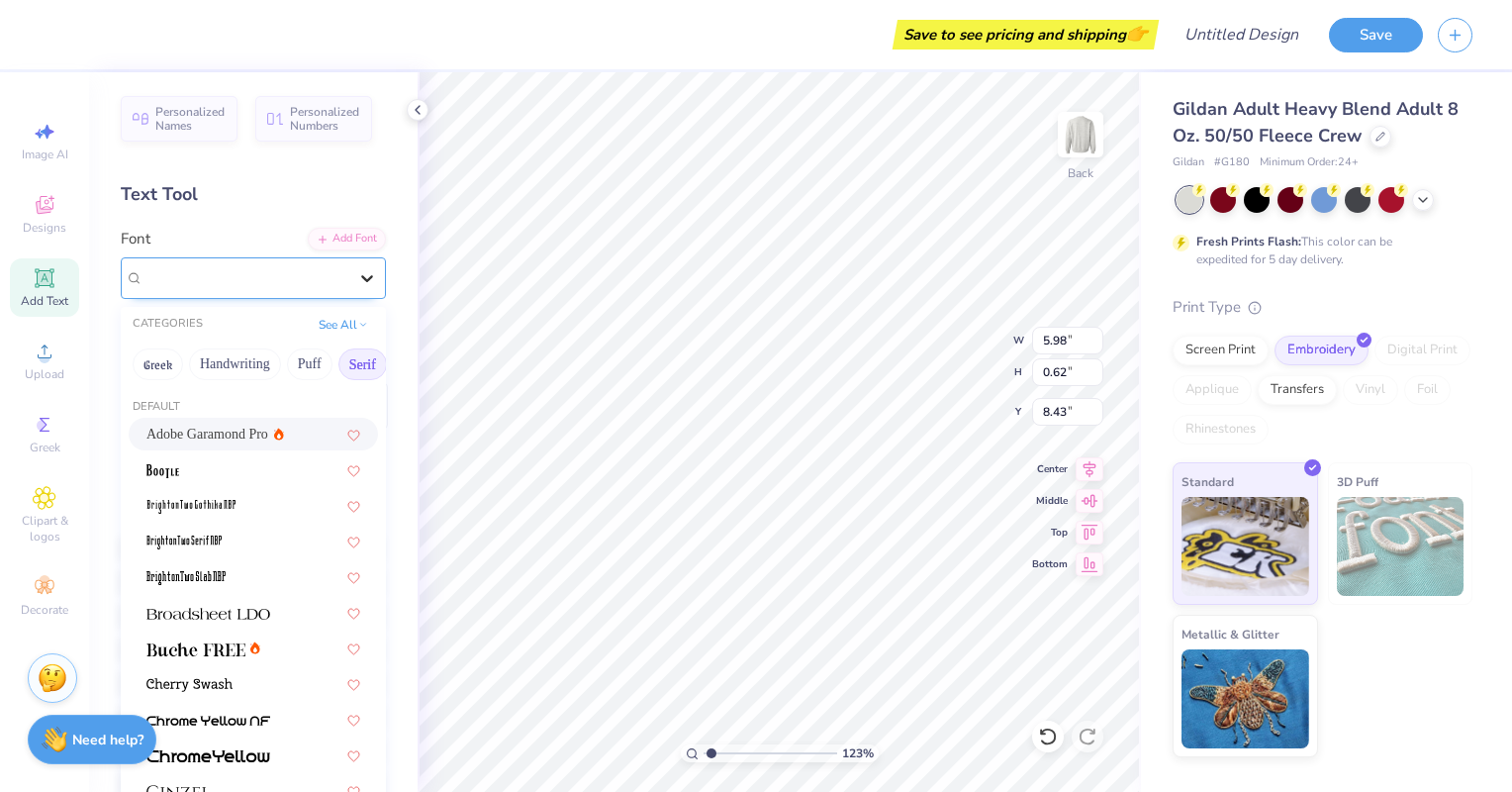 click 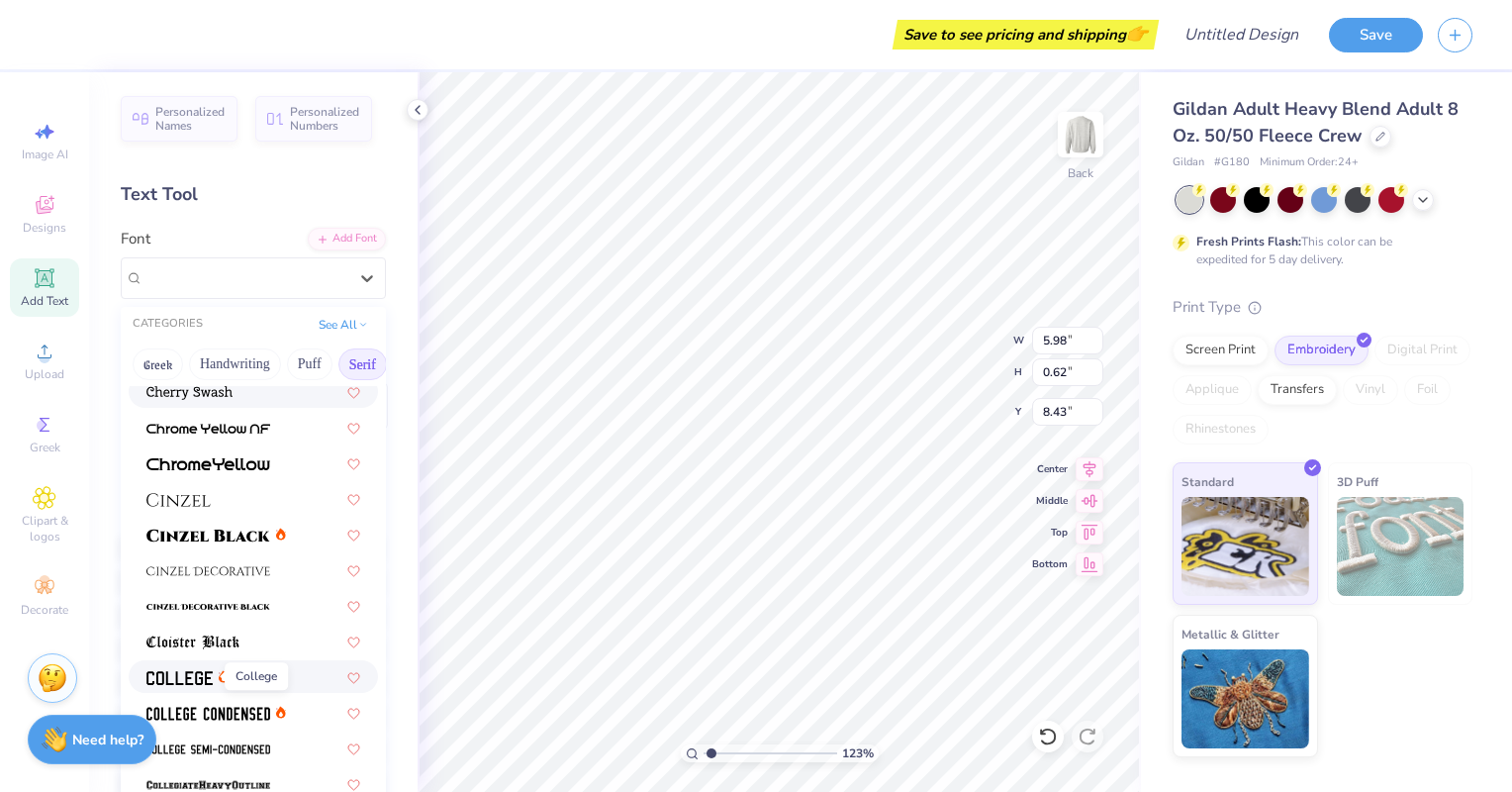 scroll, scrollTop: 325, scrollLeft: 0, axis: vertical 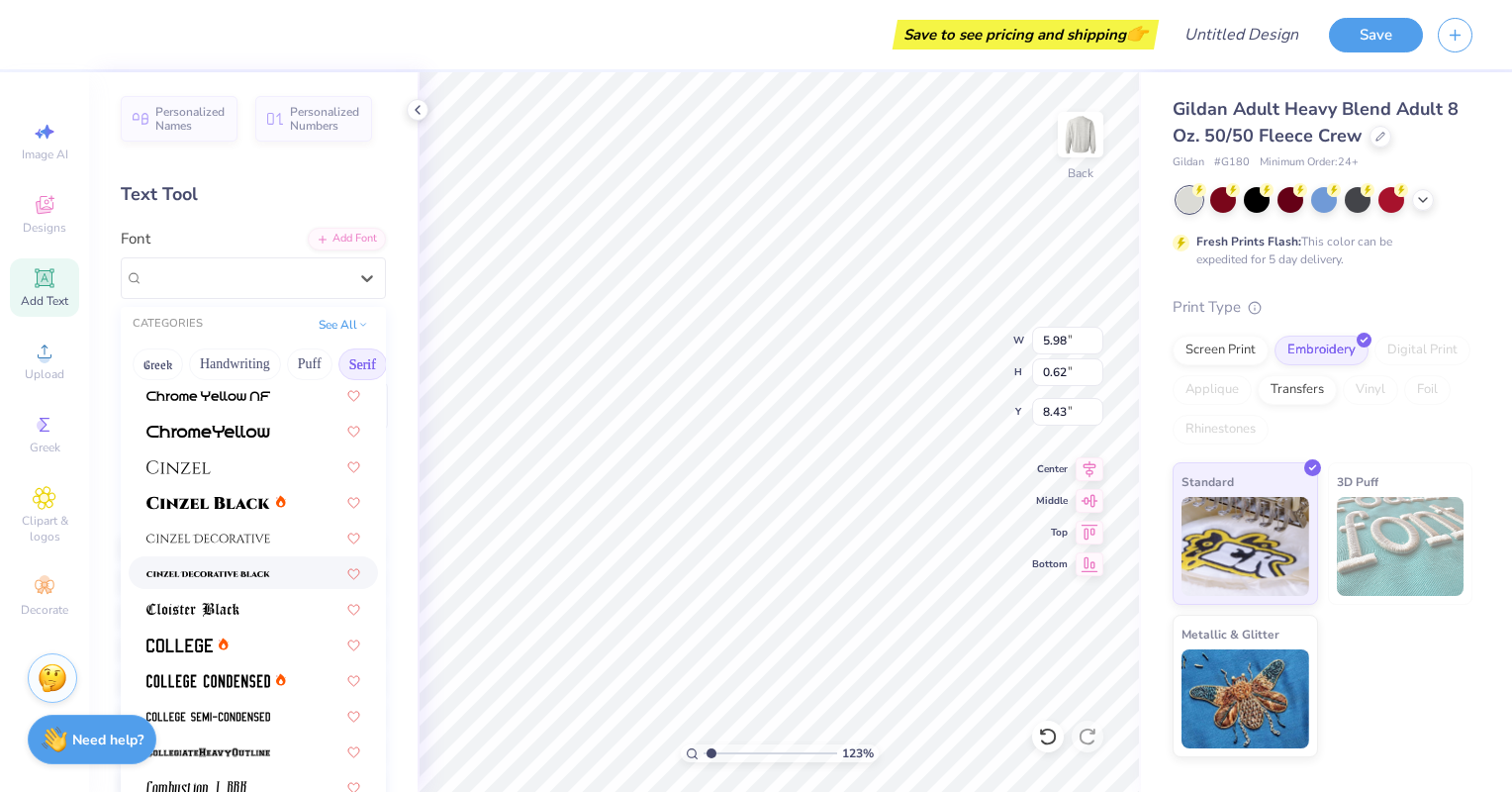 click at bounding box center (208, 574) 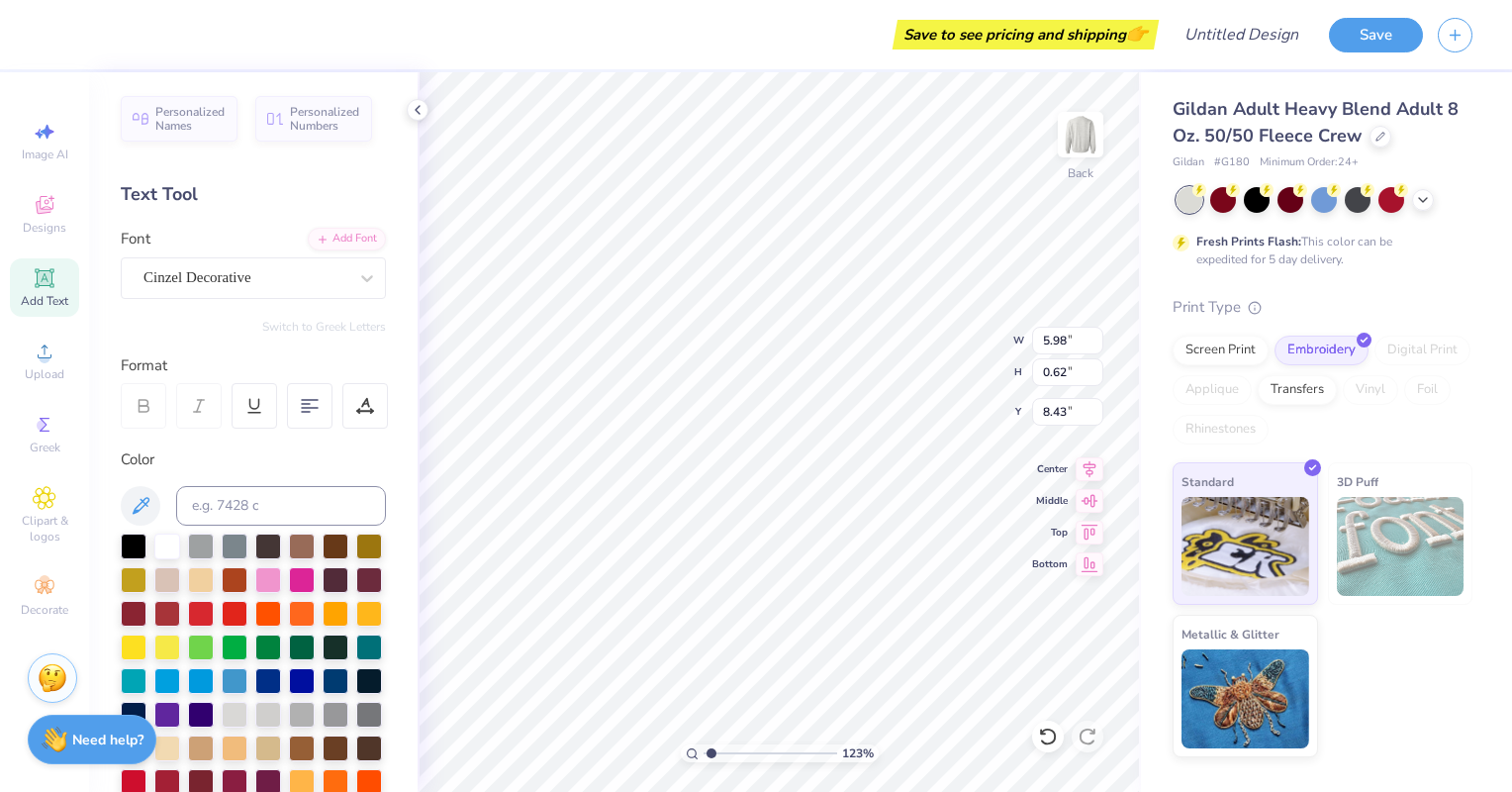type on "1.23189539855307" 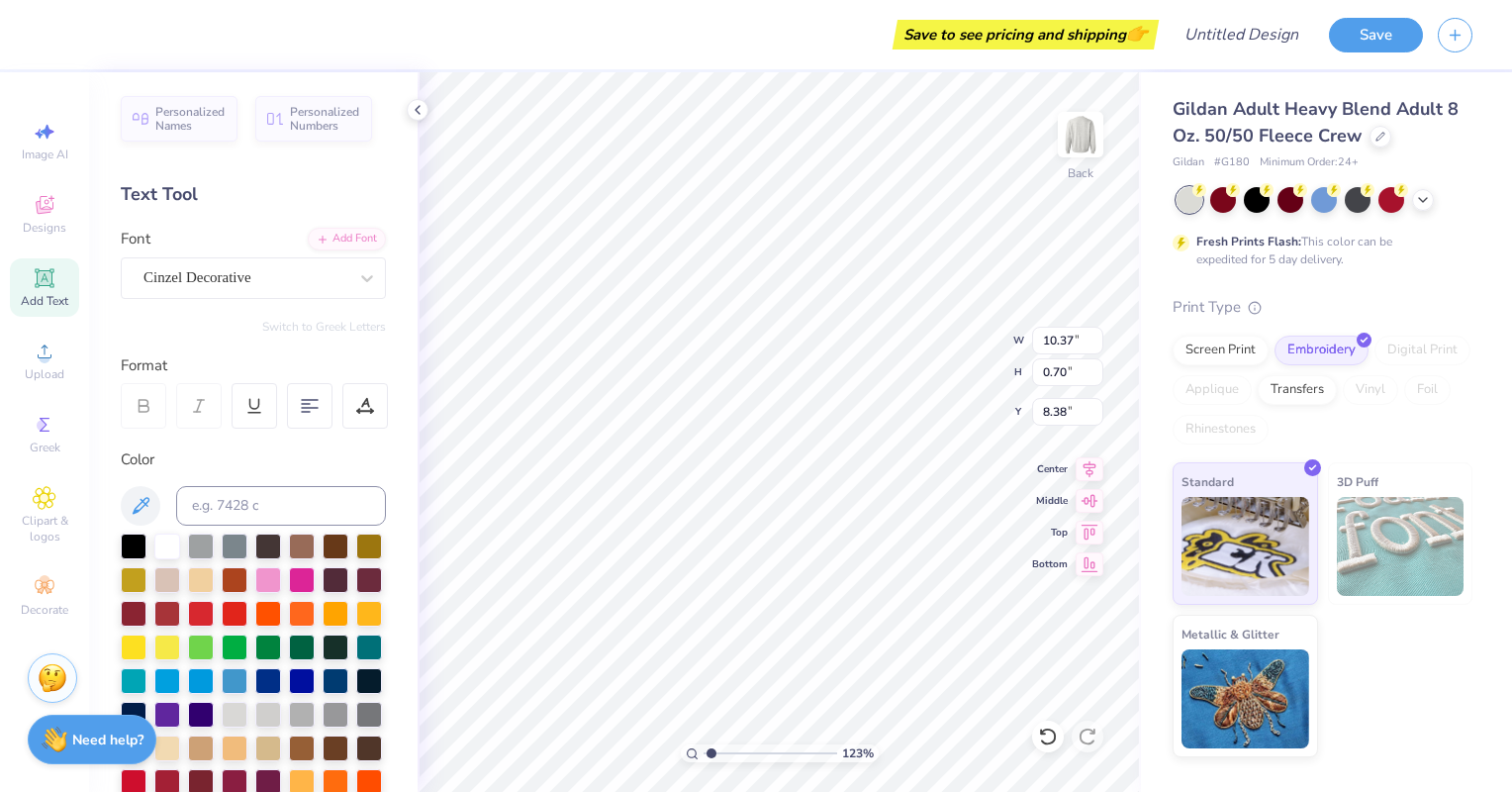 scroll, scrollTop: 16, scrollLeft: 2, axis: both 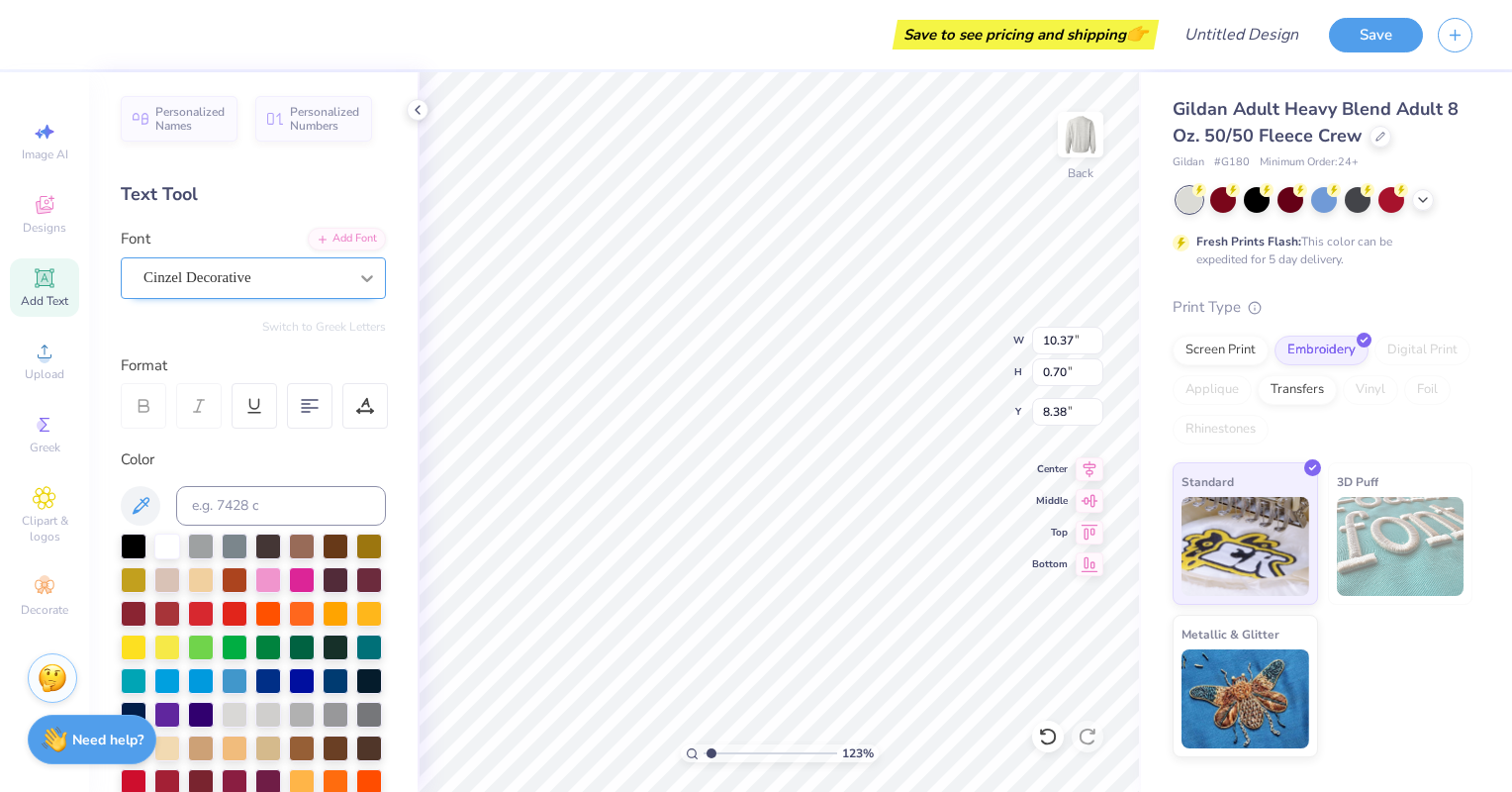 click 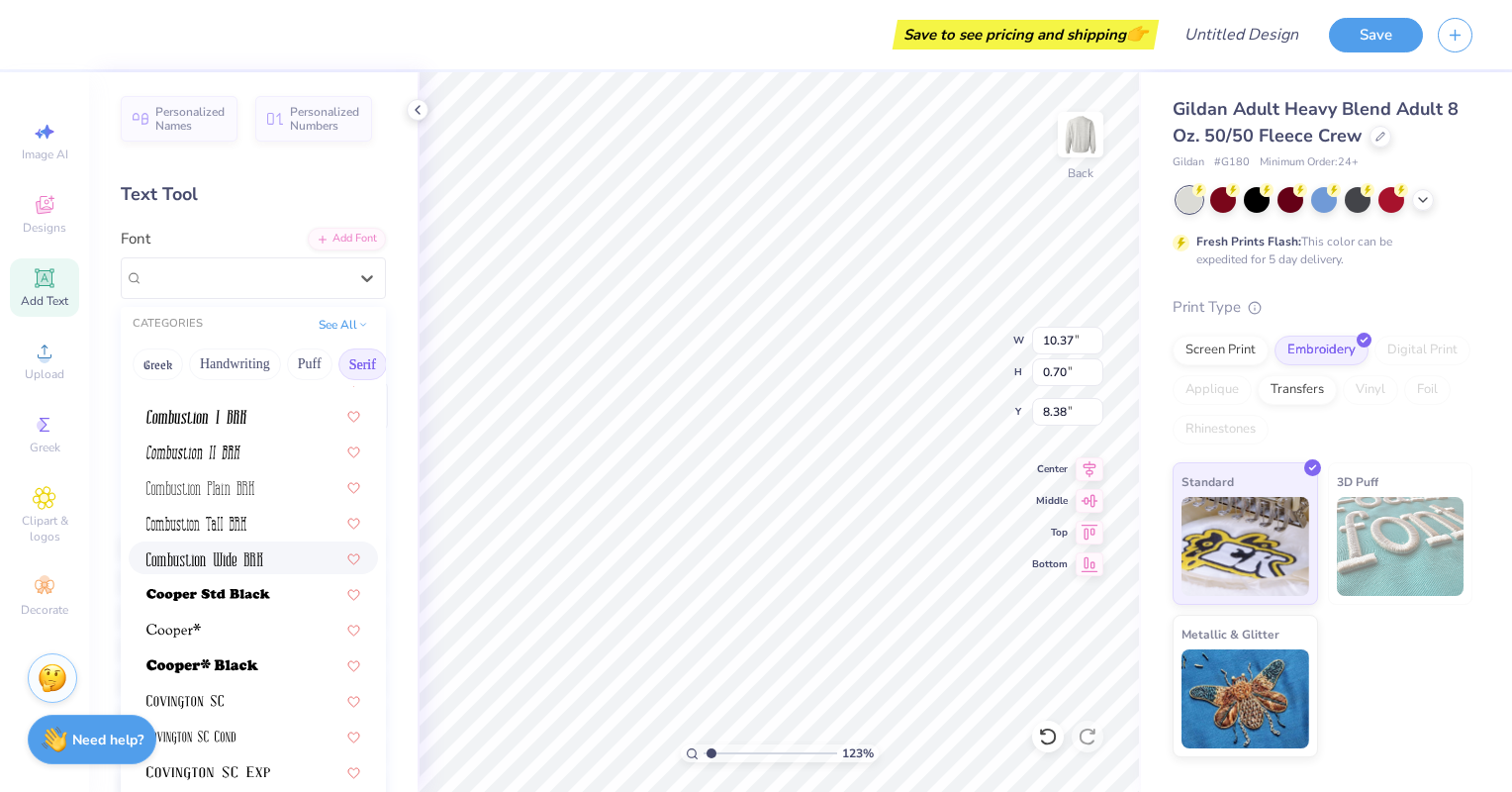 scroll, scrollTop: 537, scrollLeft: 0, axis: vertical 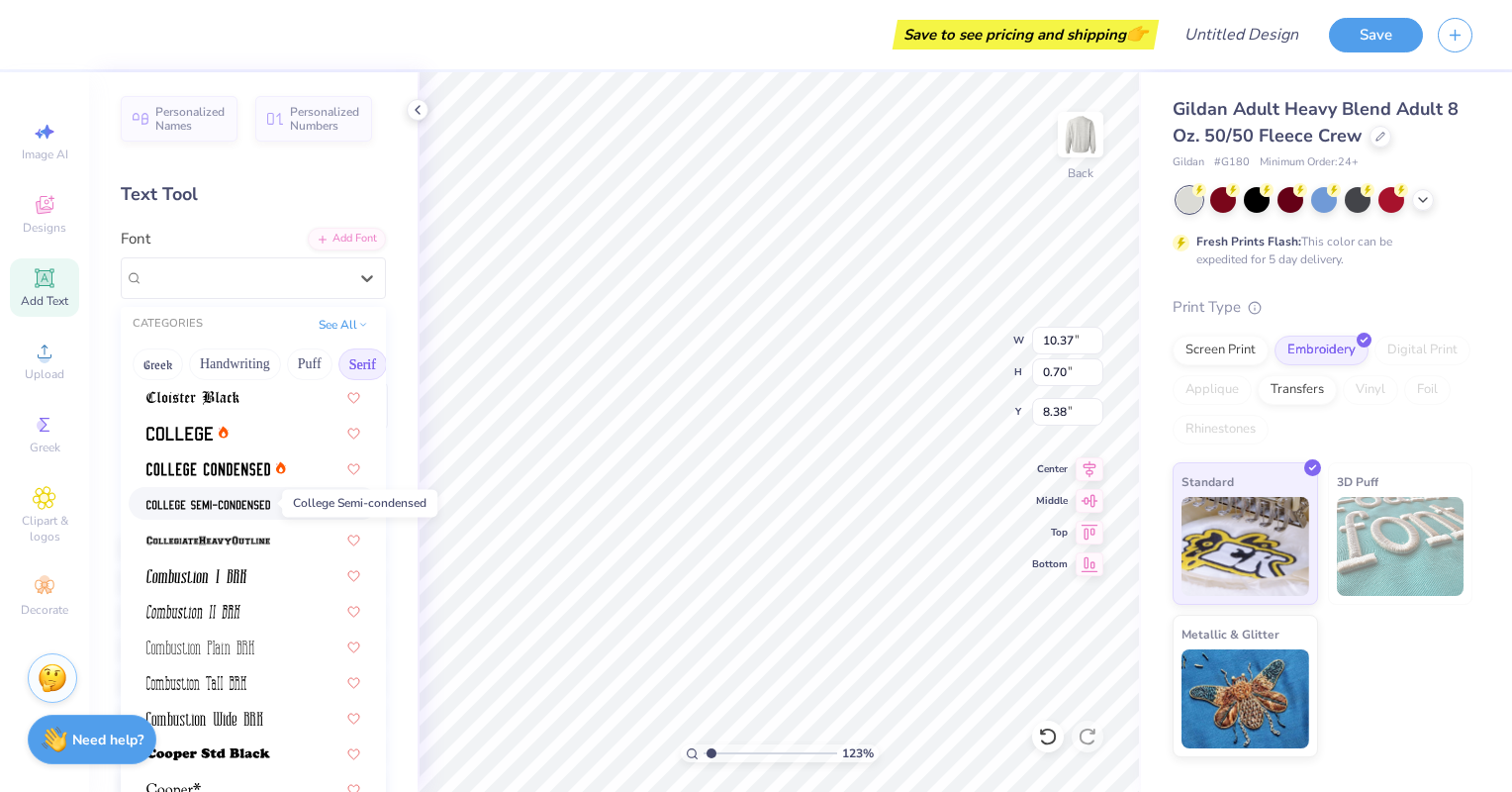 click at bounding box center [208, 505] 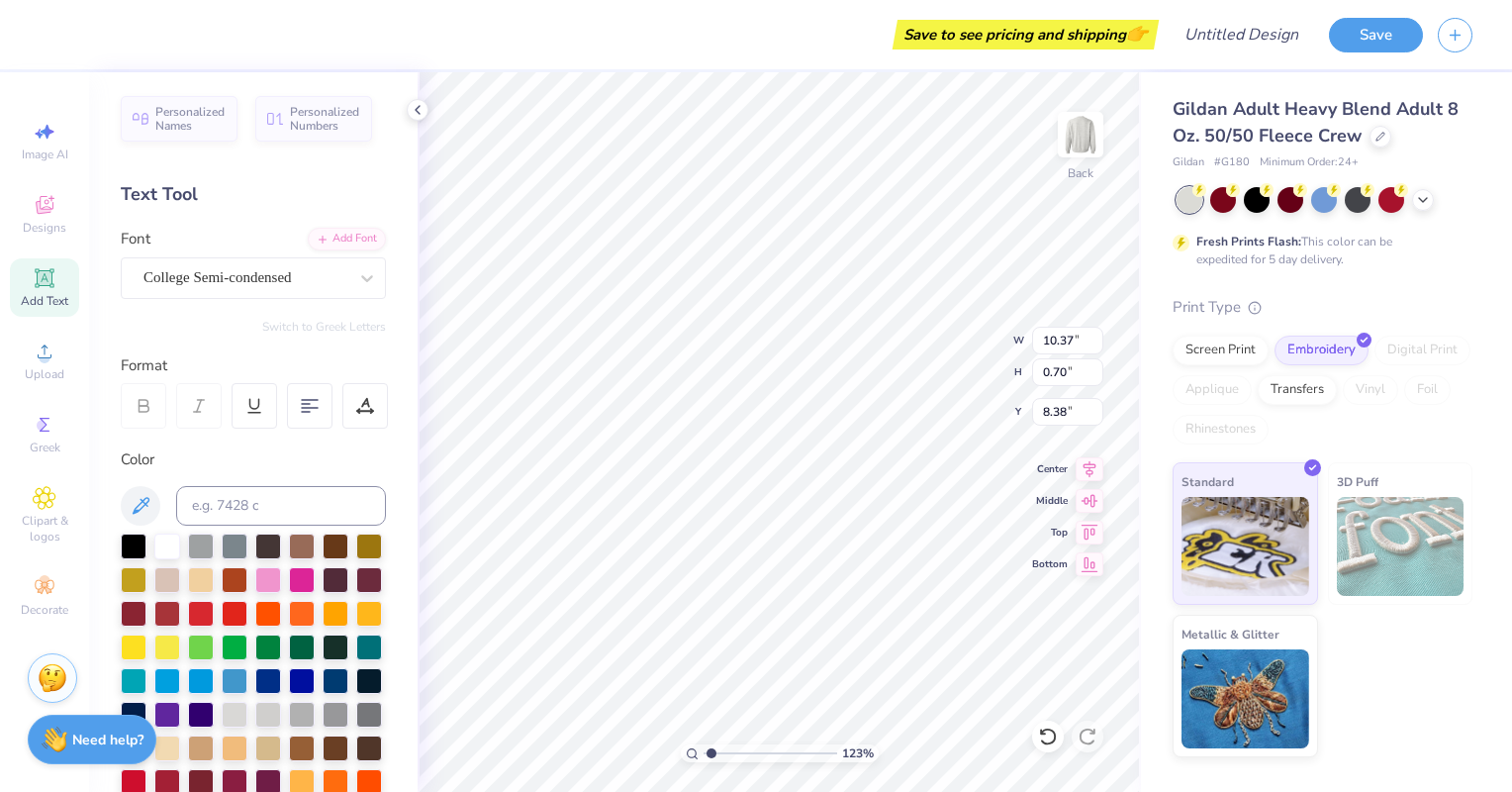 scroll, scrollTop: 16, scrollLeft: 6, axis: both 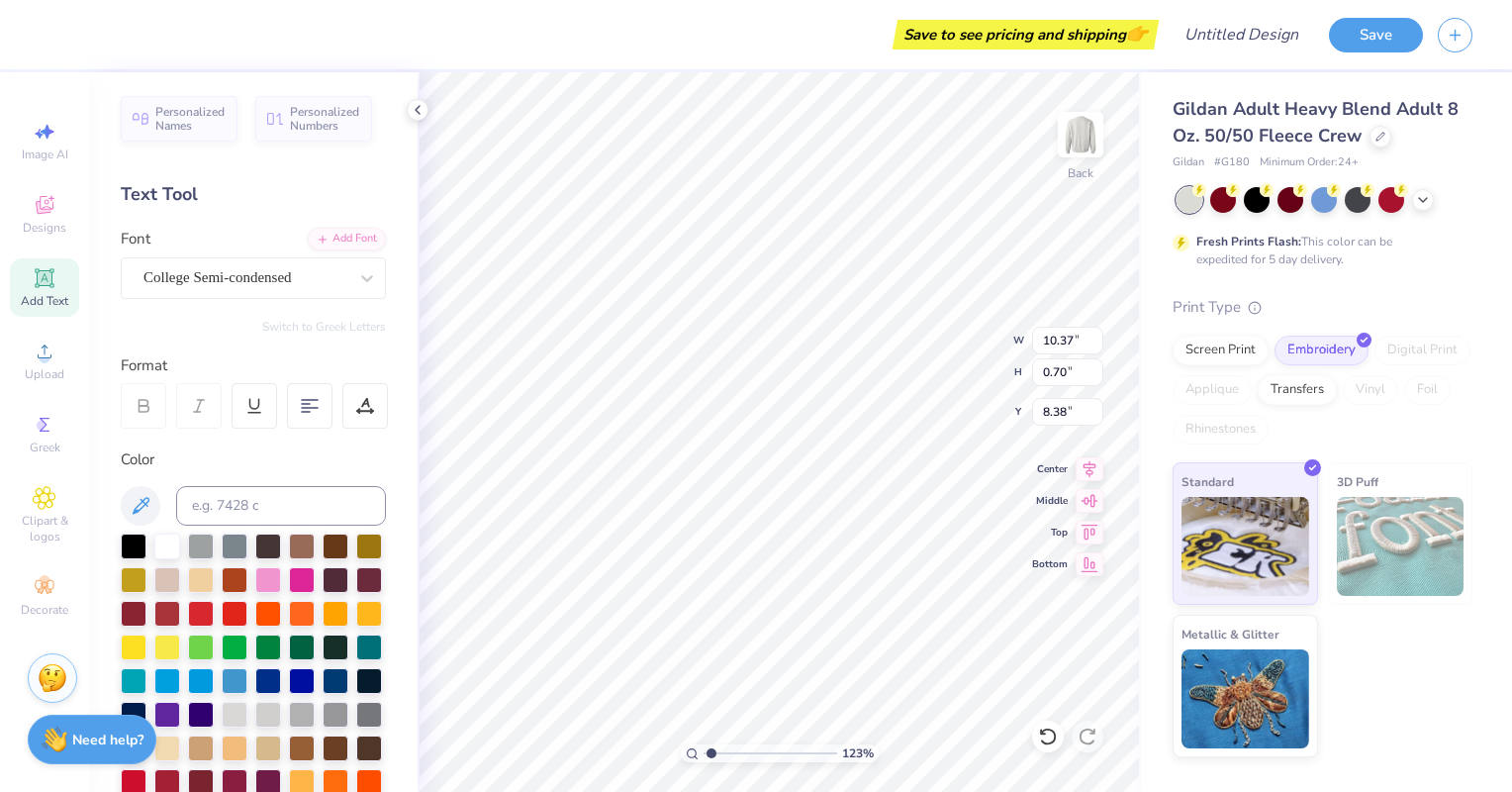 type on "1.23189539855307" 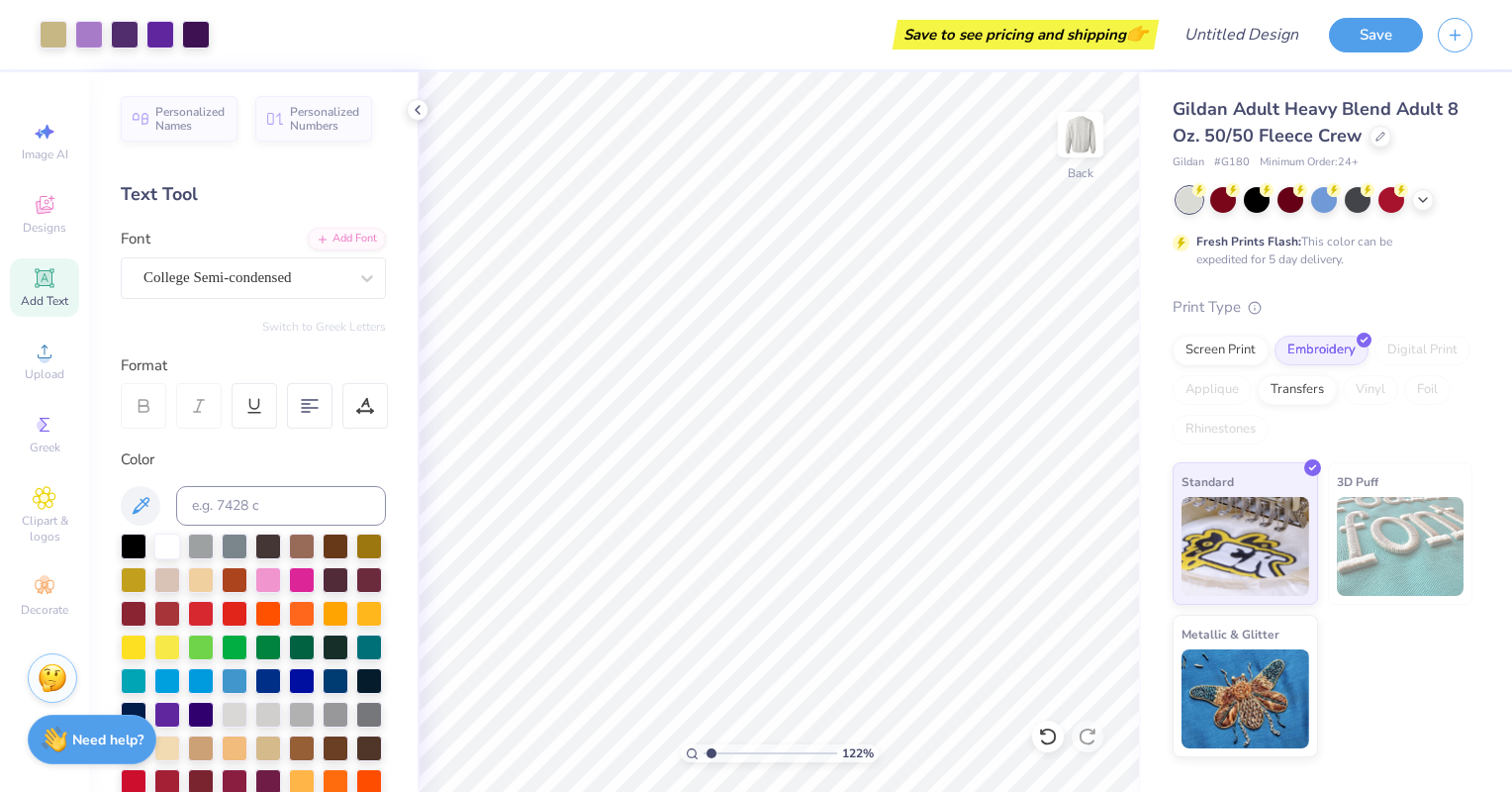 type on "1.22696003155032" 